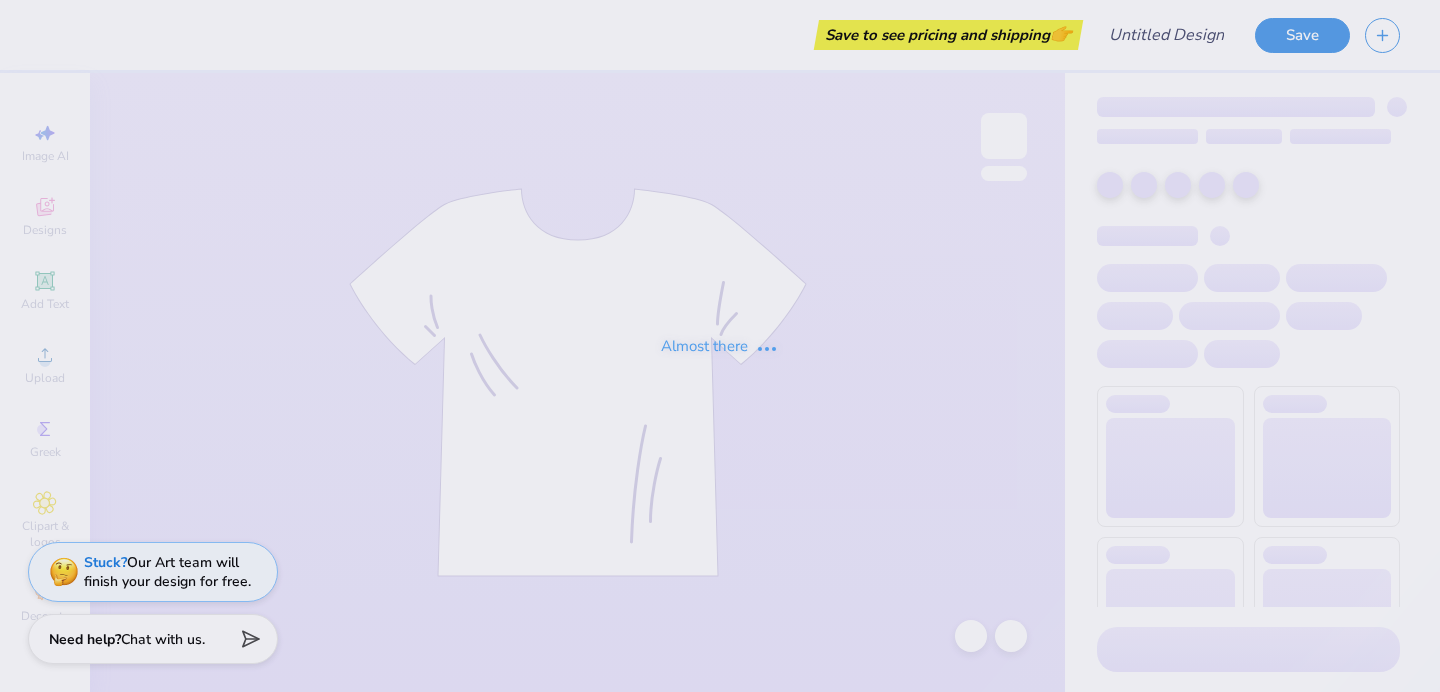 scroll, scrollTop: 0, scrollLeft: 0, axis: both 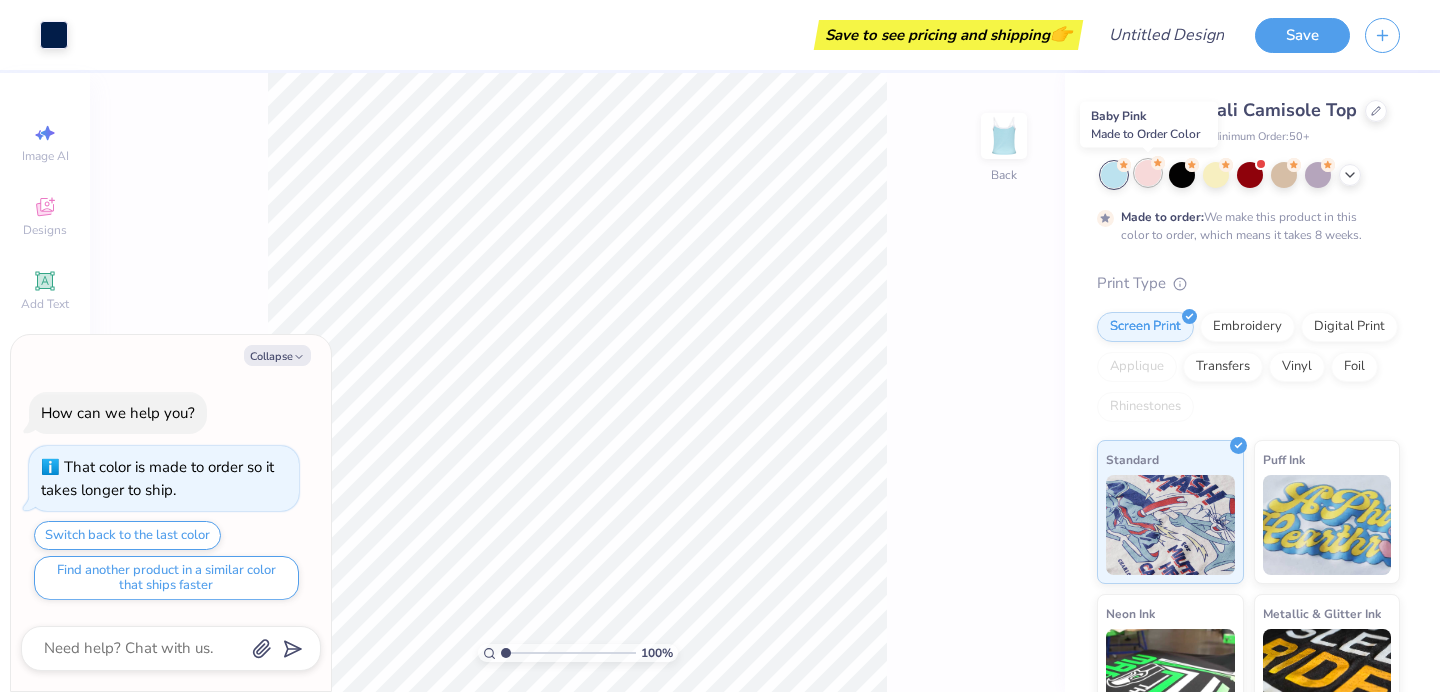 click at bounding box center (1148, 173) 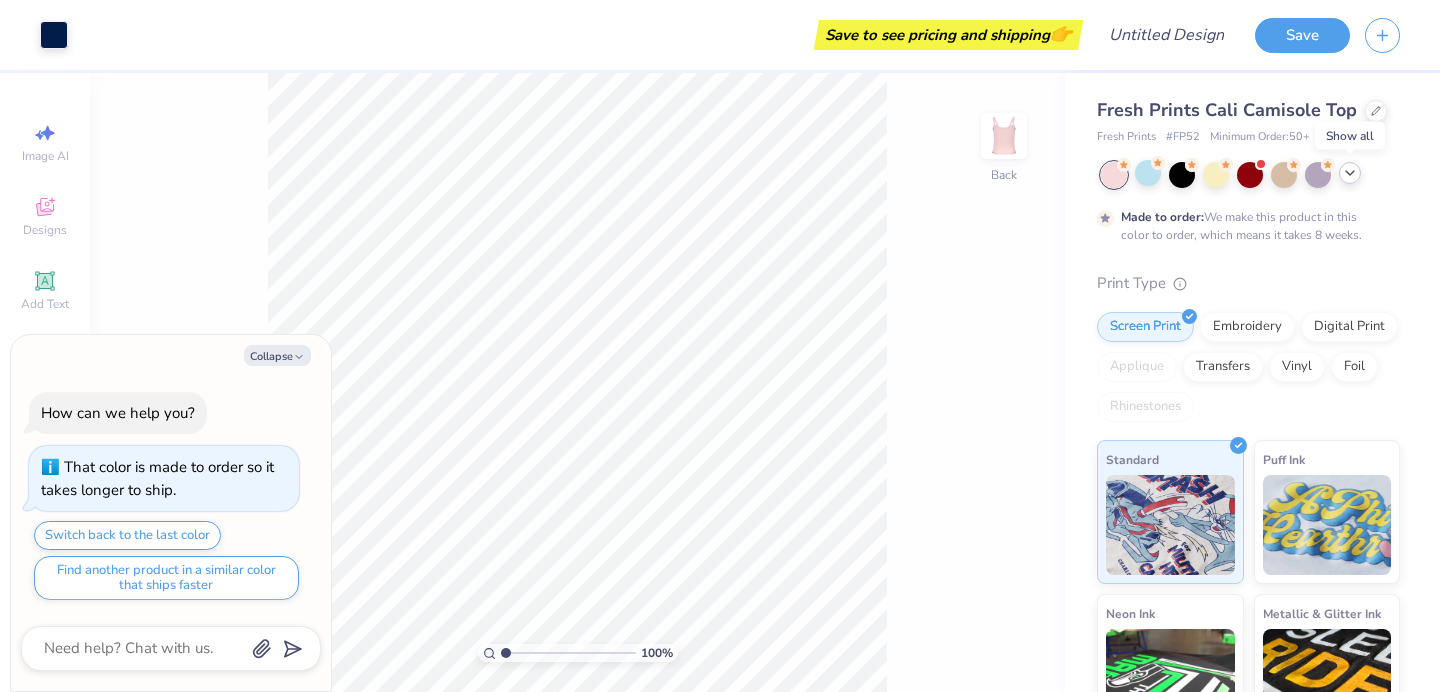click 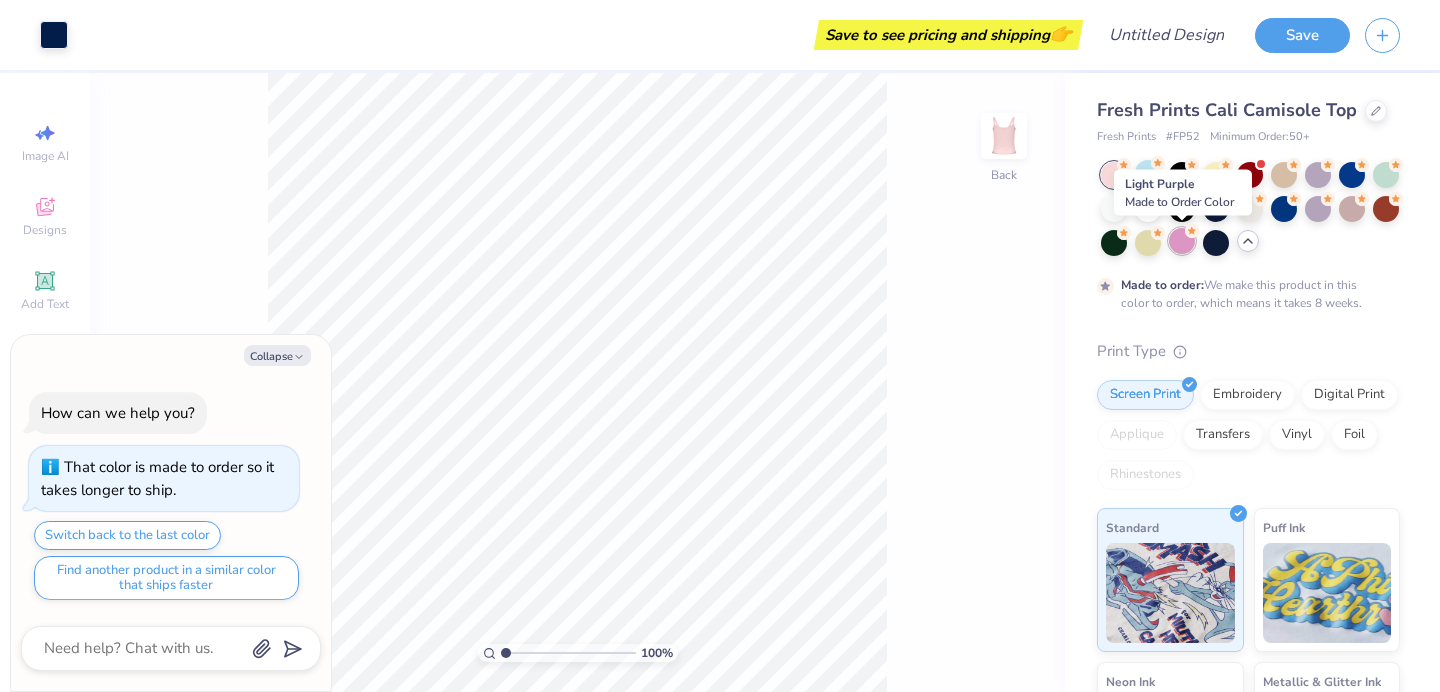 click at bounding box center [1182, 241] 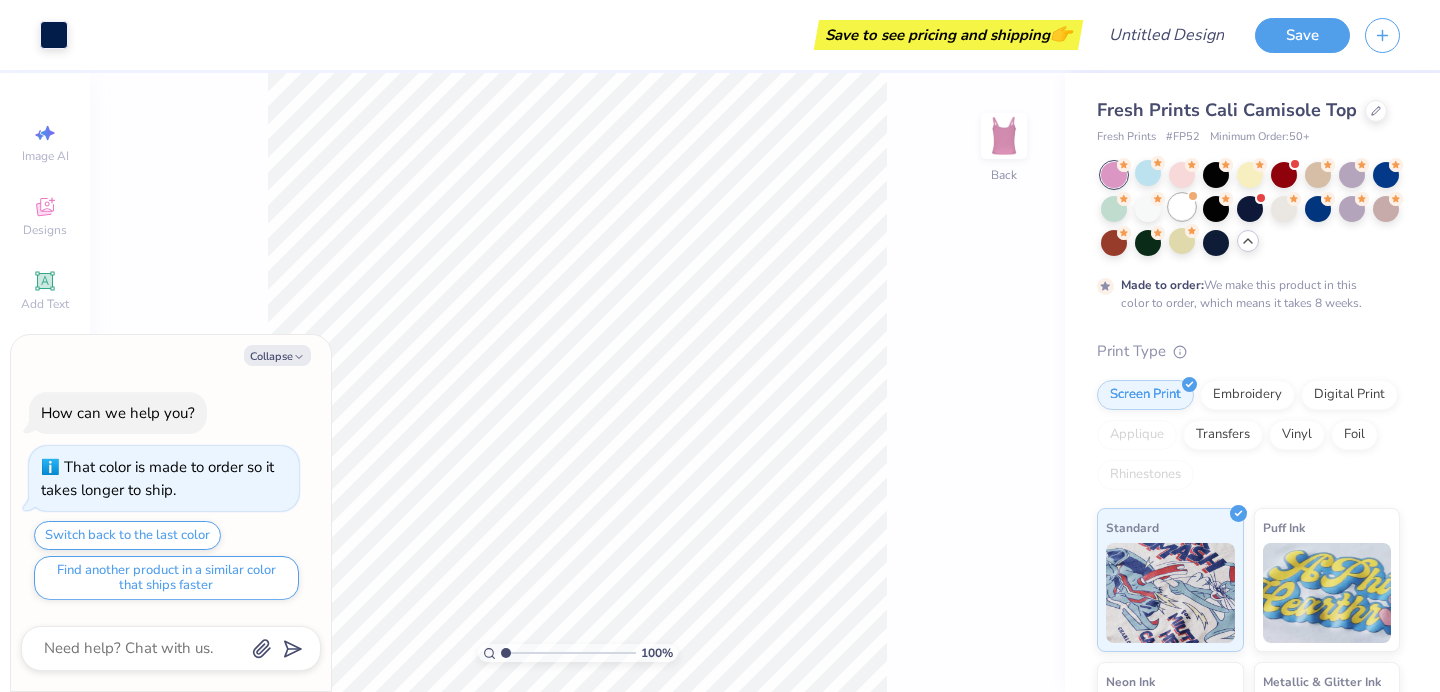 click at bounding box center [1182, 207] 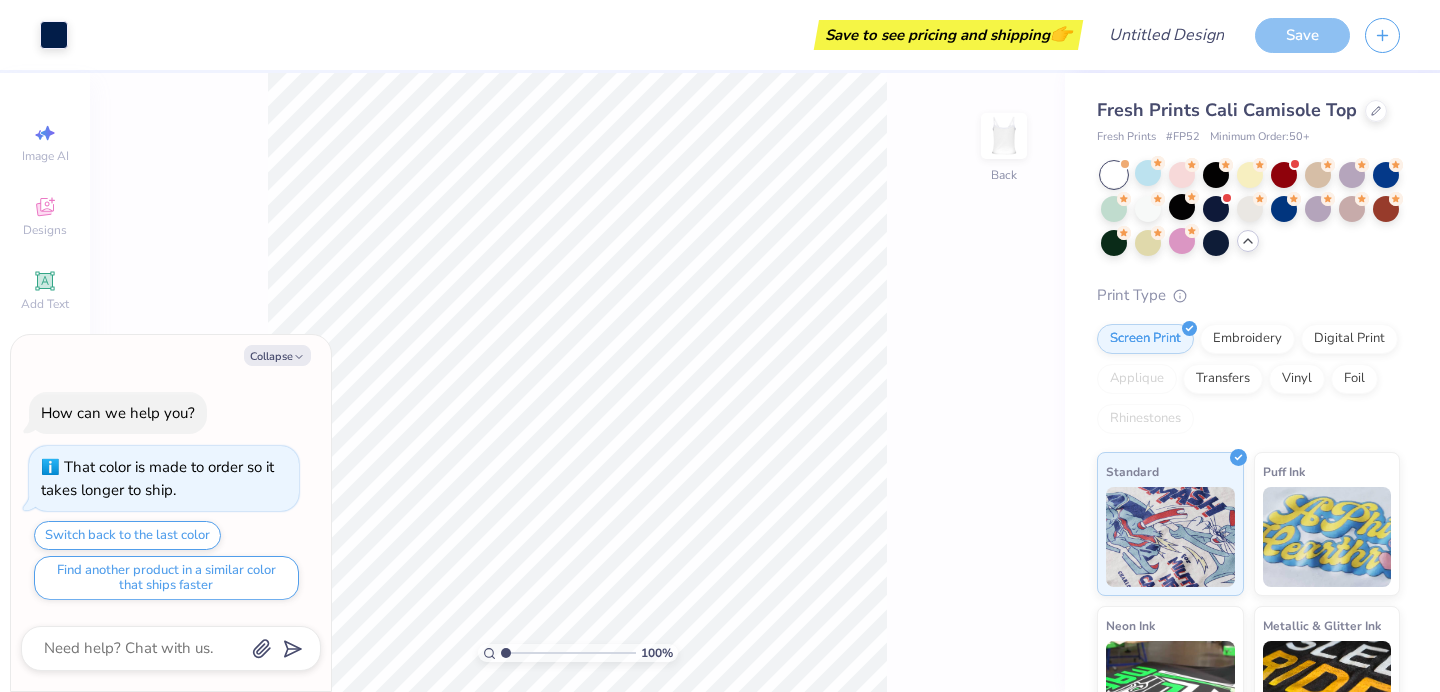 scroll, scrollTop: 116, scrollLeft: 0, axis: vertical 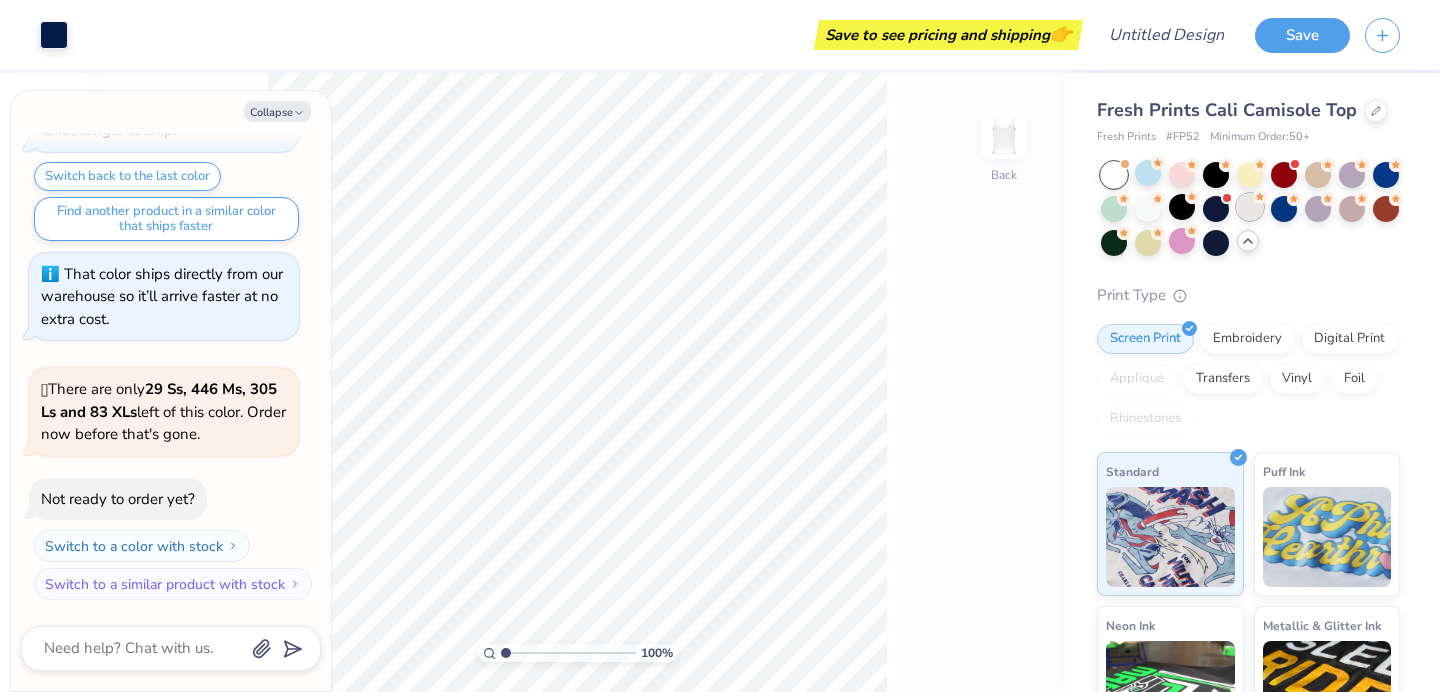 click at bounding box center (1250, 207) 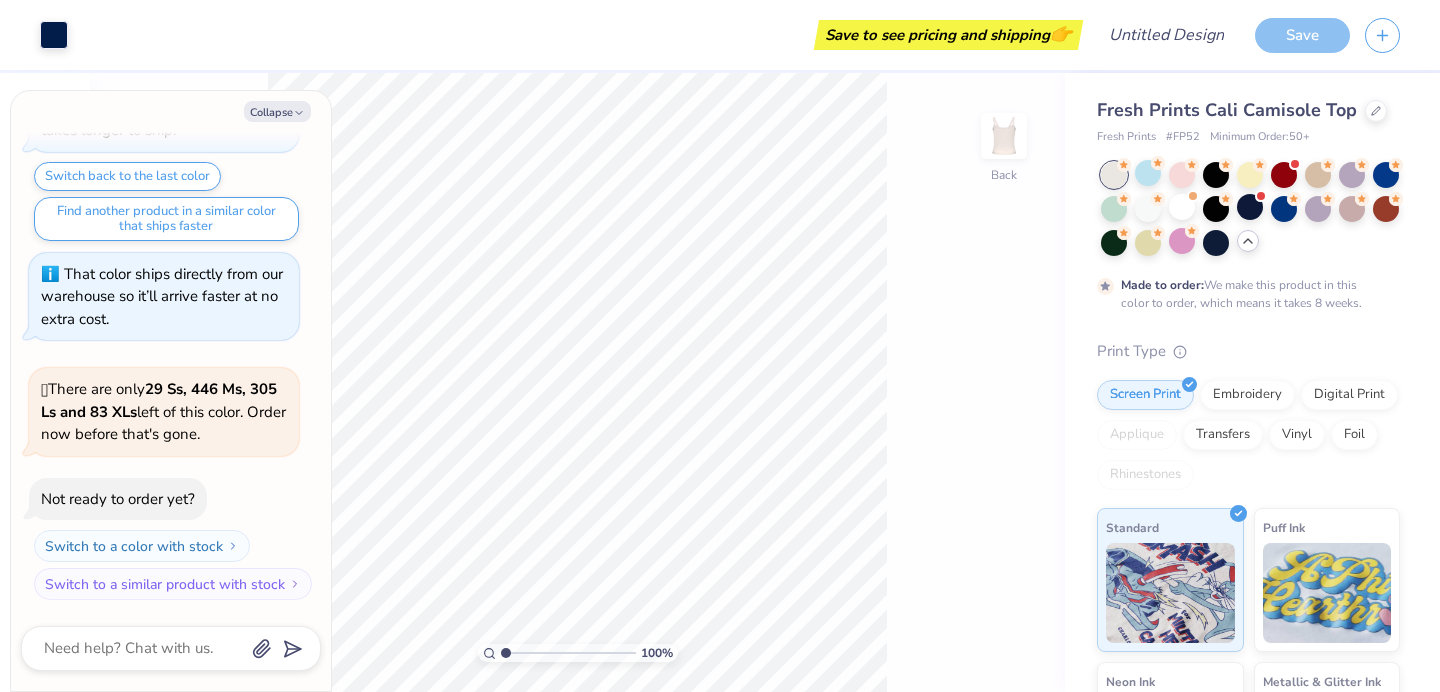 scroll, scrollTop: 282, scrollLeft: 0, axis: vertical 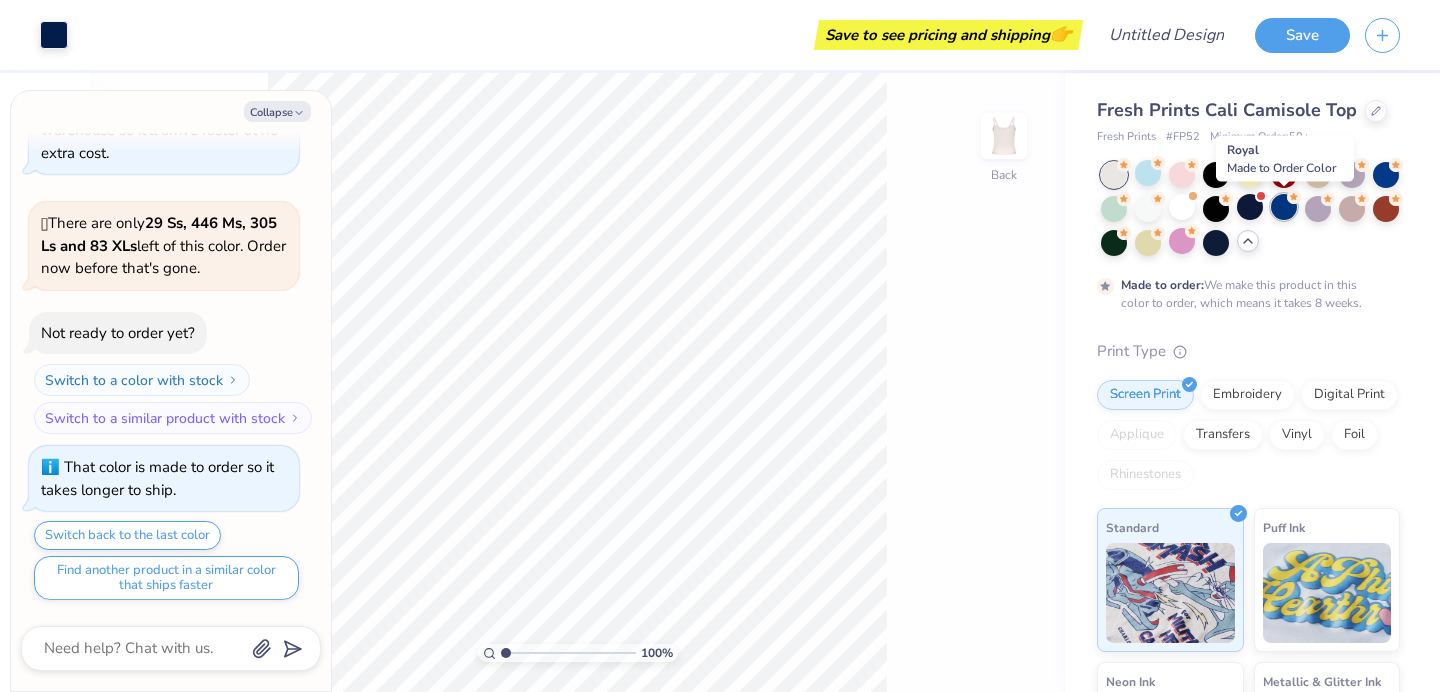 click at bounding box center (1284, 207) 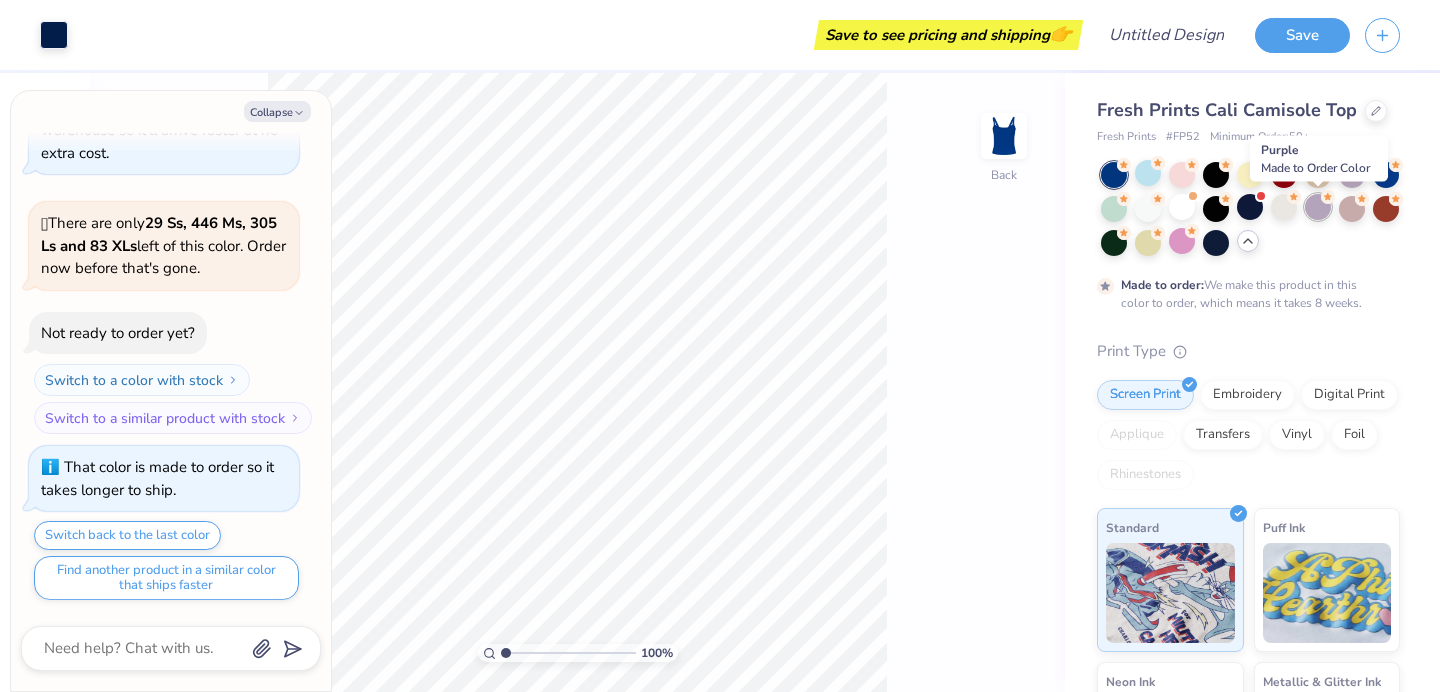 click at bounding box center [1318, 207] 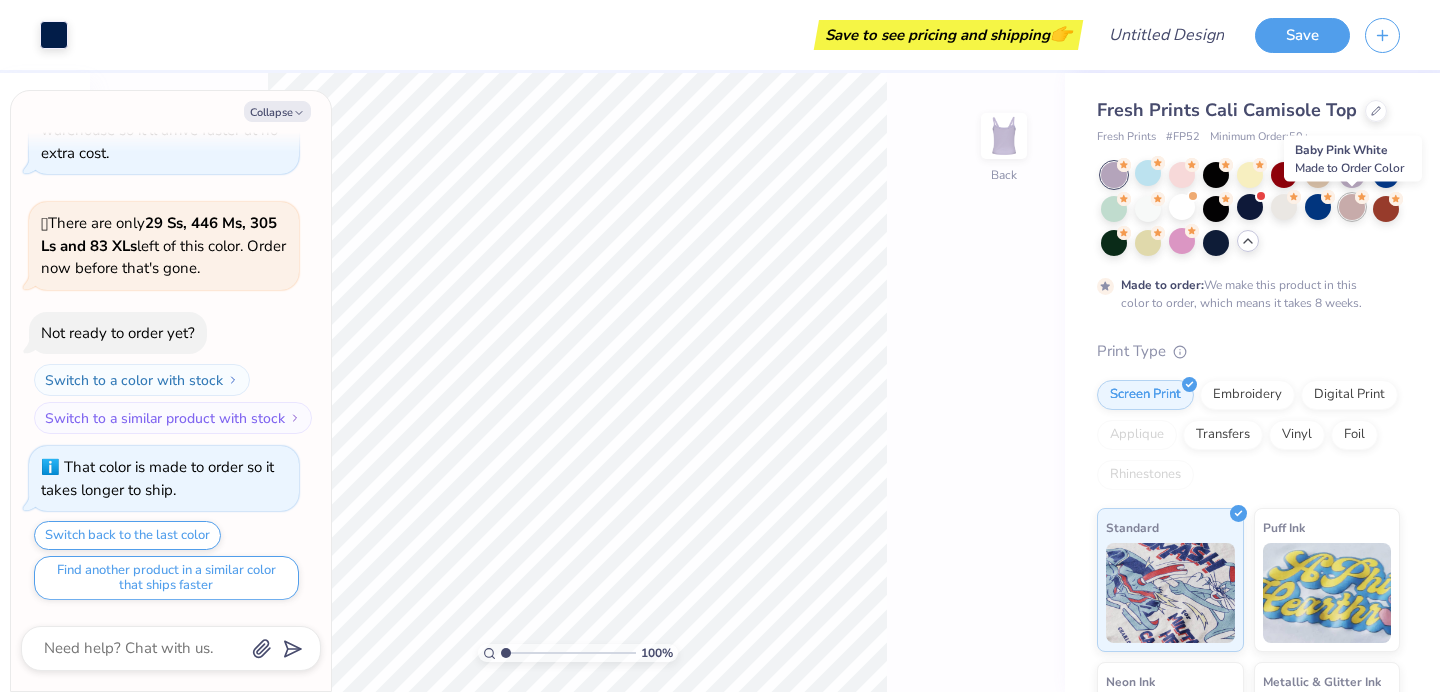 click at bounding box center [1352, 207] 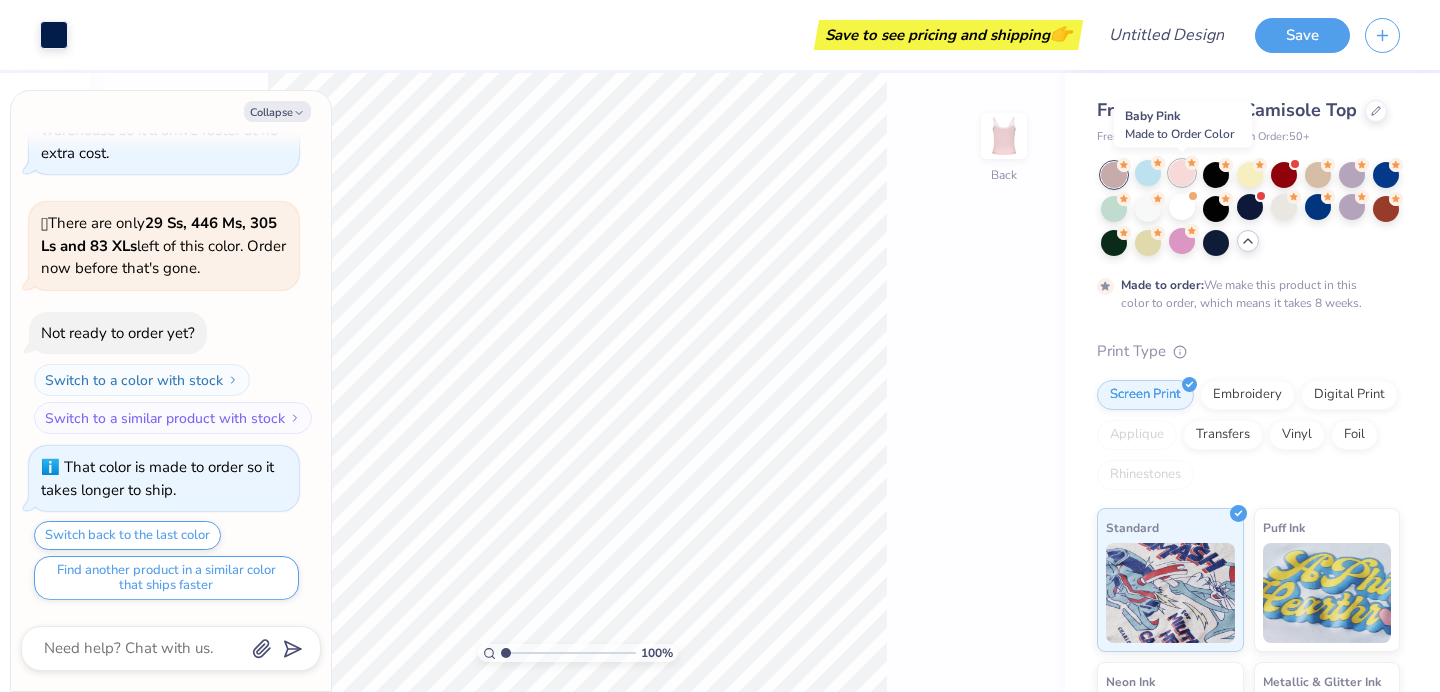 click at bounding box center [1182, 173] 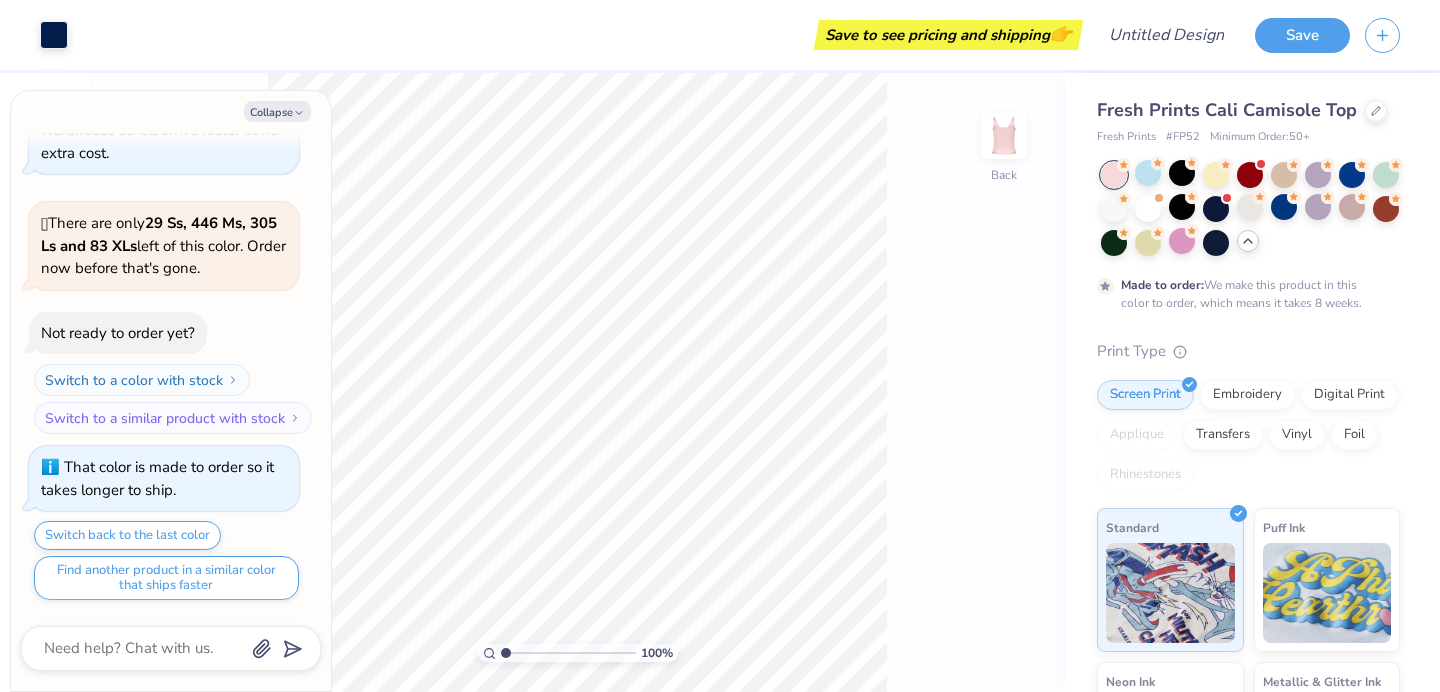 click at bounding box center [1114, 175] 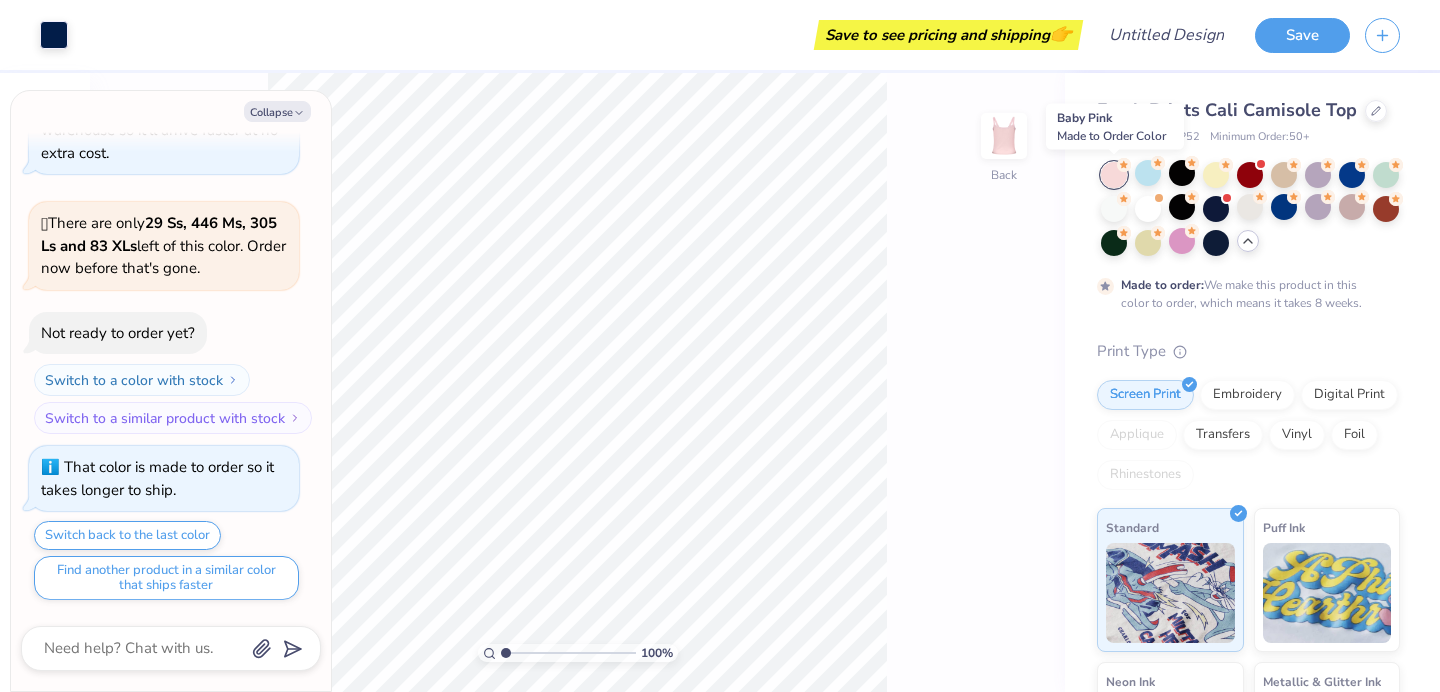 click at bounding box center (1114, 175) 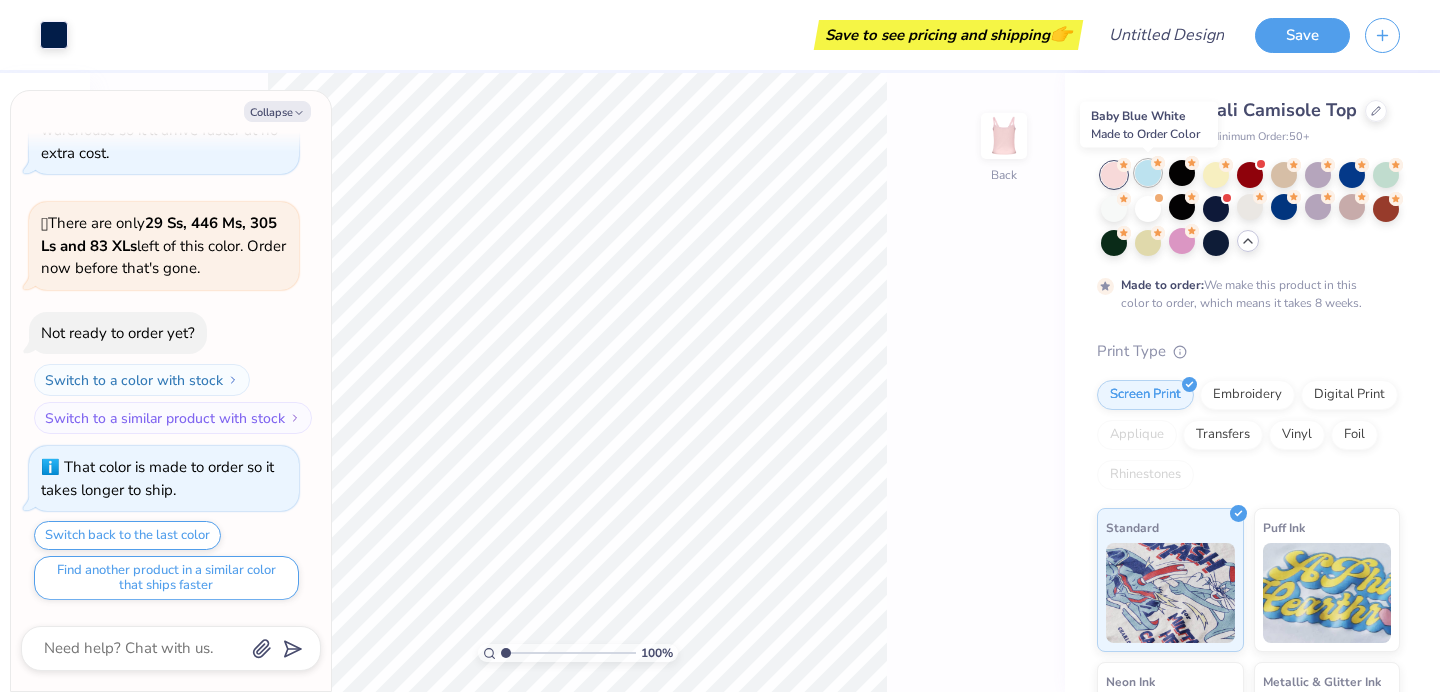 click at bounding box center [1148, 173] 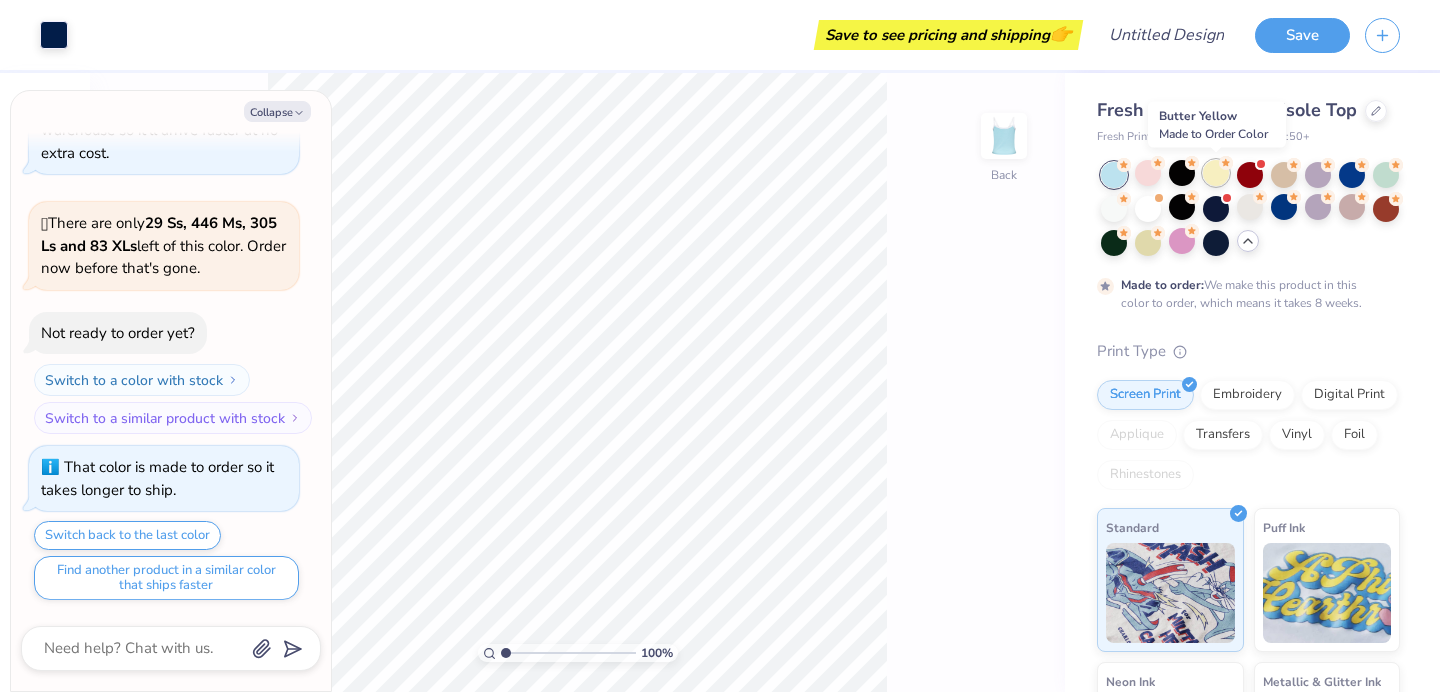click at bounding box center [1216, 173] 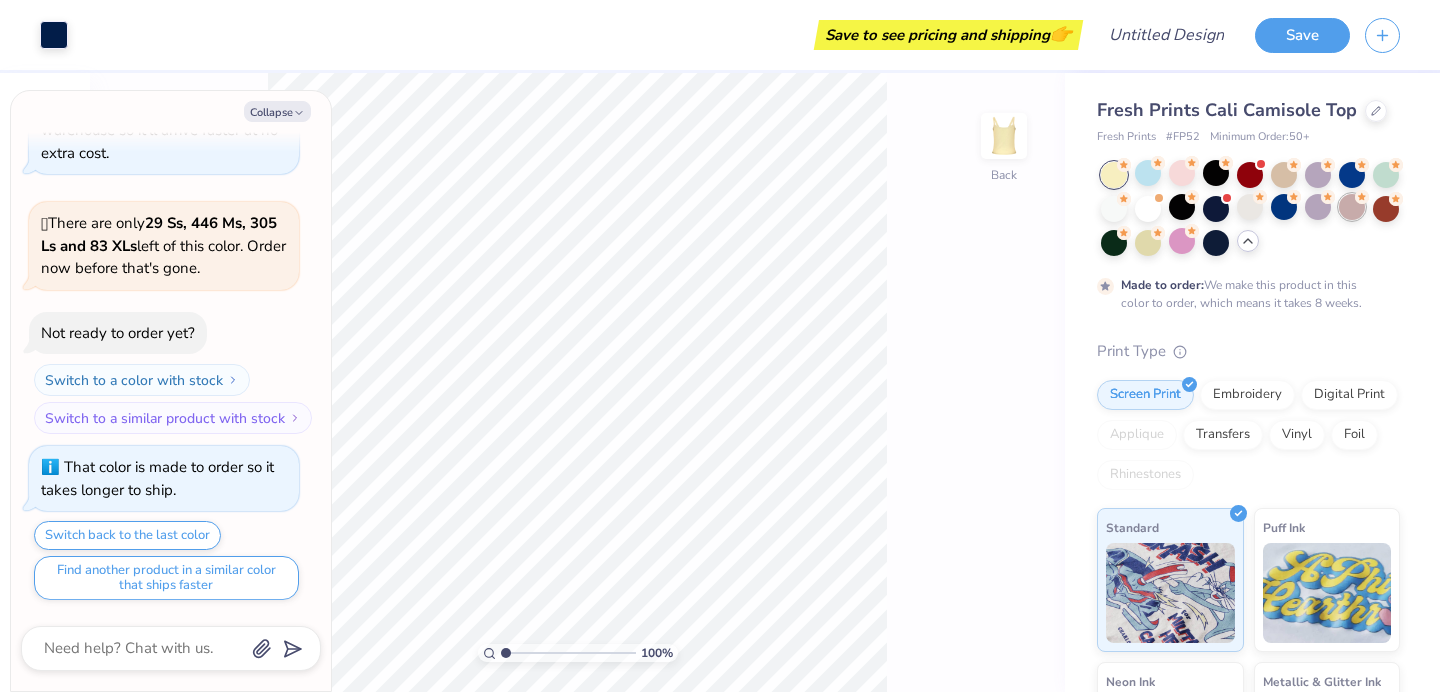 click at bounding box center (1352, 207) 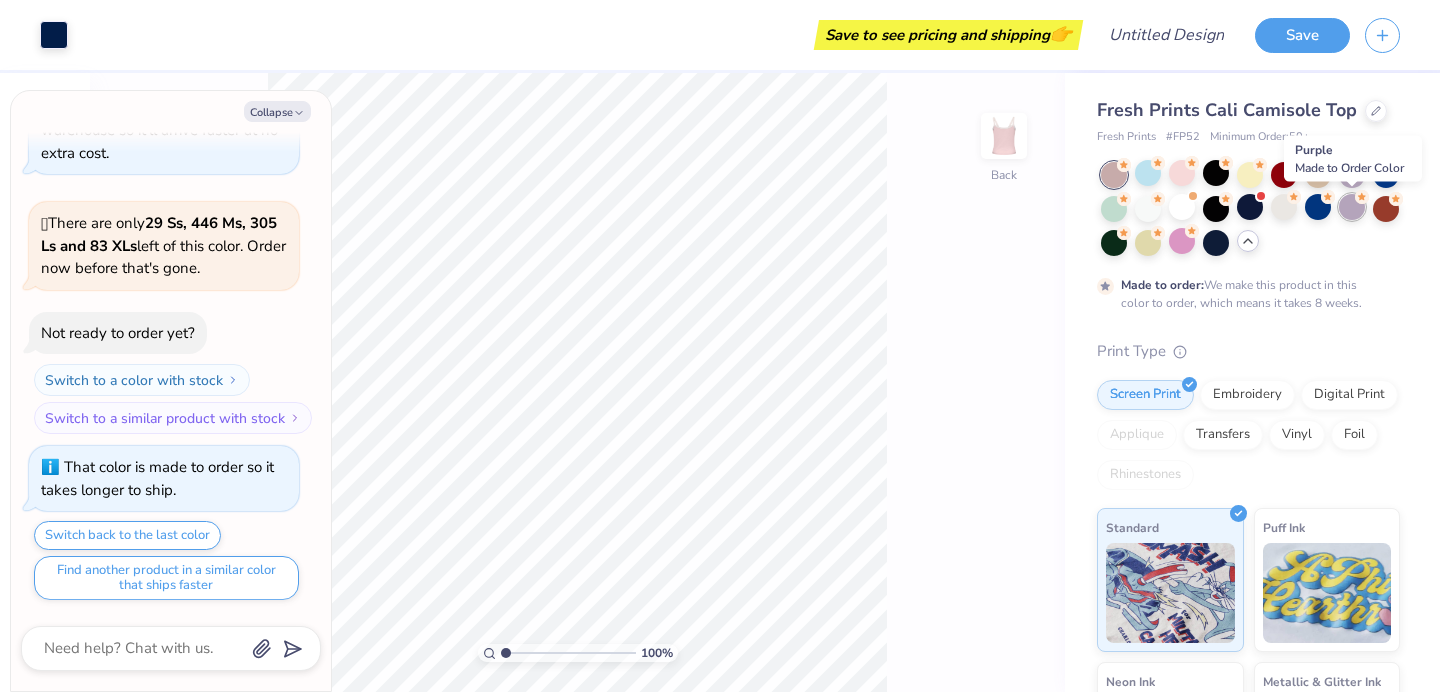 click at bounding box center (1352, 207) 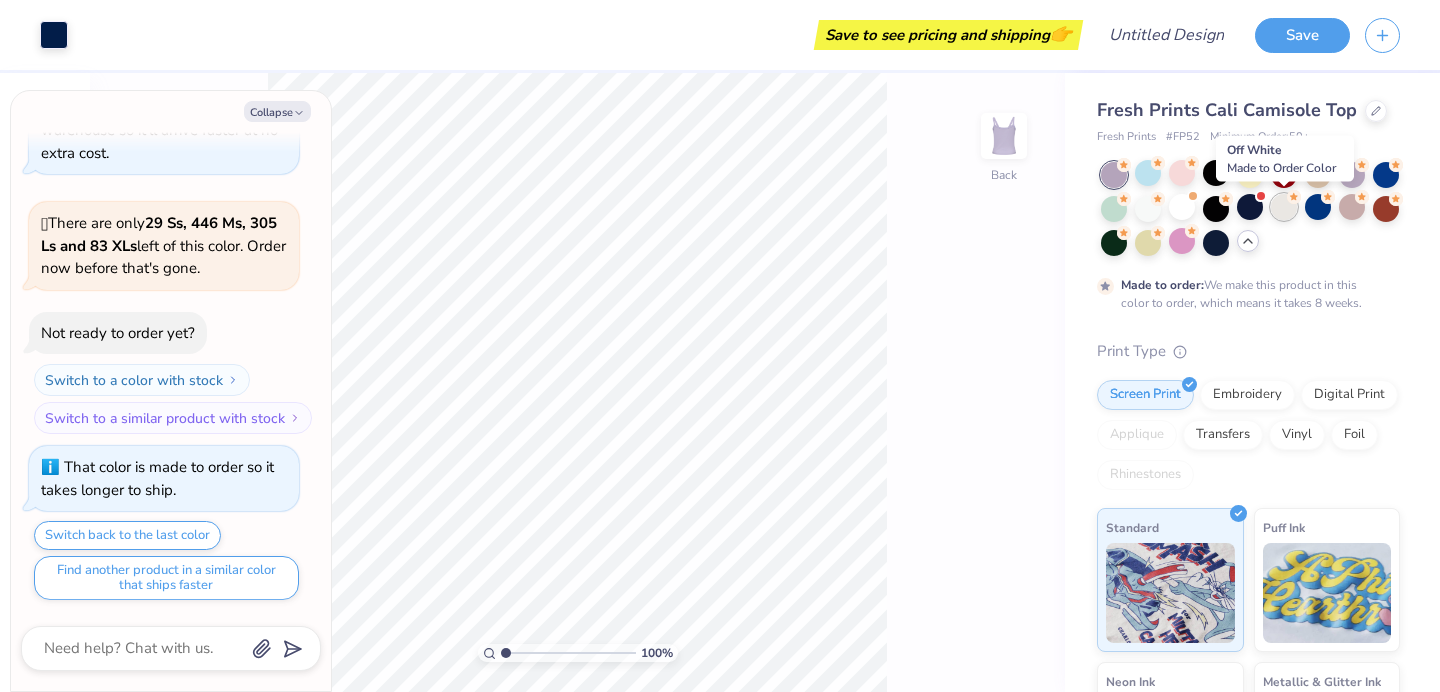 click at bounding box center (1284, 207) 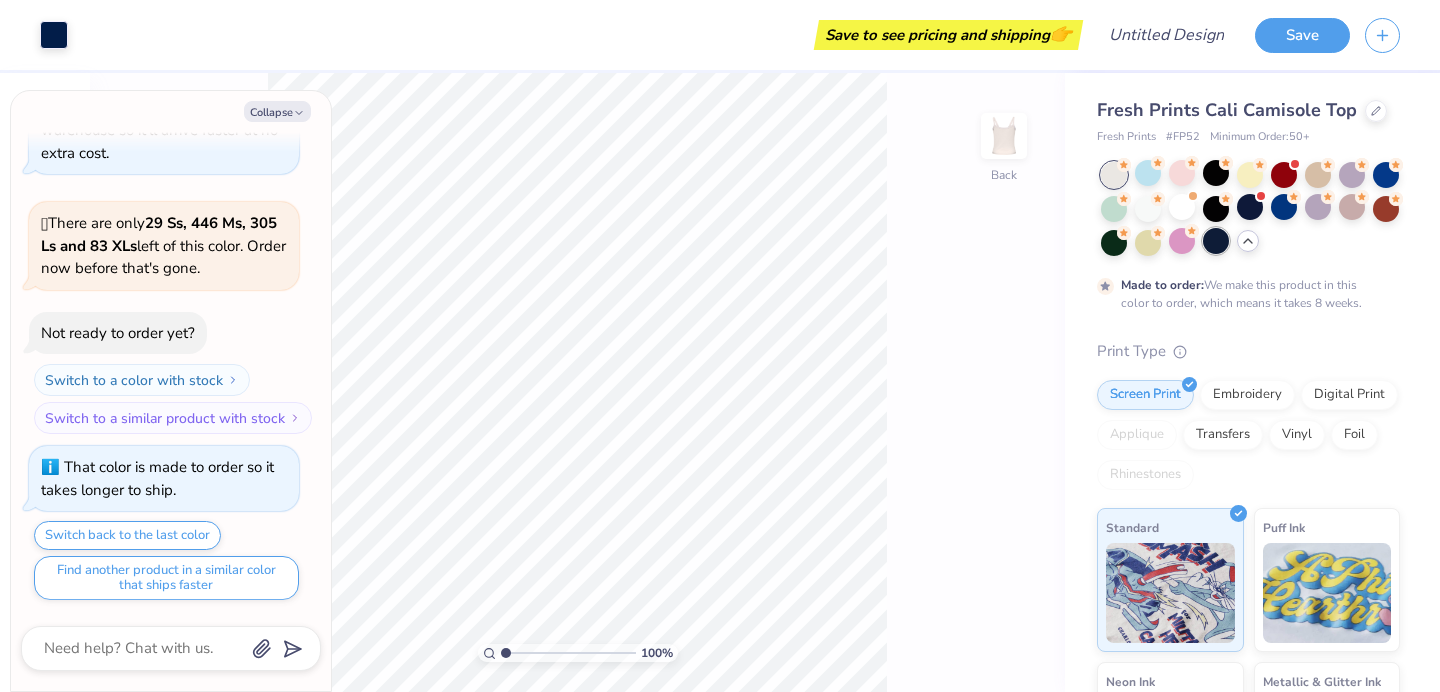 click at bounding box center [1216, 241] 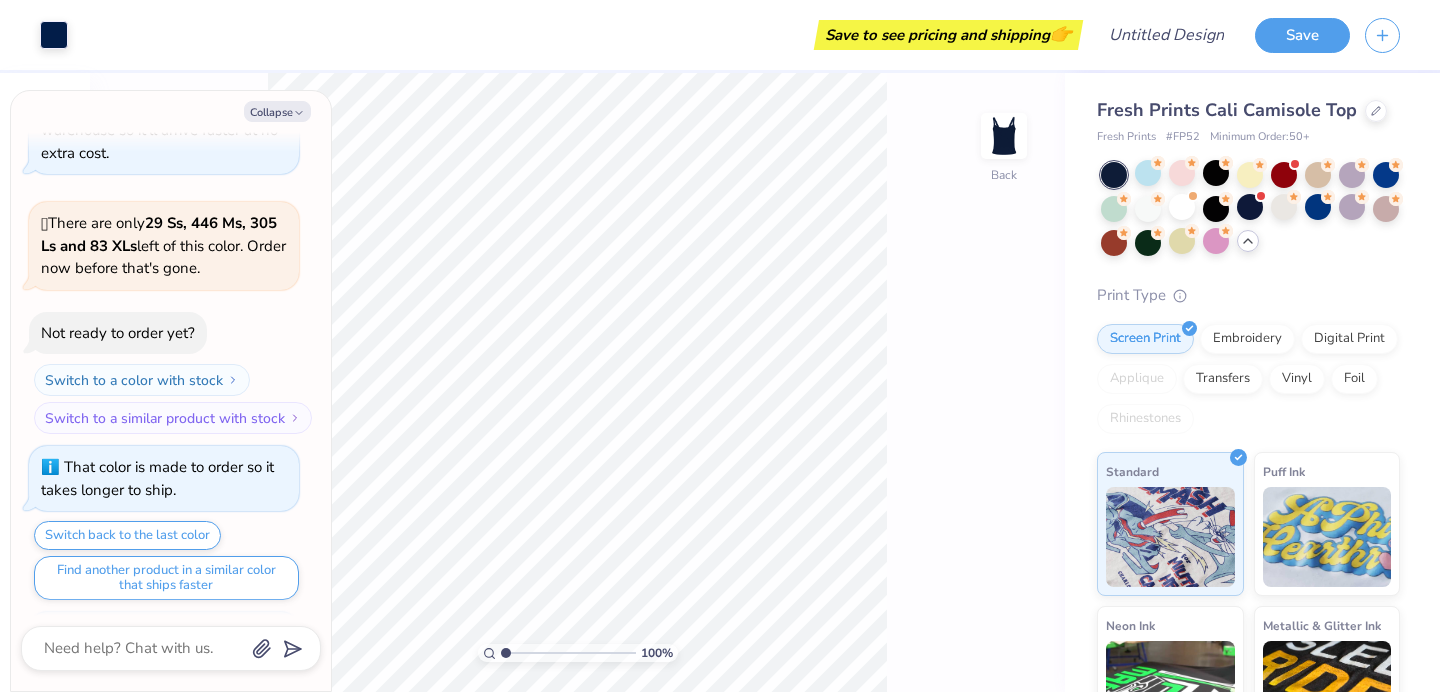 scroll, scrollTop: 381, scrollLeft: 0, axis: vertical 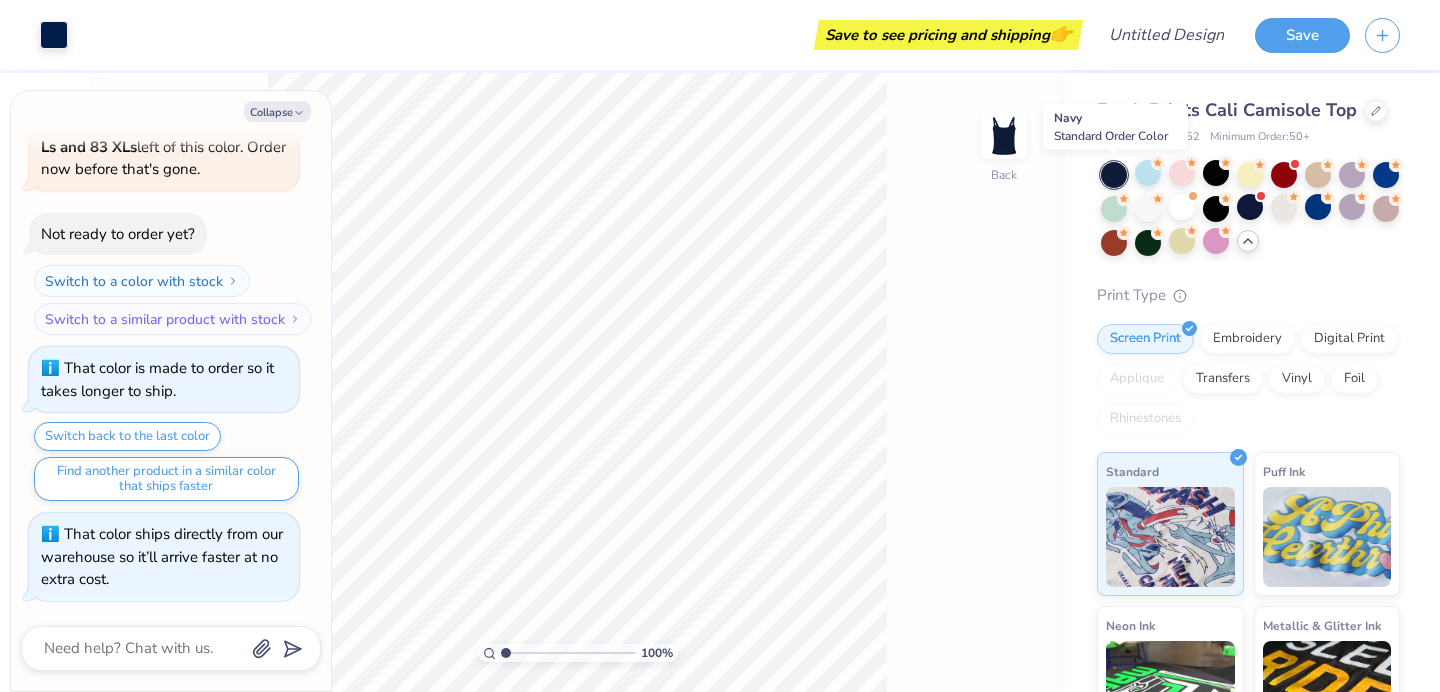 click at bounding box center (1114, 175) 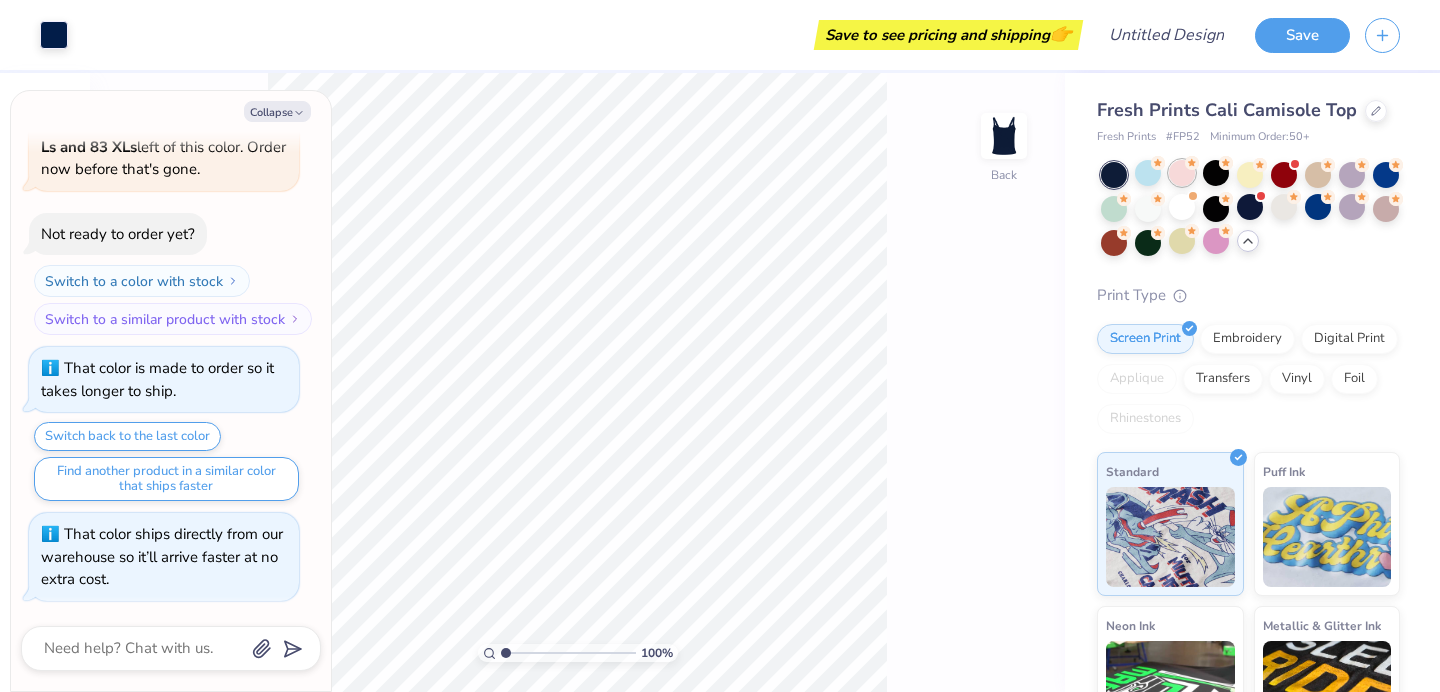 click at bounding box center [1182, 173] 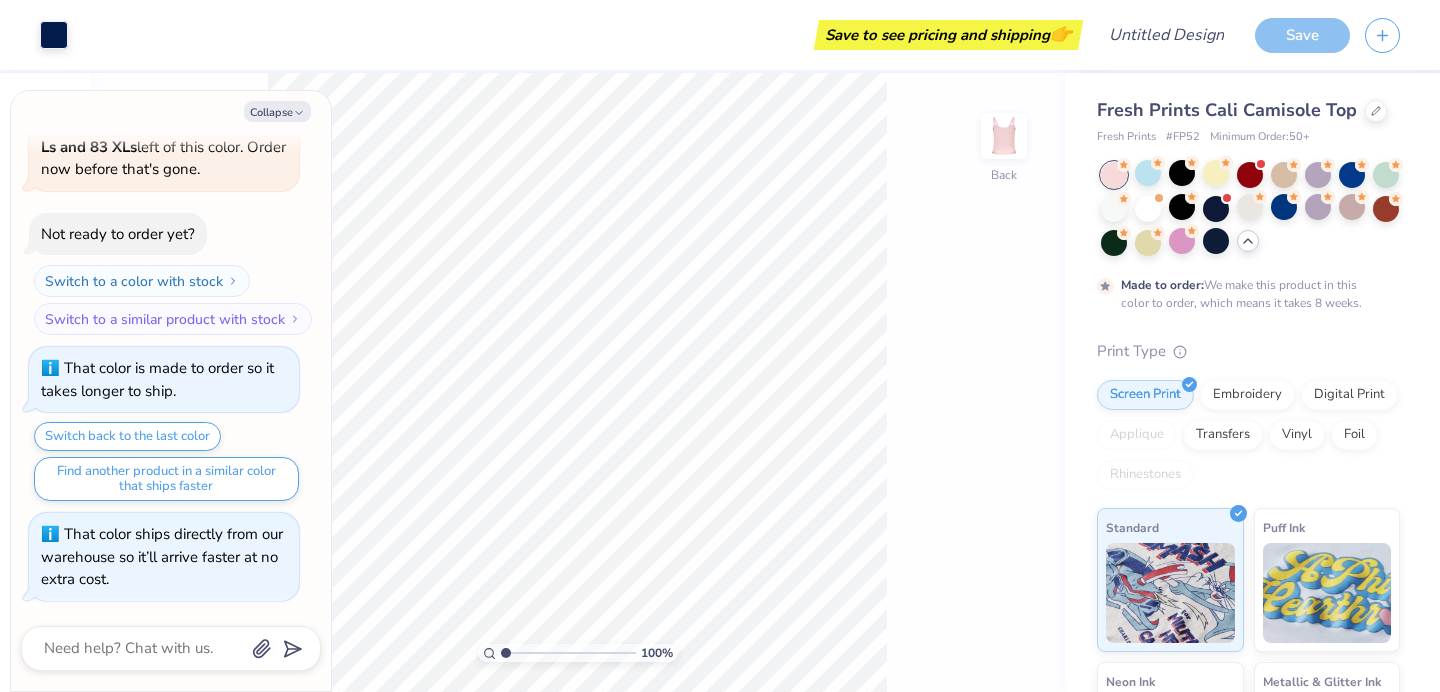 scroll, scrollTop: 547, scrollLeft: 0, axis: vertical 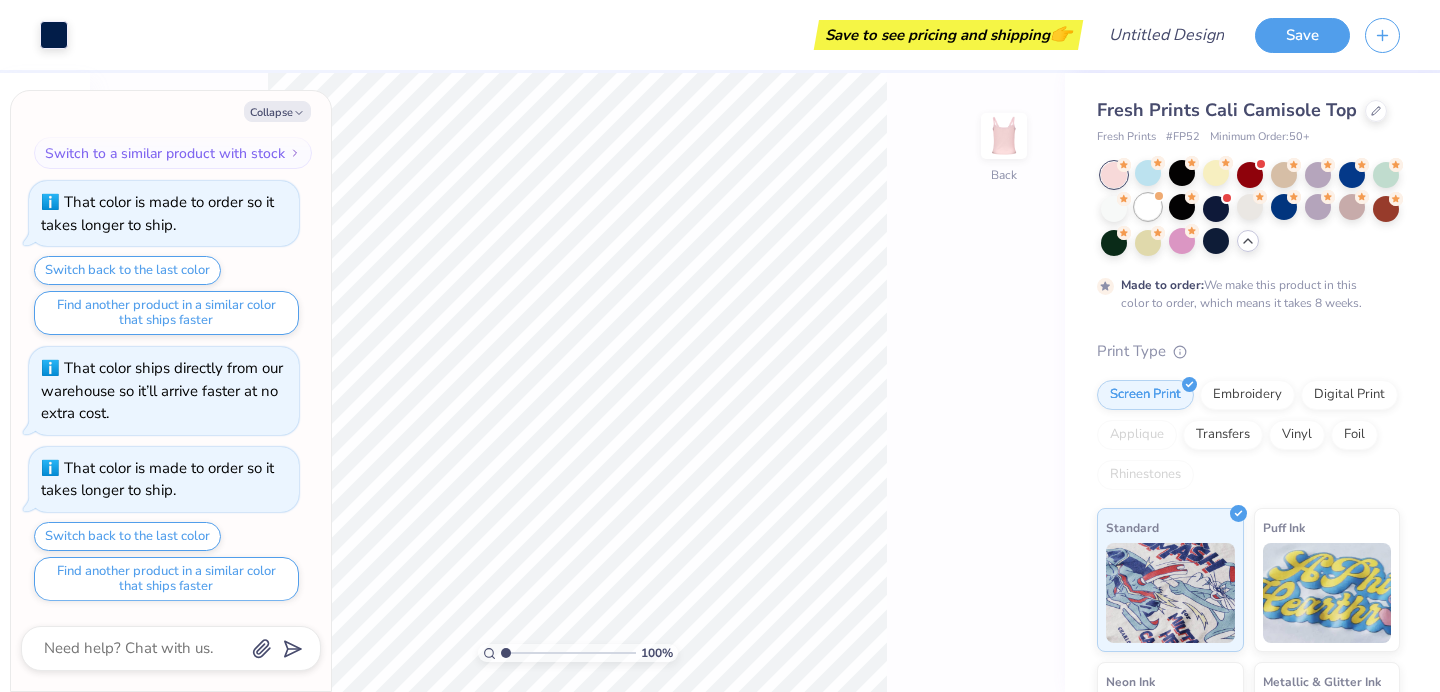 click at bounding box center (1148, 207) 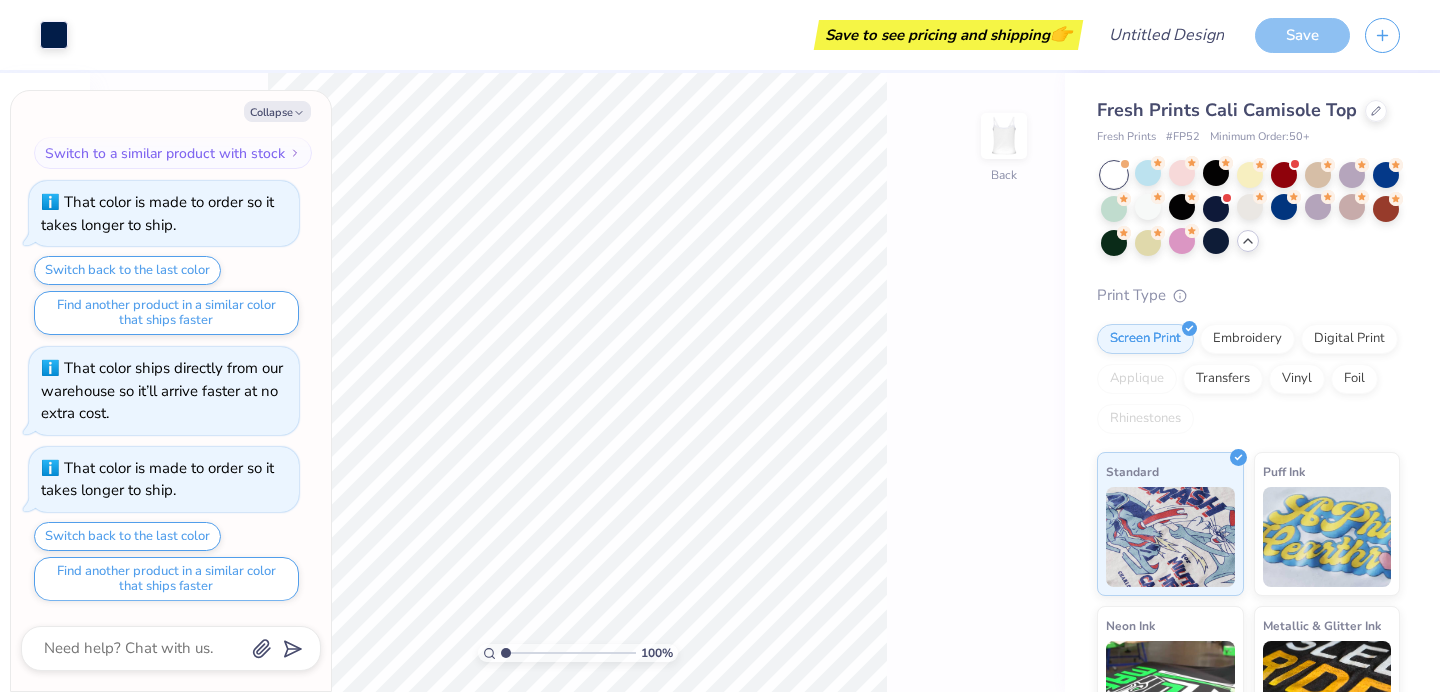 scroll, scrollTop: 907, scrollLeft: 0, axis: vertical 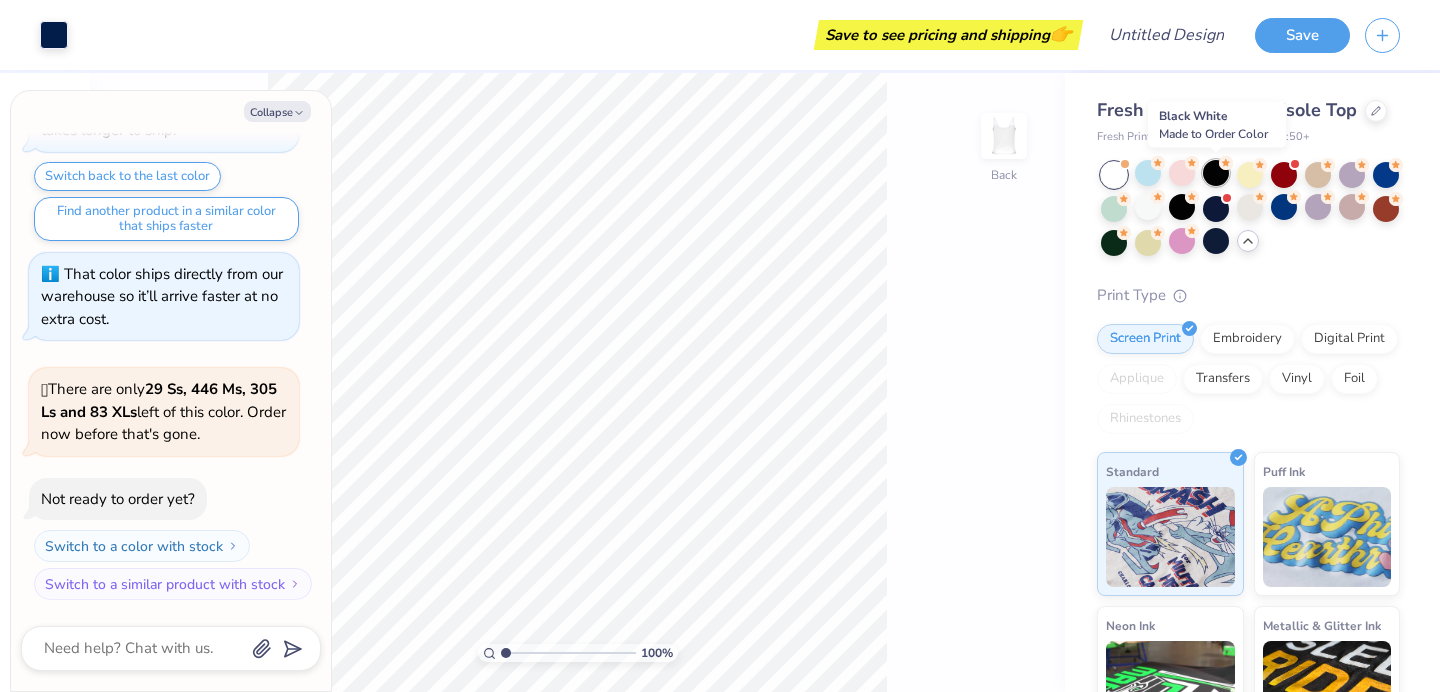 click at bounding box center (1216, 173) 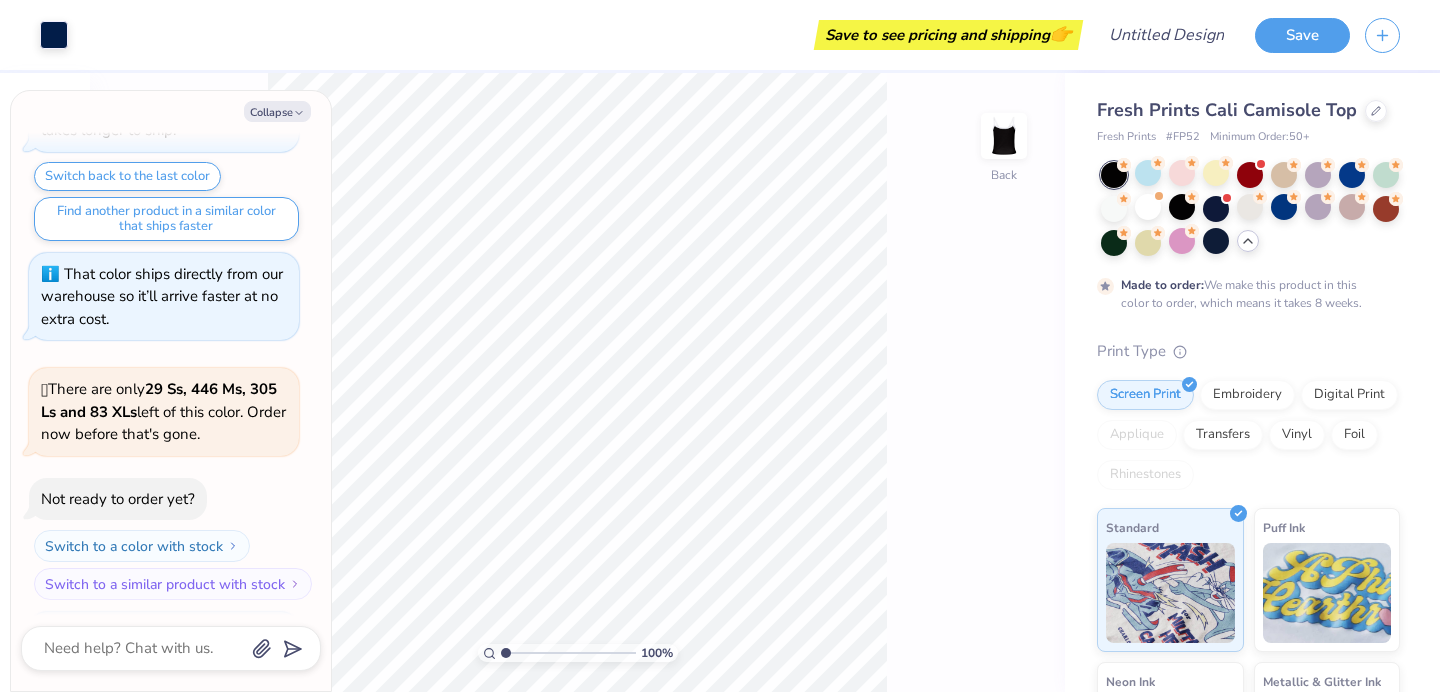 scroll, scrollTop: 1073, scrollLeft: 0, axis: vertical 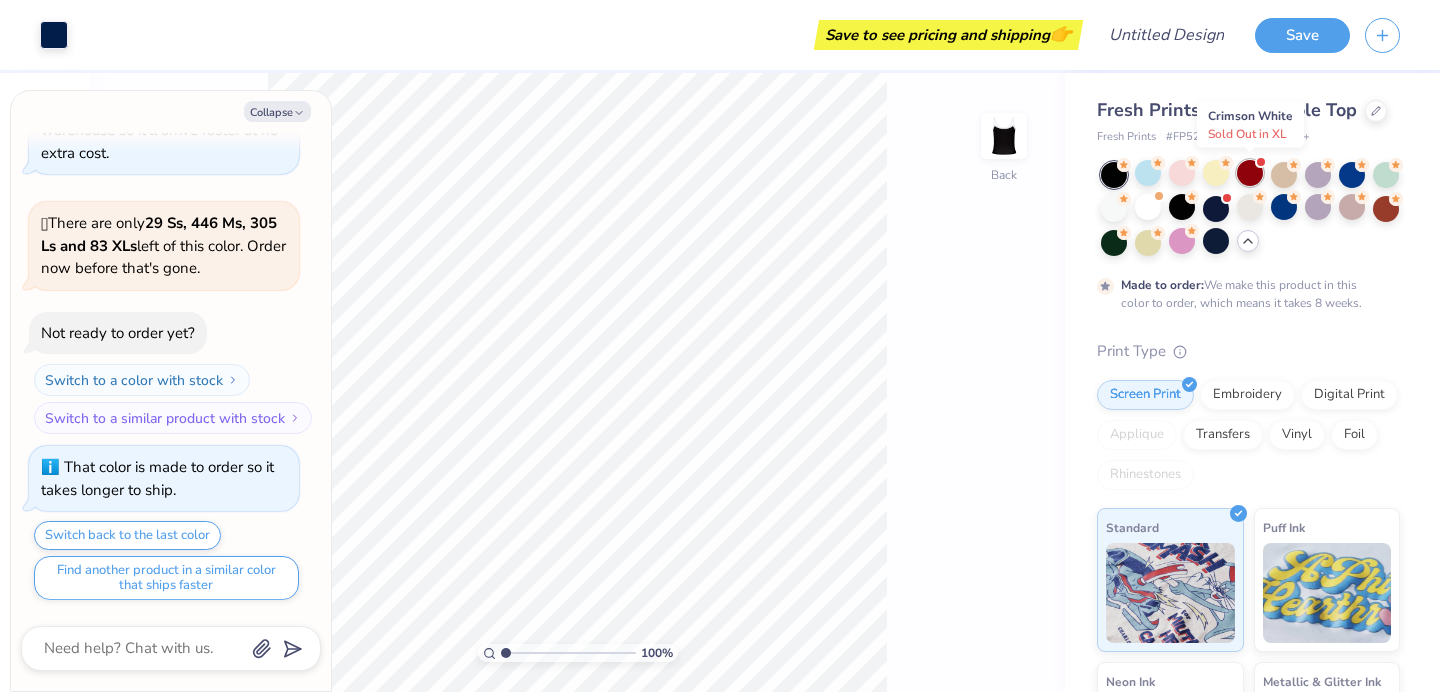 click at bounding box center (1250, 173) 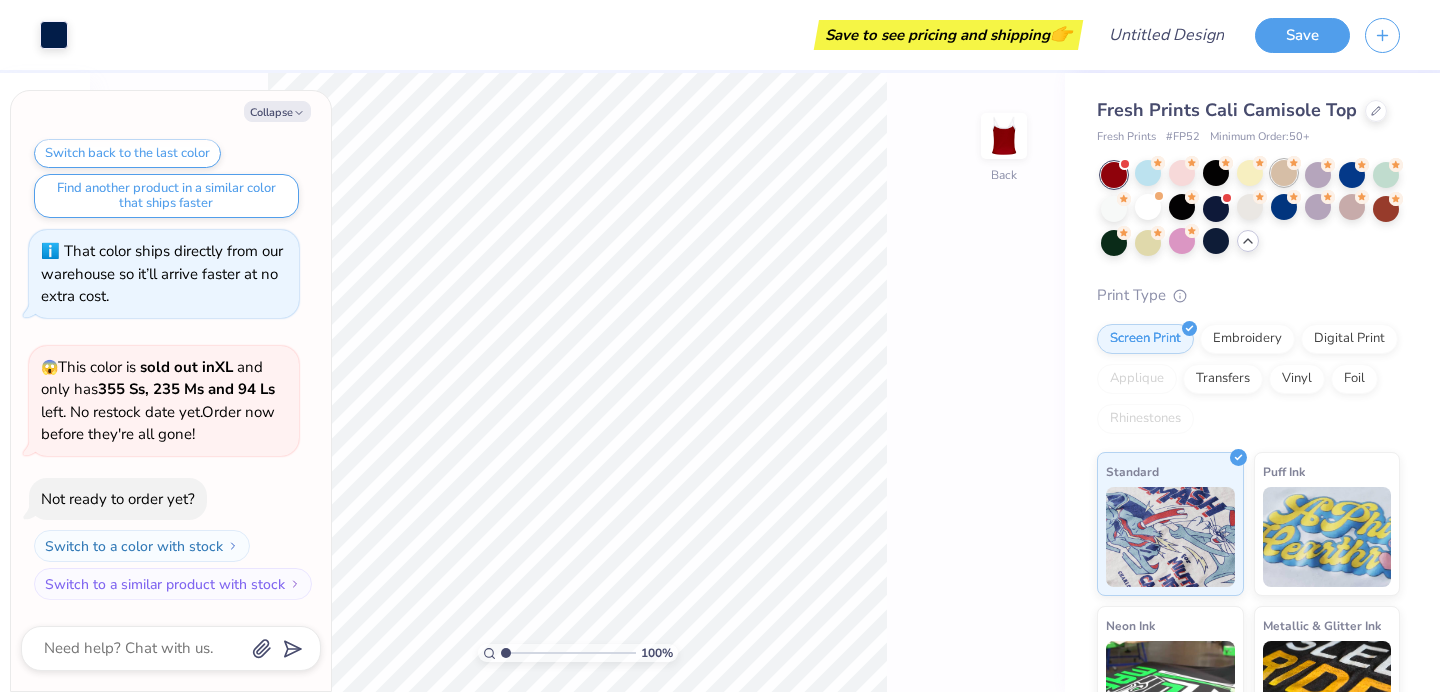 click at bounding box center (1284, 173) 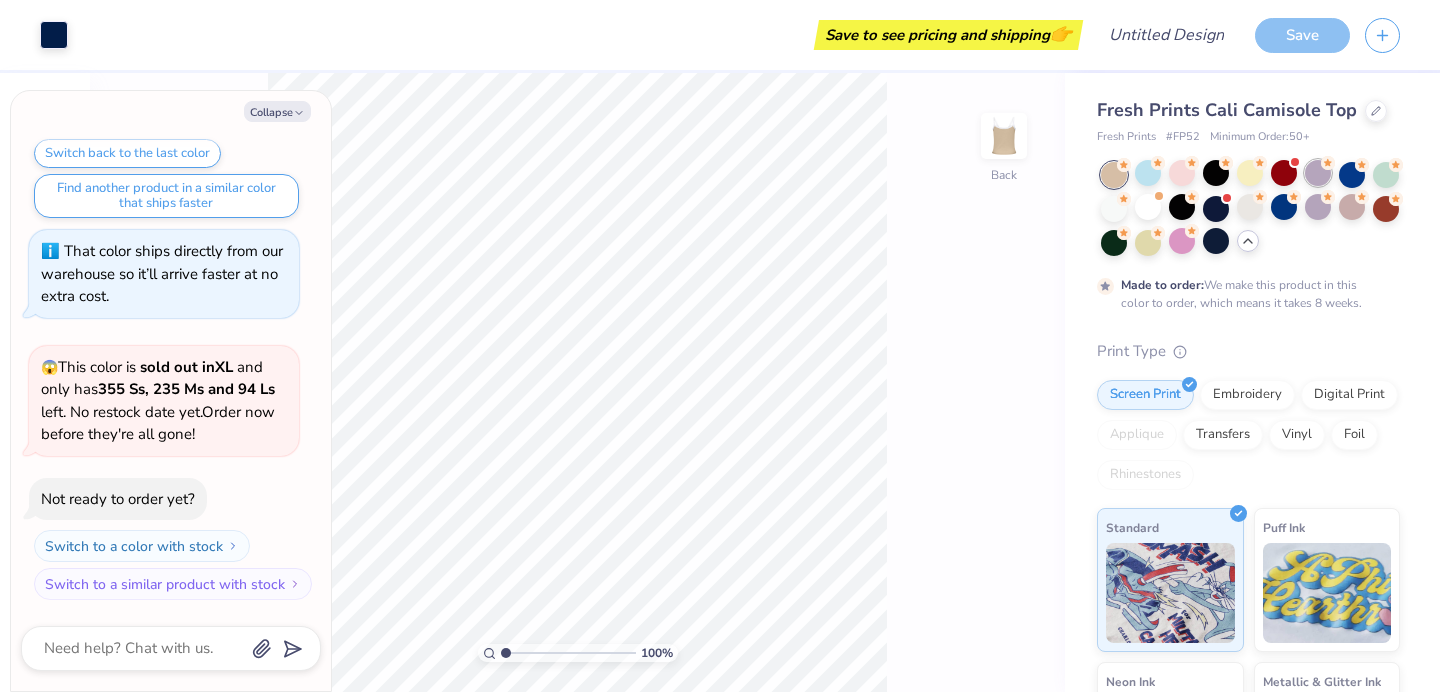 scroll, scrollTop: 1621, scrollLeft: 0, axis: vertical 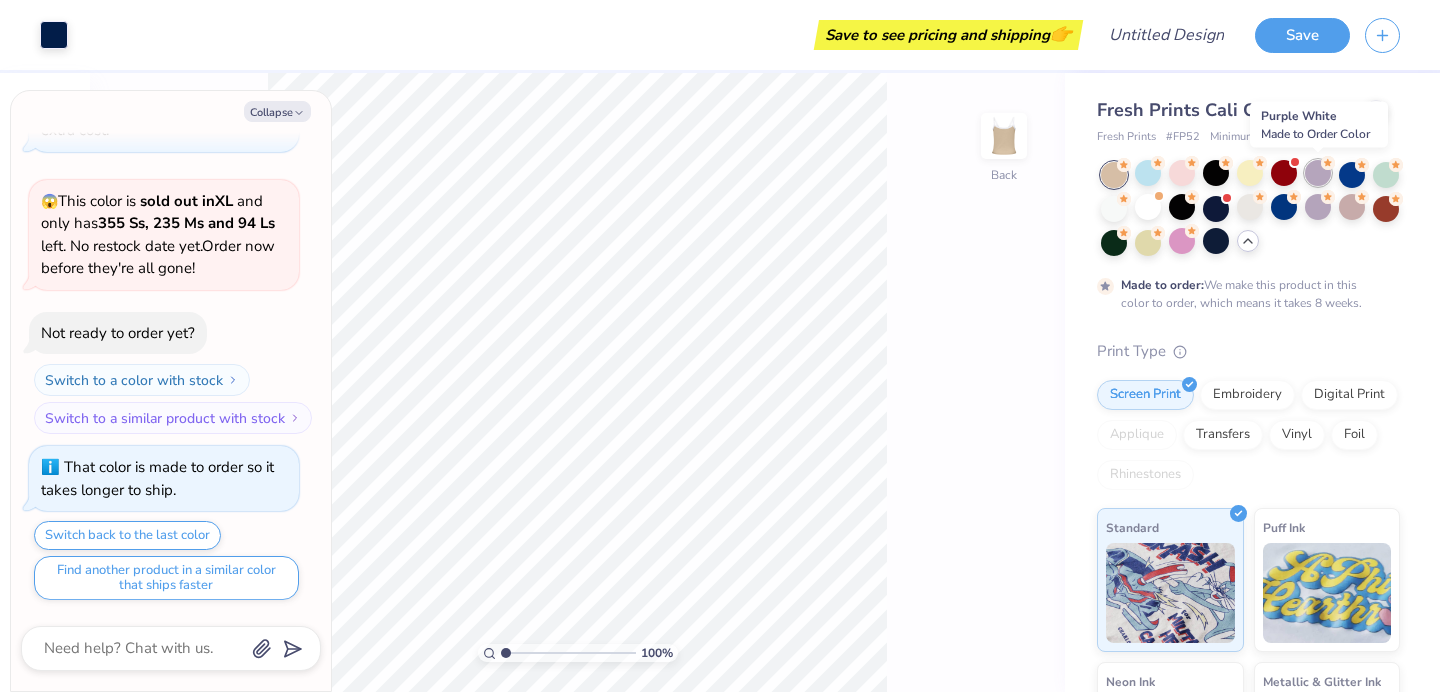 click at bounding box center [1318, 173] 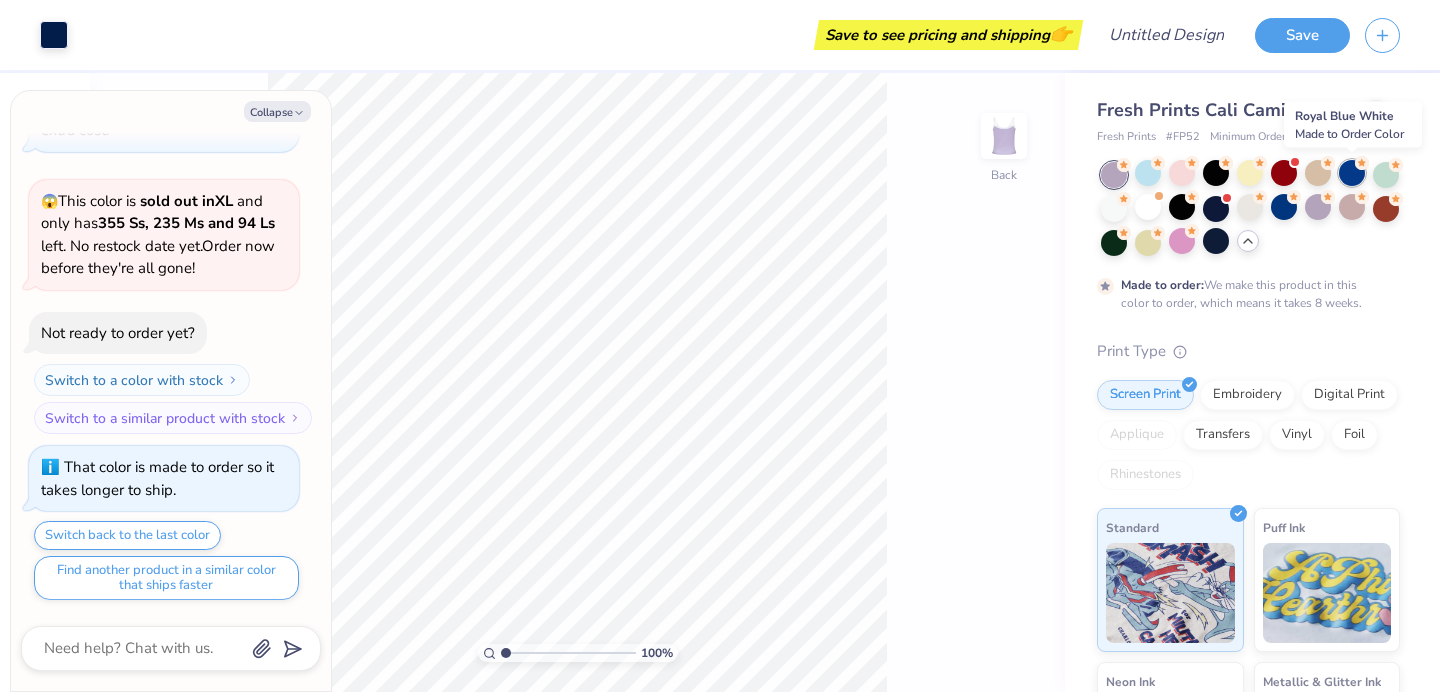 click at bounding box center [1352, 173] 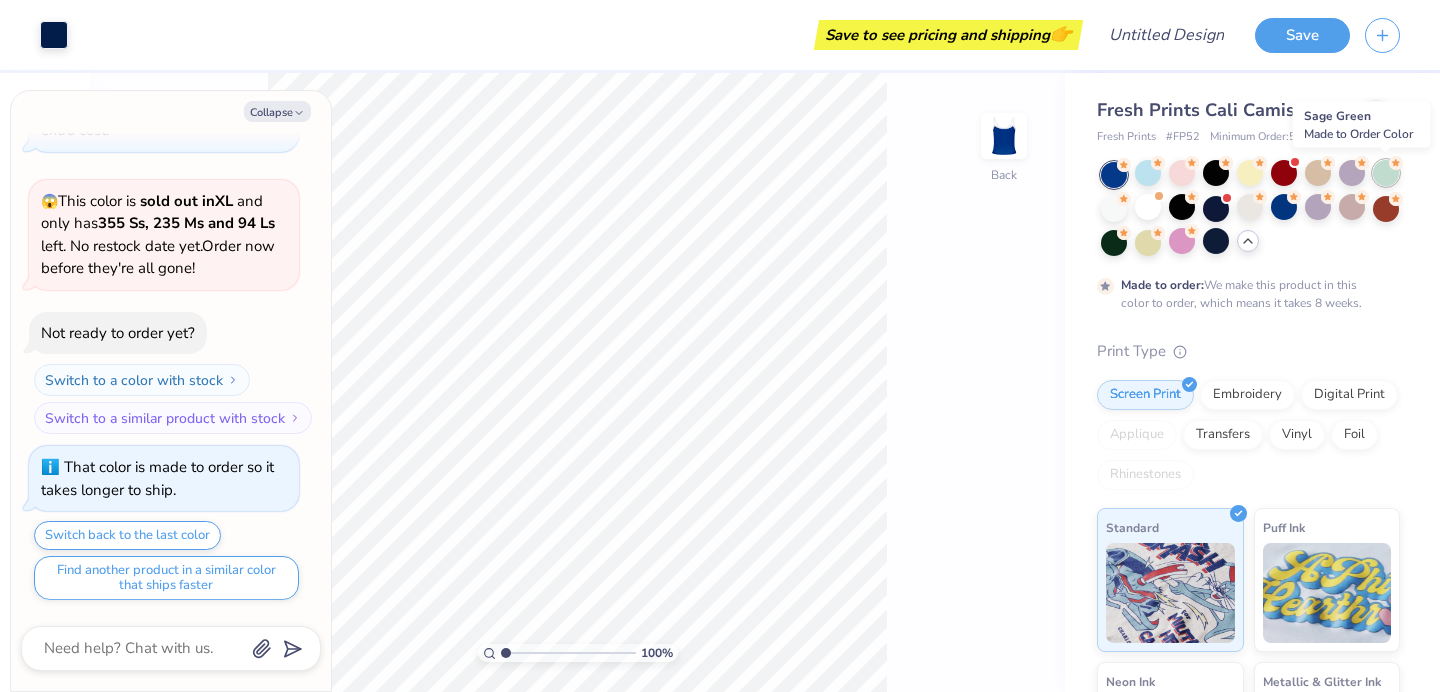 click at bounding box center (1386, 173) 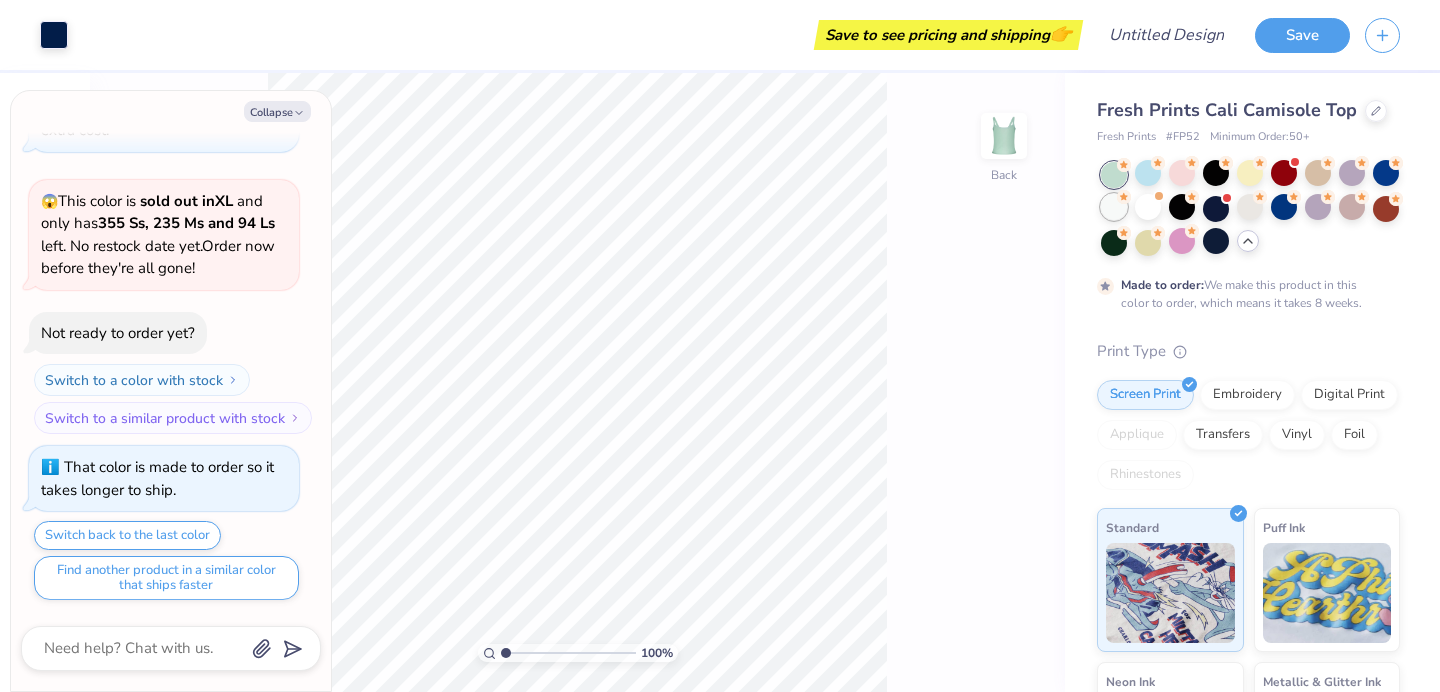 click at bounding box center [1250, 209] 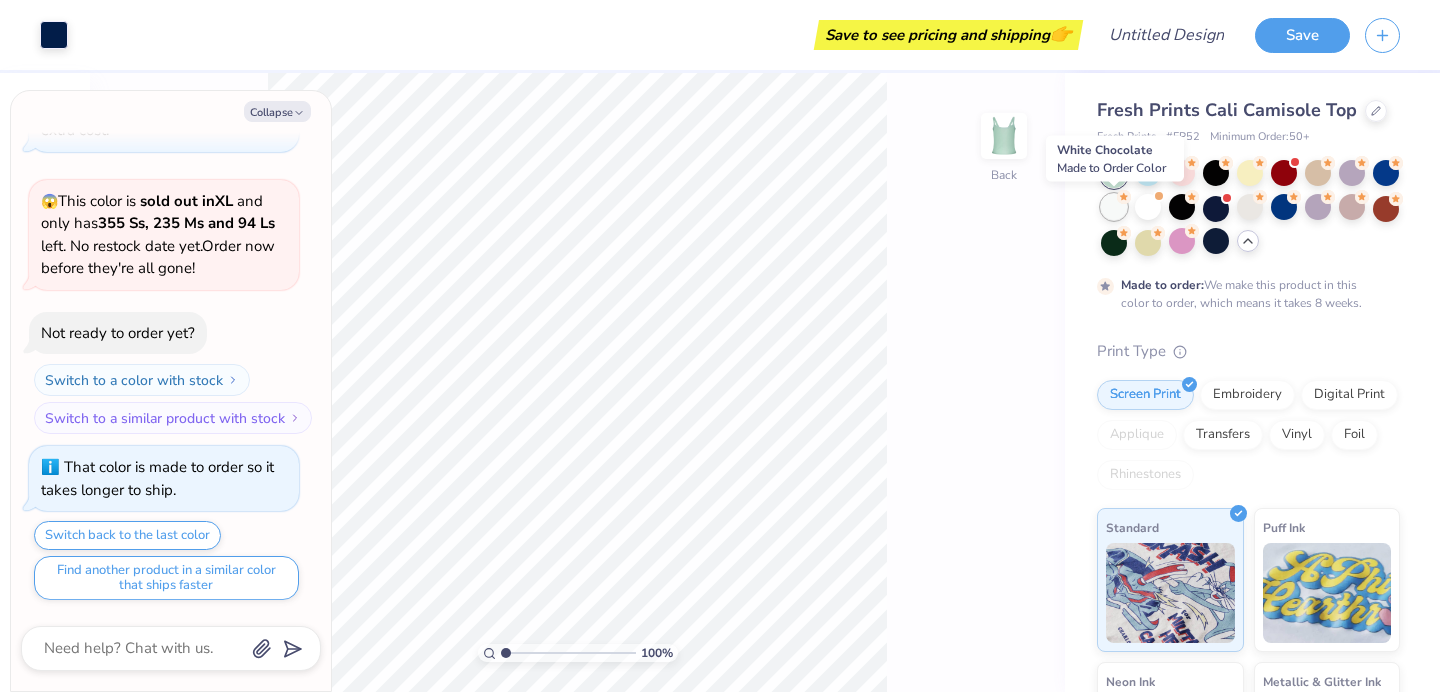 click at bounding box center [1114, 207] 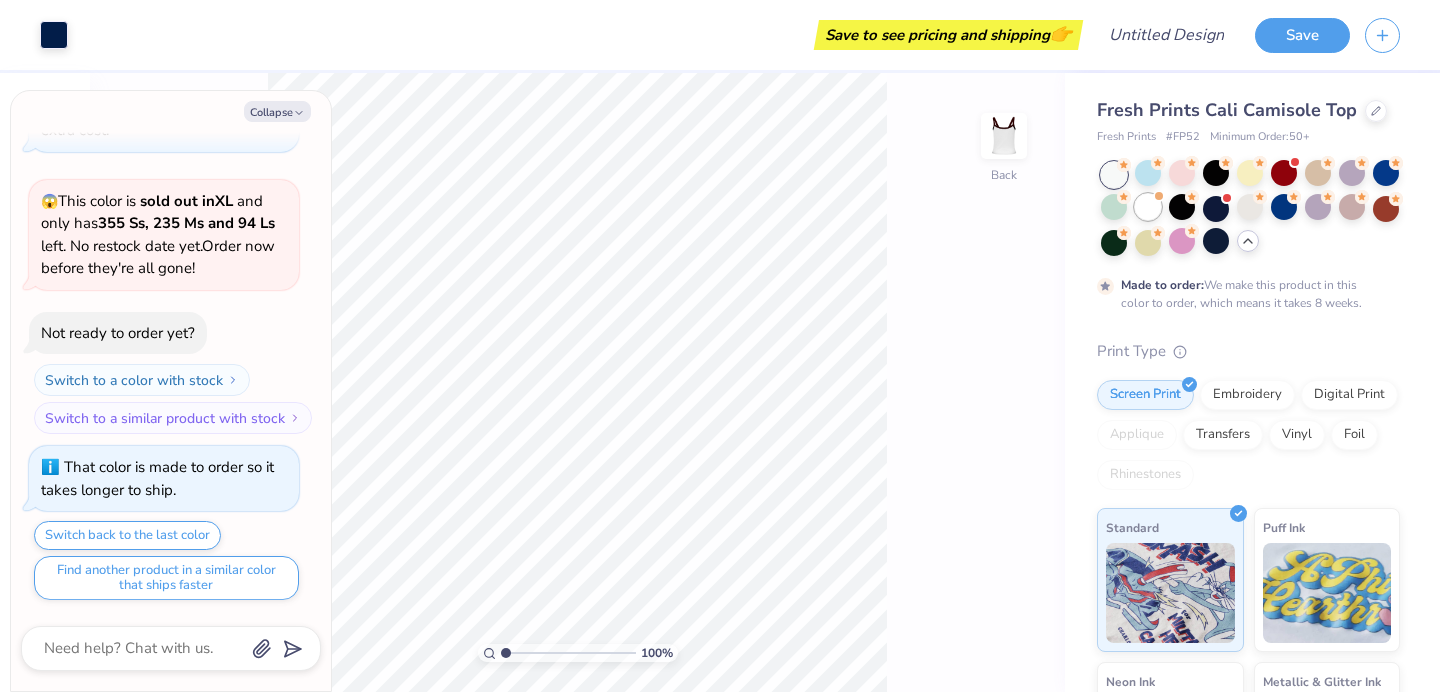 click at bounding box center (1148, 207) 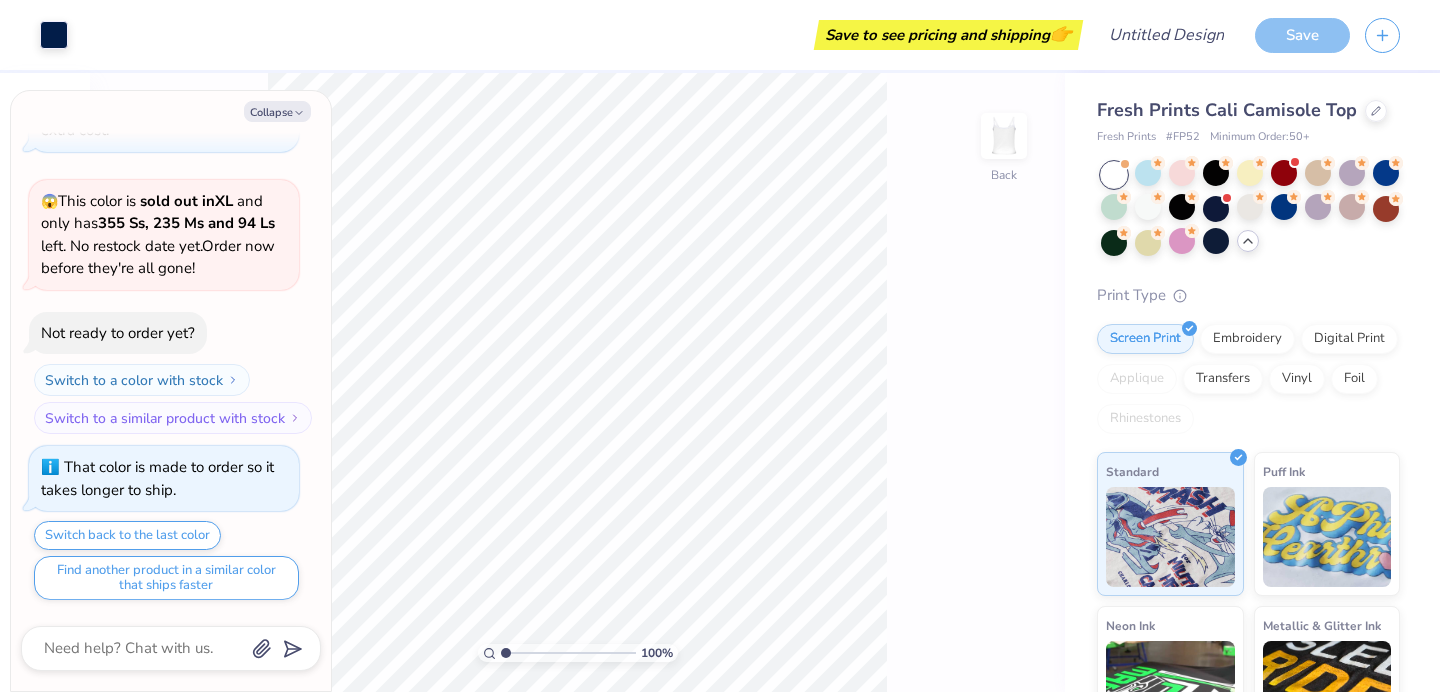 scroll, scrollTop: 1980, scrollLeft: 0, axis: vertical 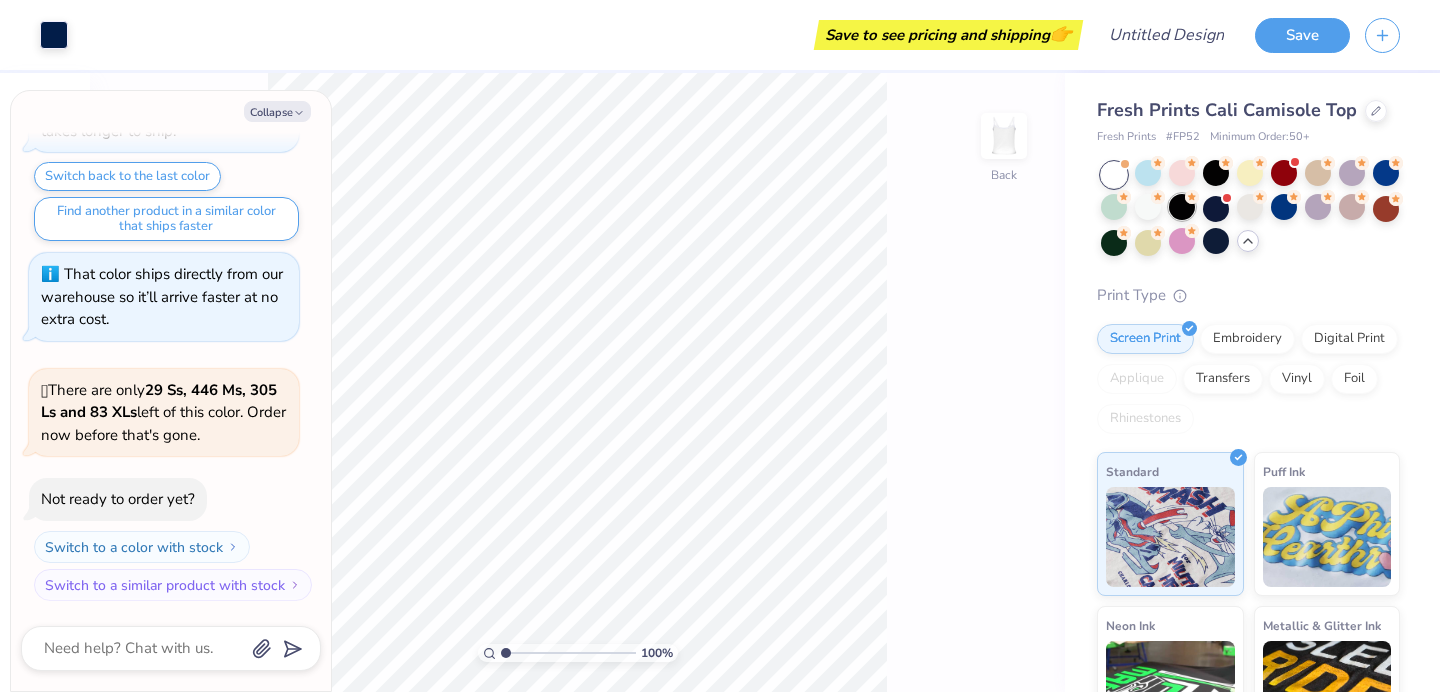 click at bounding box center [1182, 207] 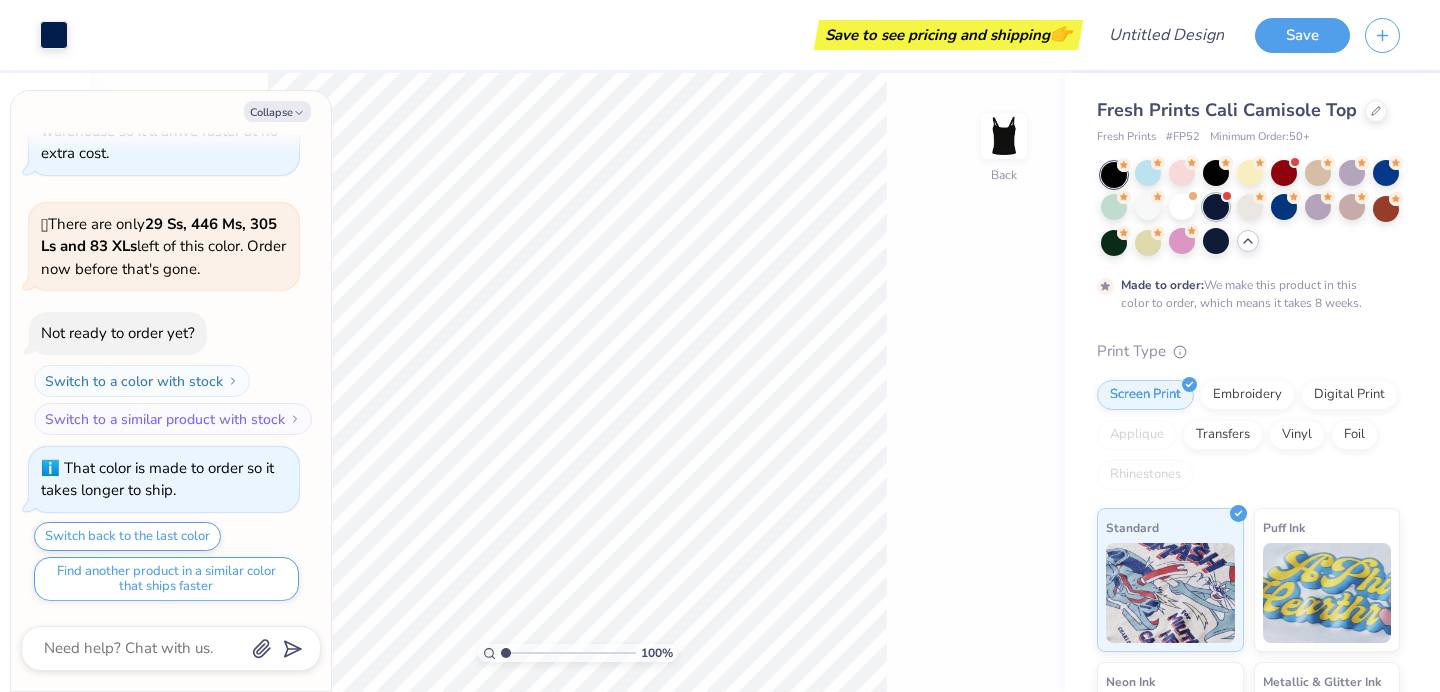 click at bounding box center [1226, 196] 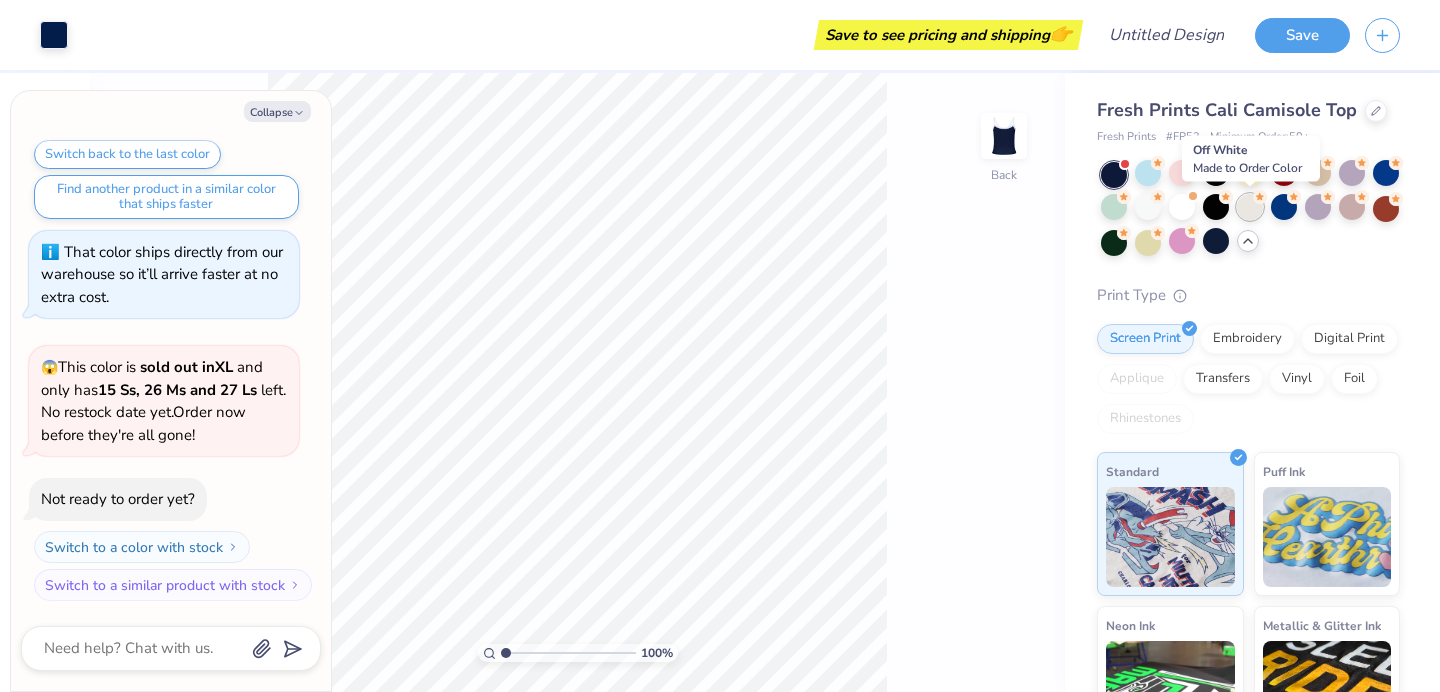 click 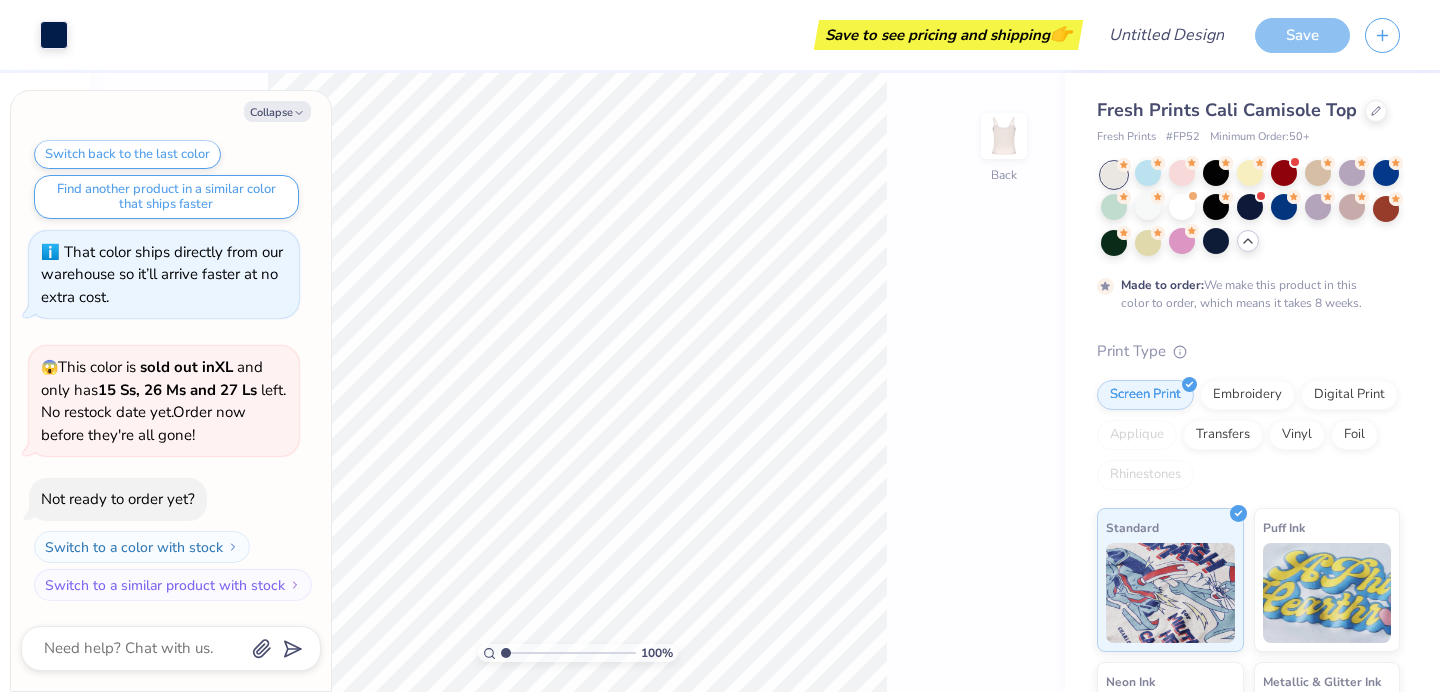 scroll, scrollTop: 2694, scrollLeft: 0, axis: vertical 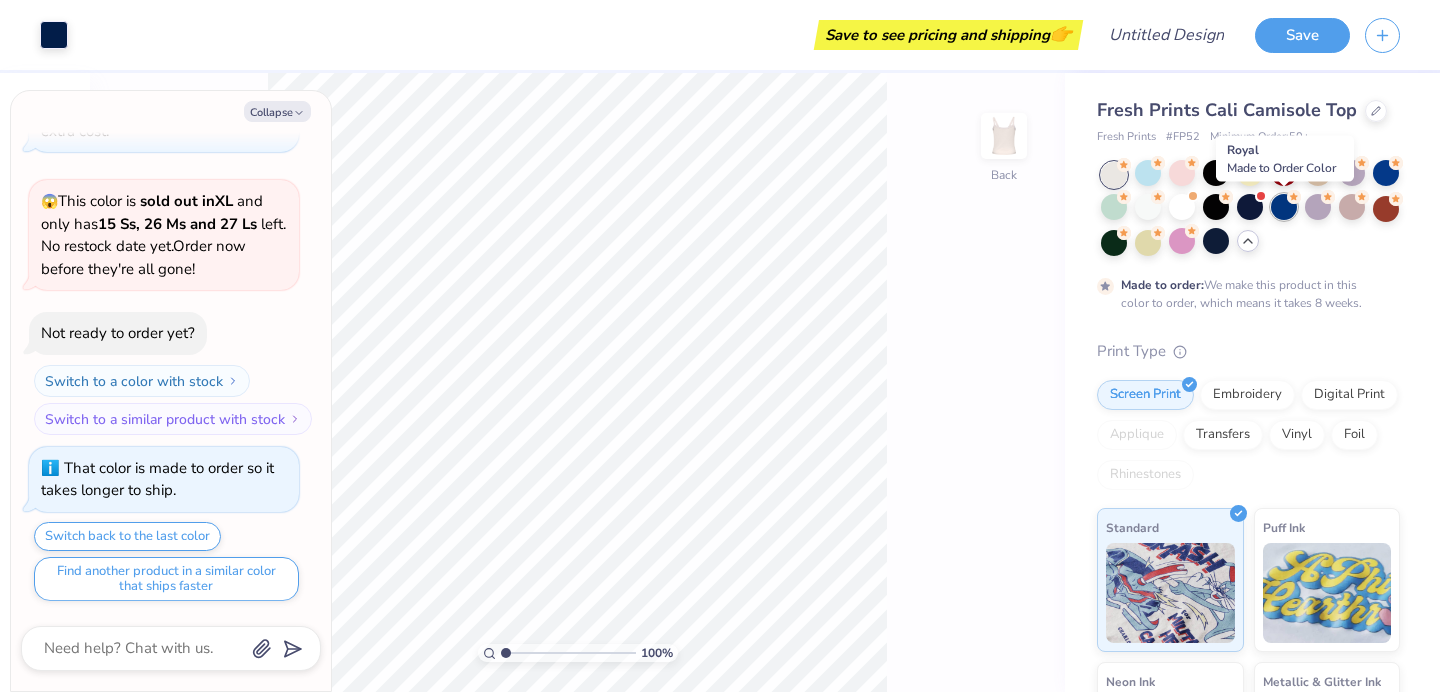 click at bounding box center (1284, 207) 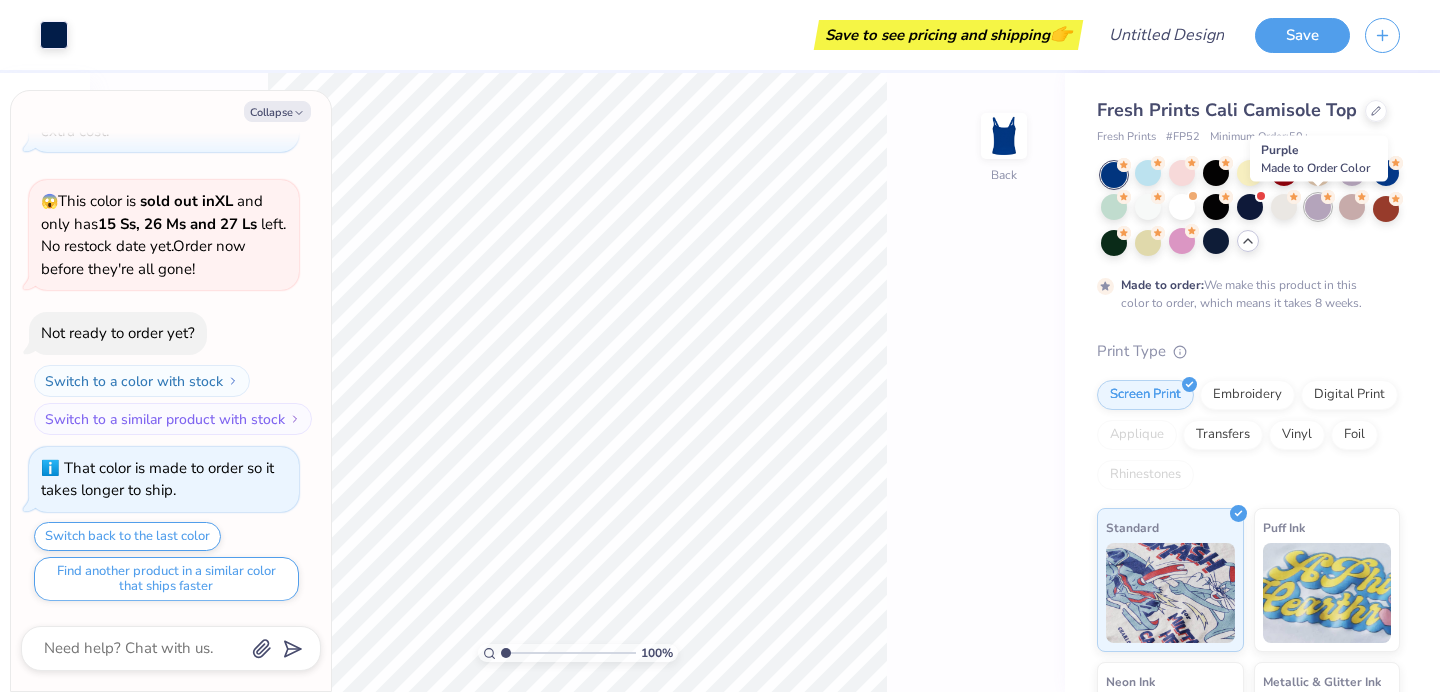 click at bounding box center [1318, 207] 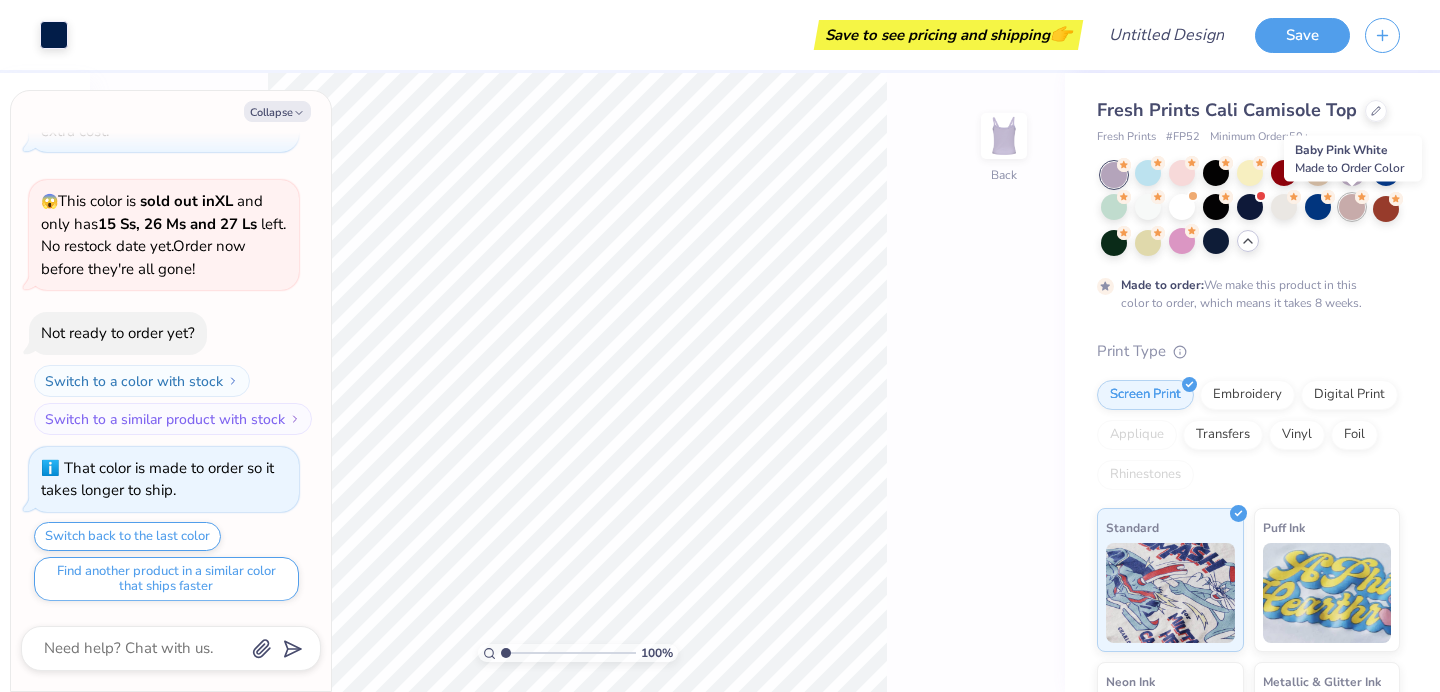 click at bounding box center [1352, 207] 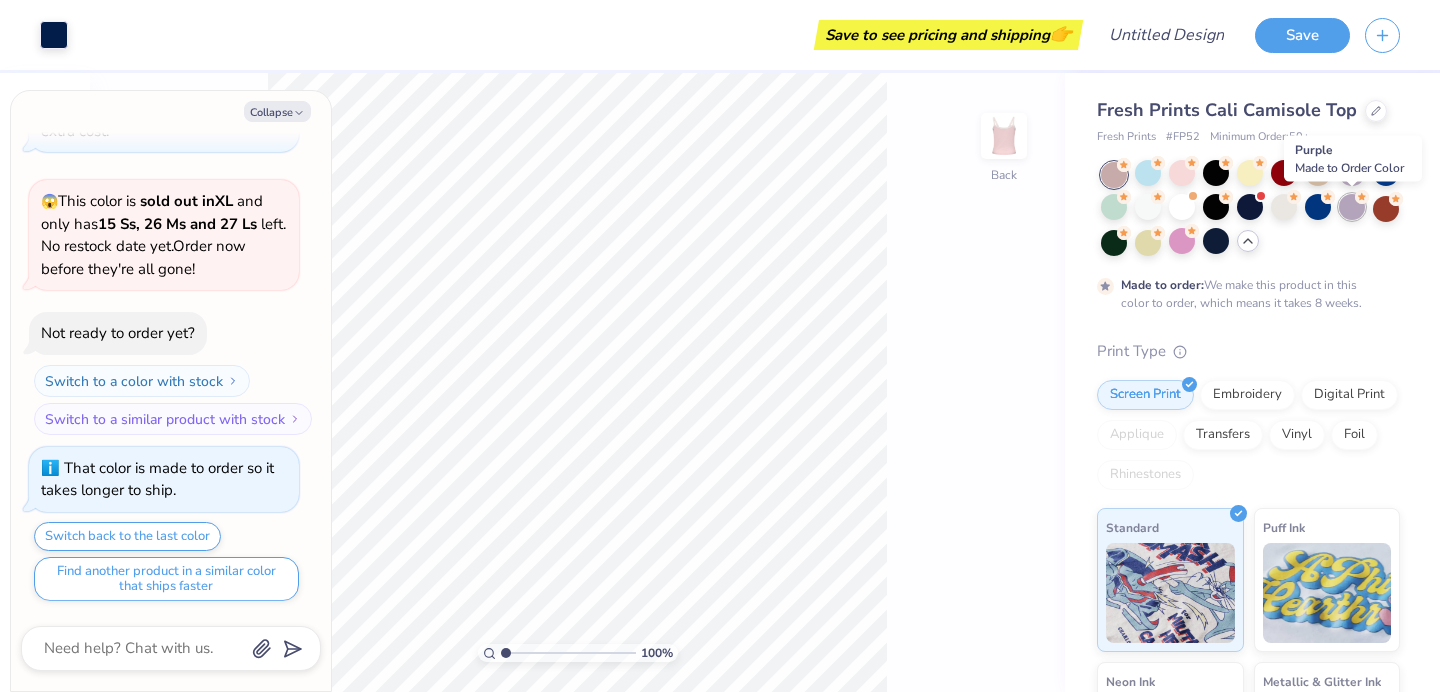 click at bounding box center (1352, 207) 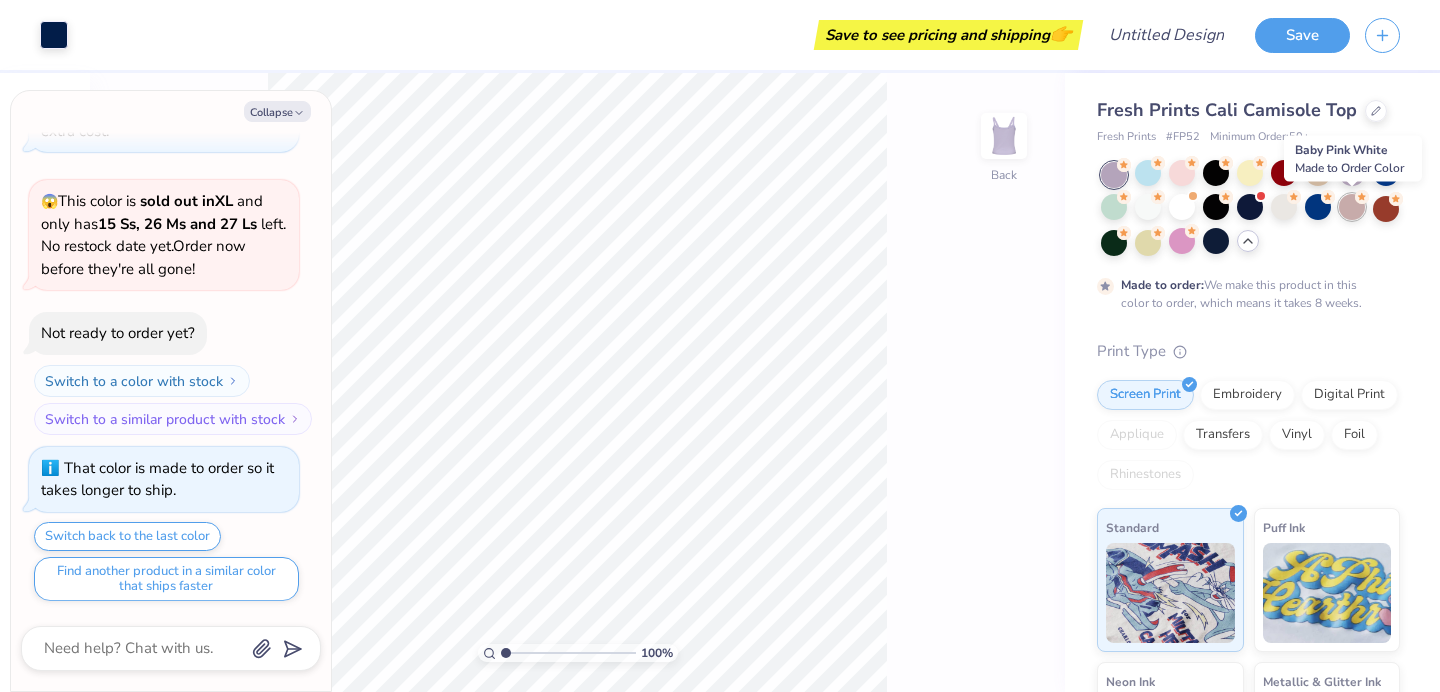 click at bounding box center [1352, 207] 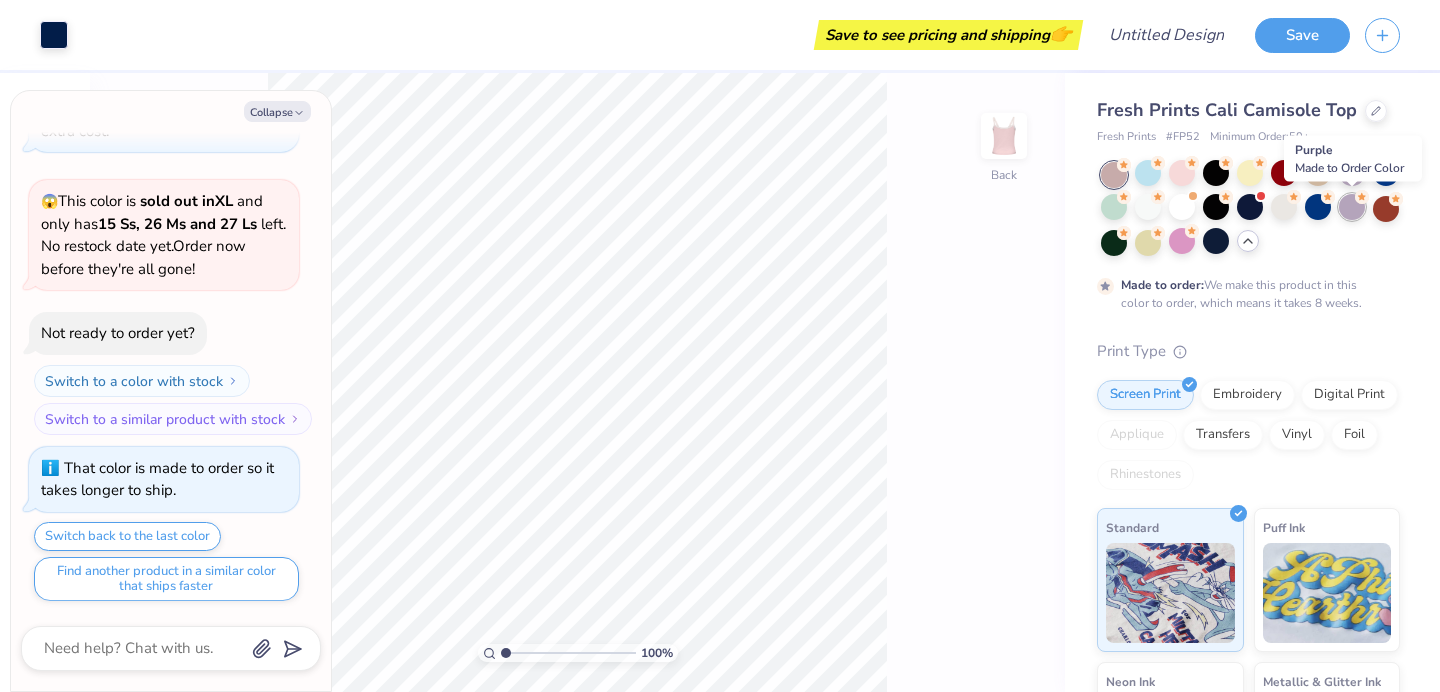 click at bounding box center (1352, 207) 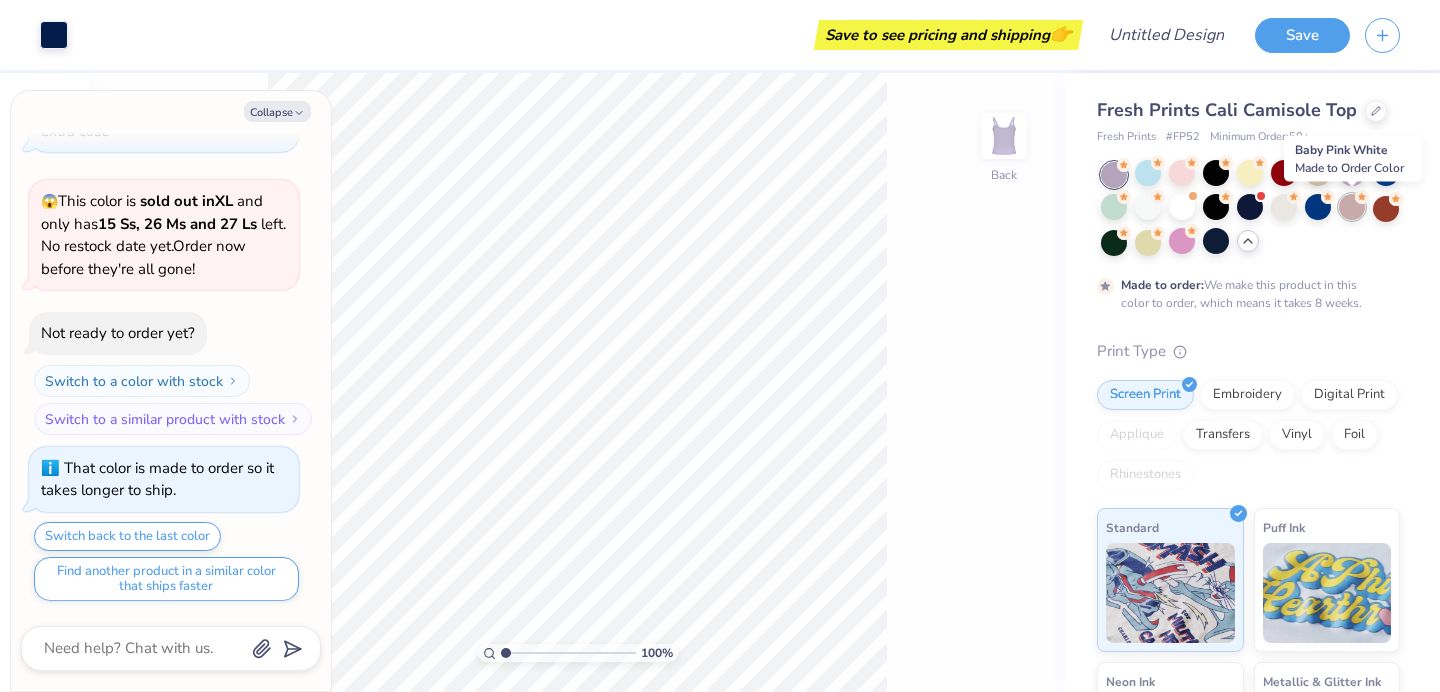 click at bounding box center (1352, 207) 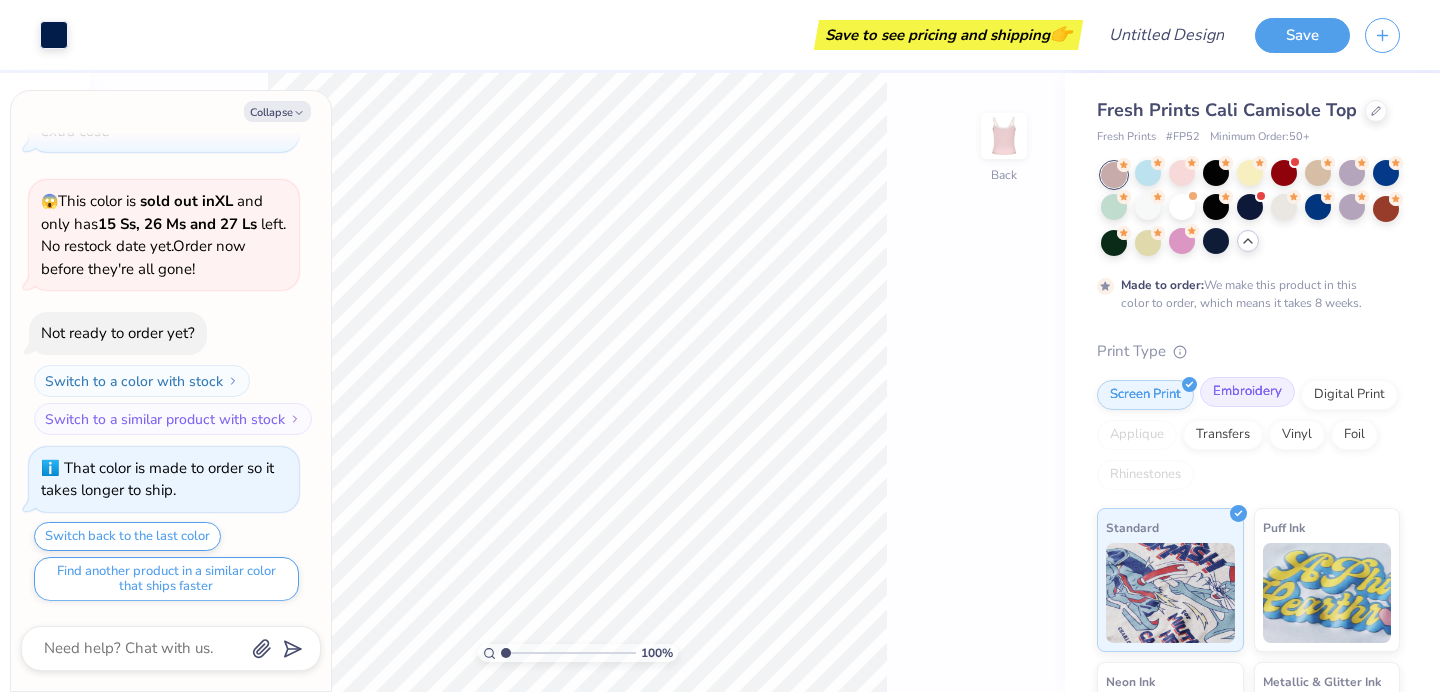 click on "Embroidery" at bounding box center [1247, 392] 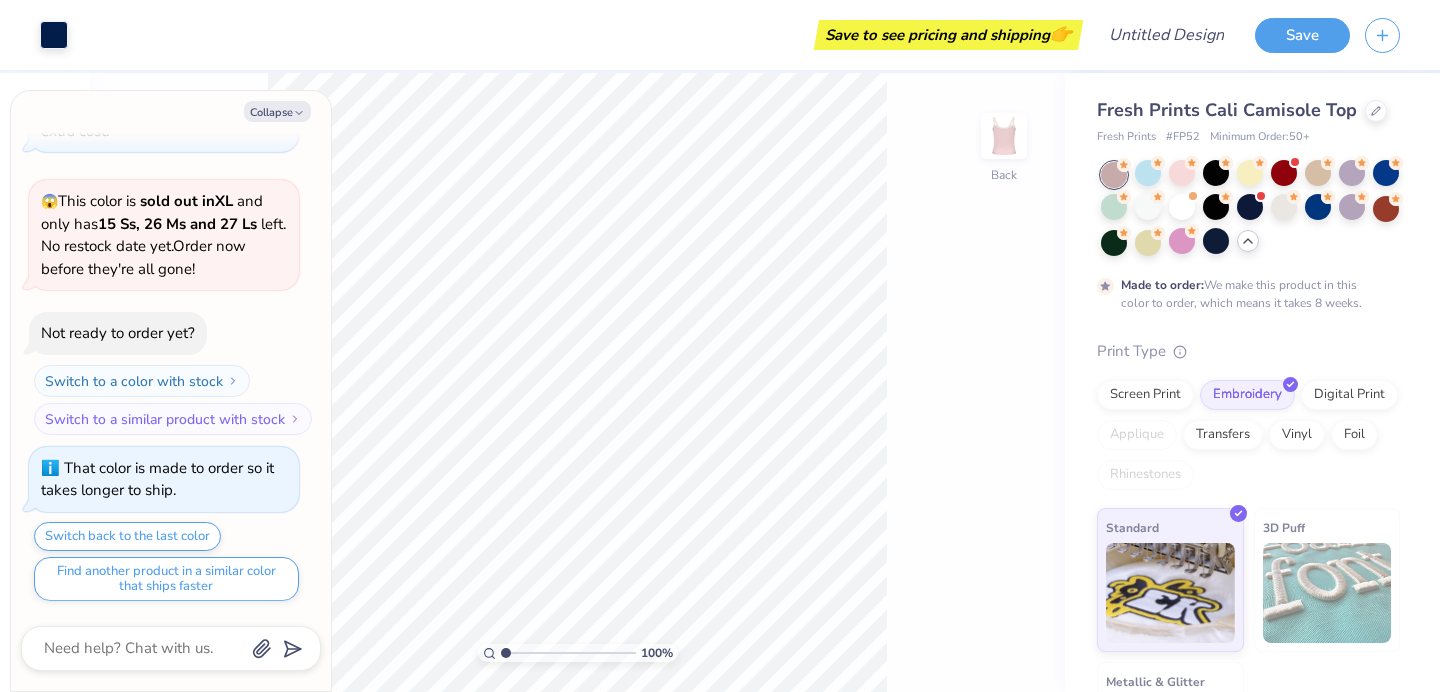 scroll, scrollTop: 114, scrollLeft: 0, axis: vertical 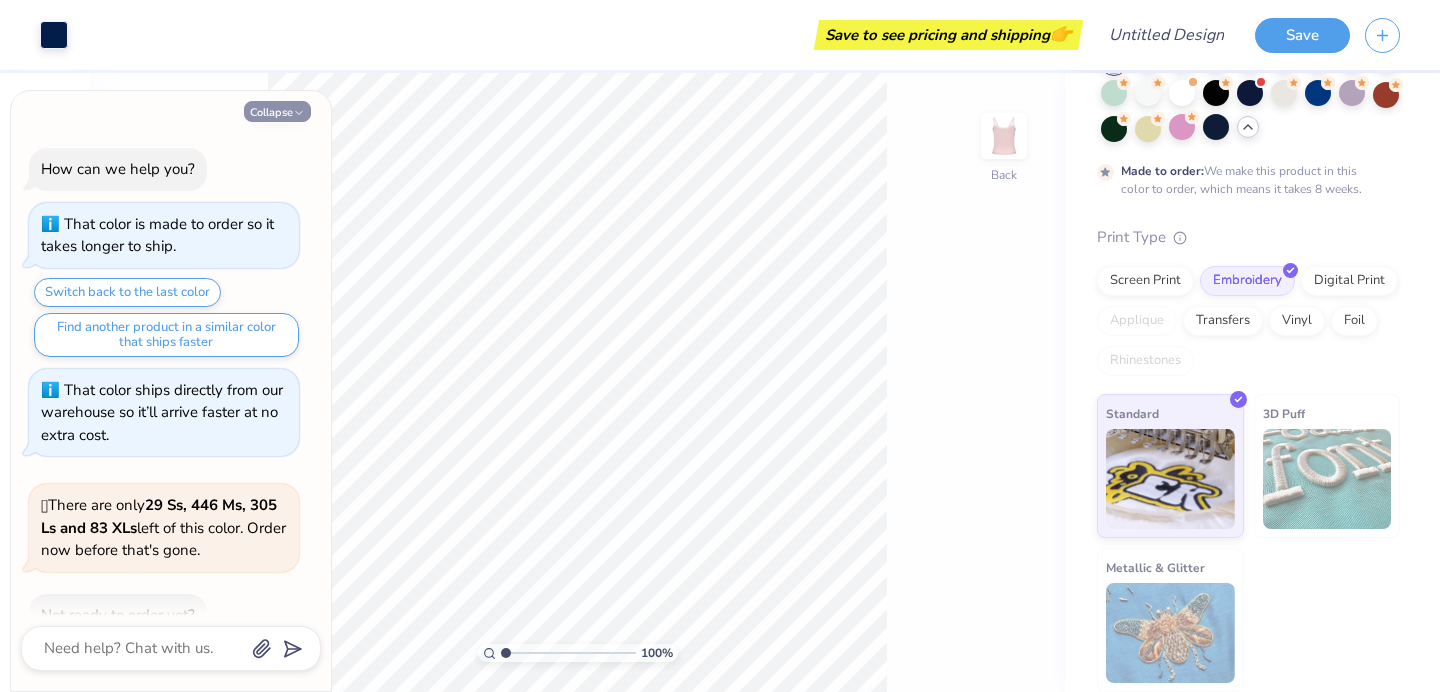 click on "Collapse" at bounding box center (277, 111) 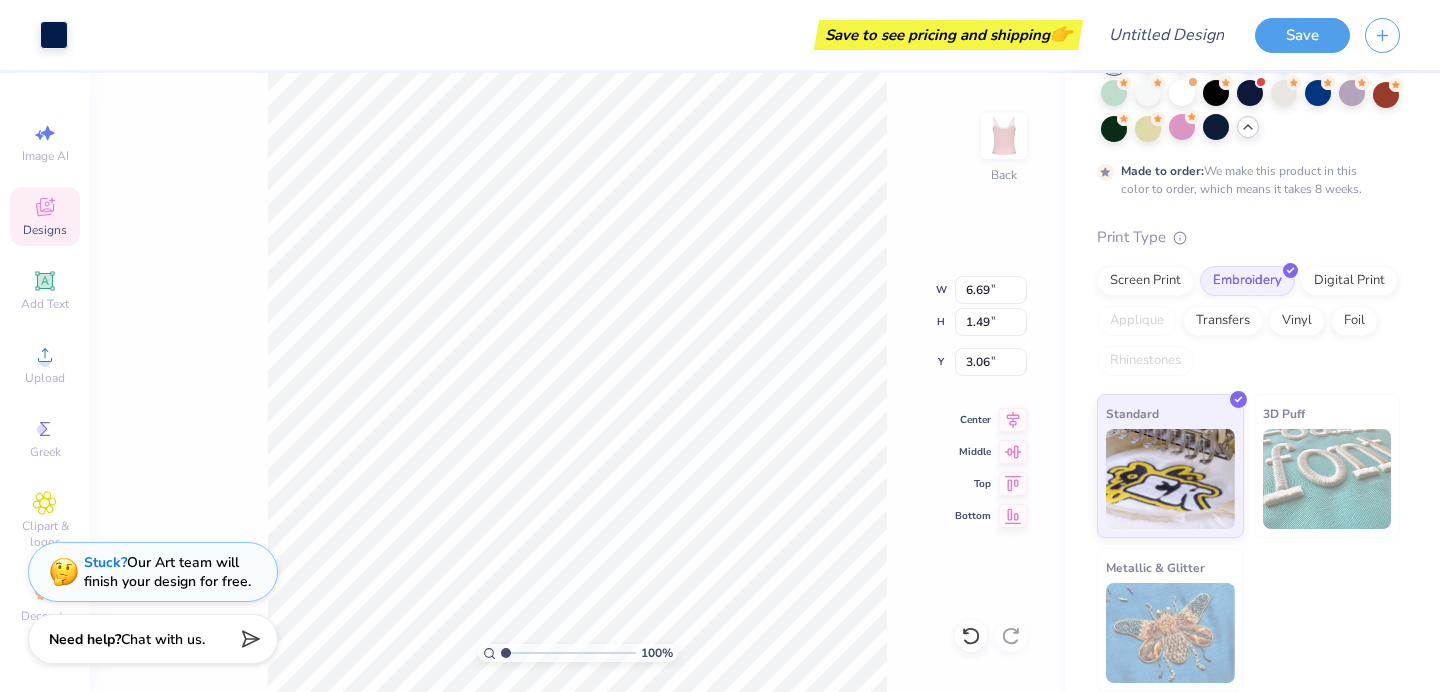 type on "3.07" 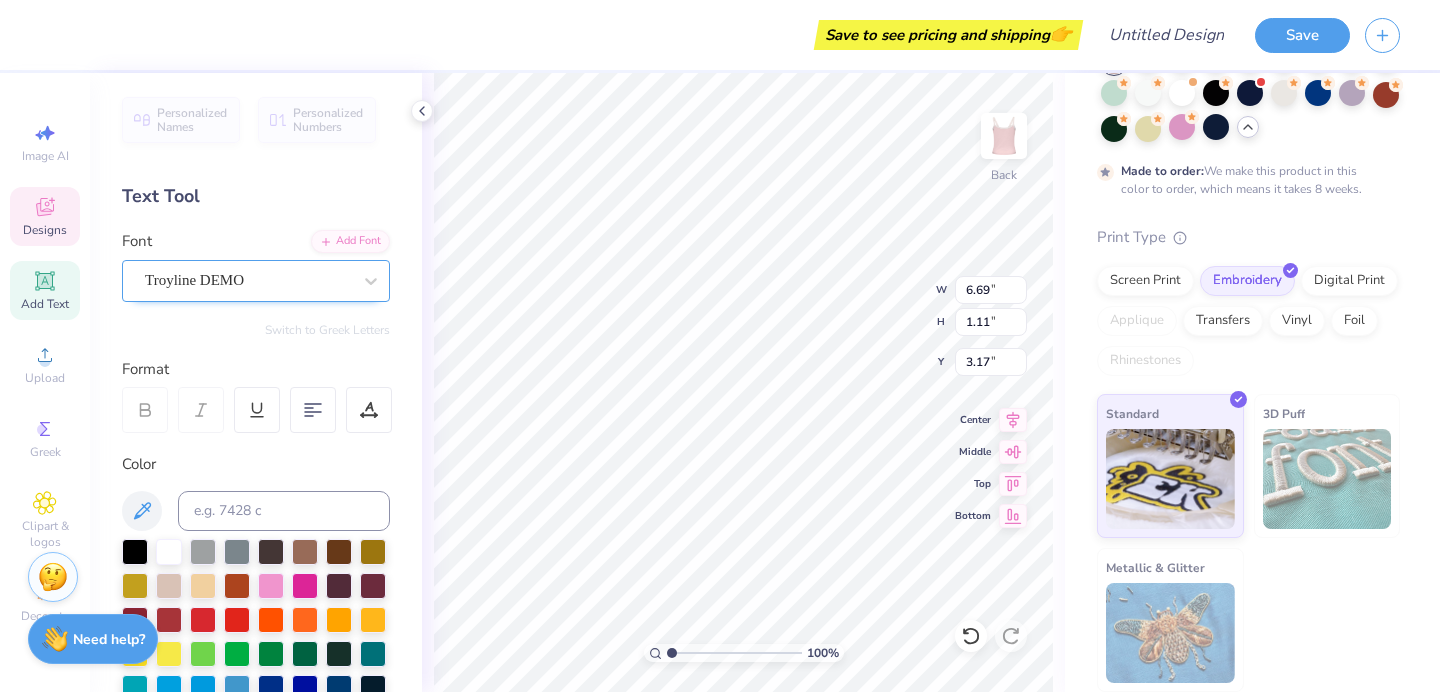 click on "Troyline DEMO" at bounding box center (248, 280) 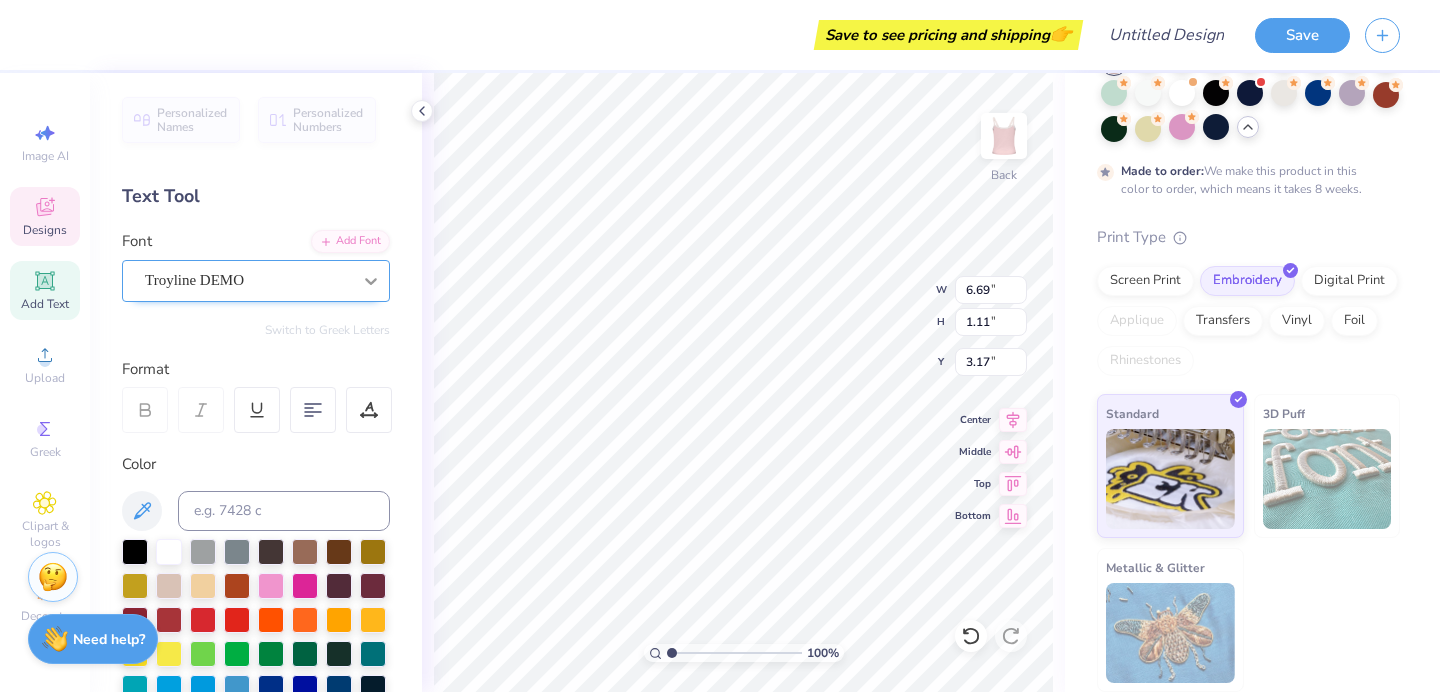 scroll, scrollTop: 0, scrollLeft: 5, axis: horizontal 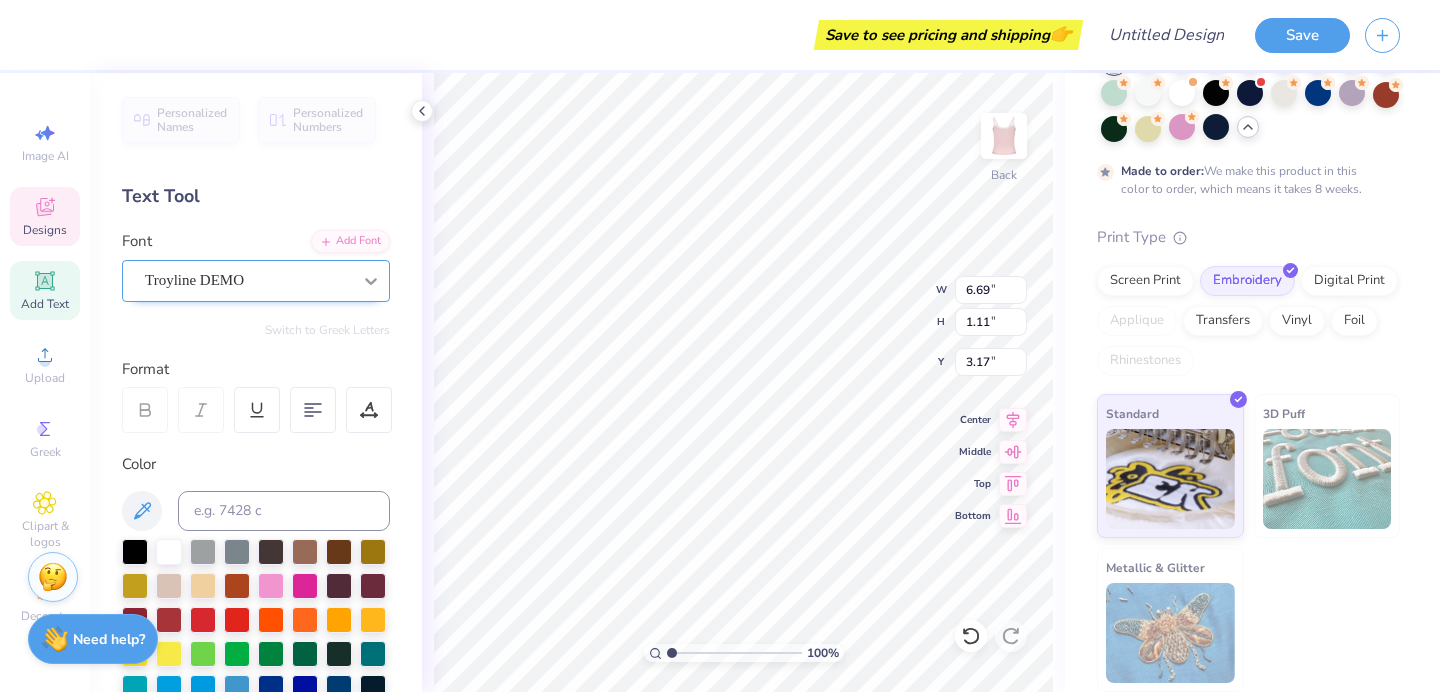 type on "Z" 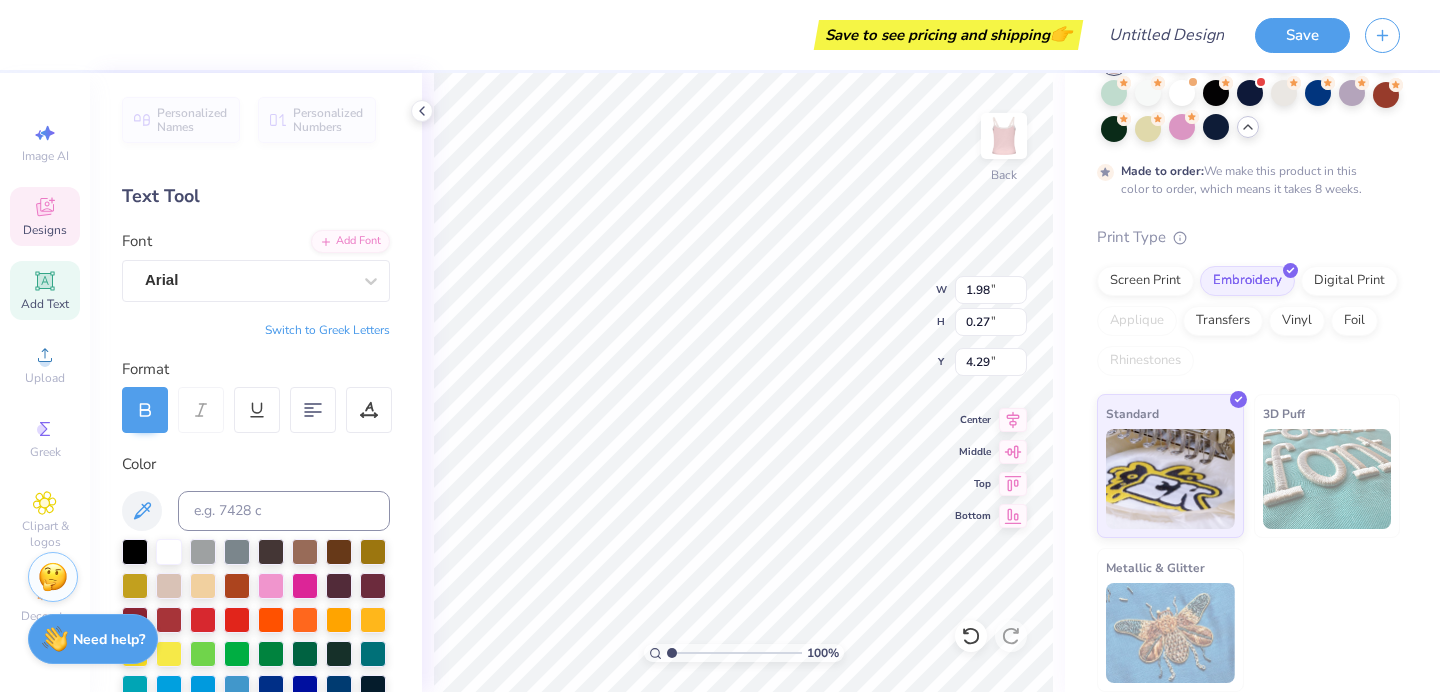 click on "Save to see pricing and shipping  👉" at bounding box center (948, 35) 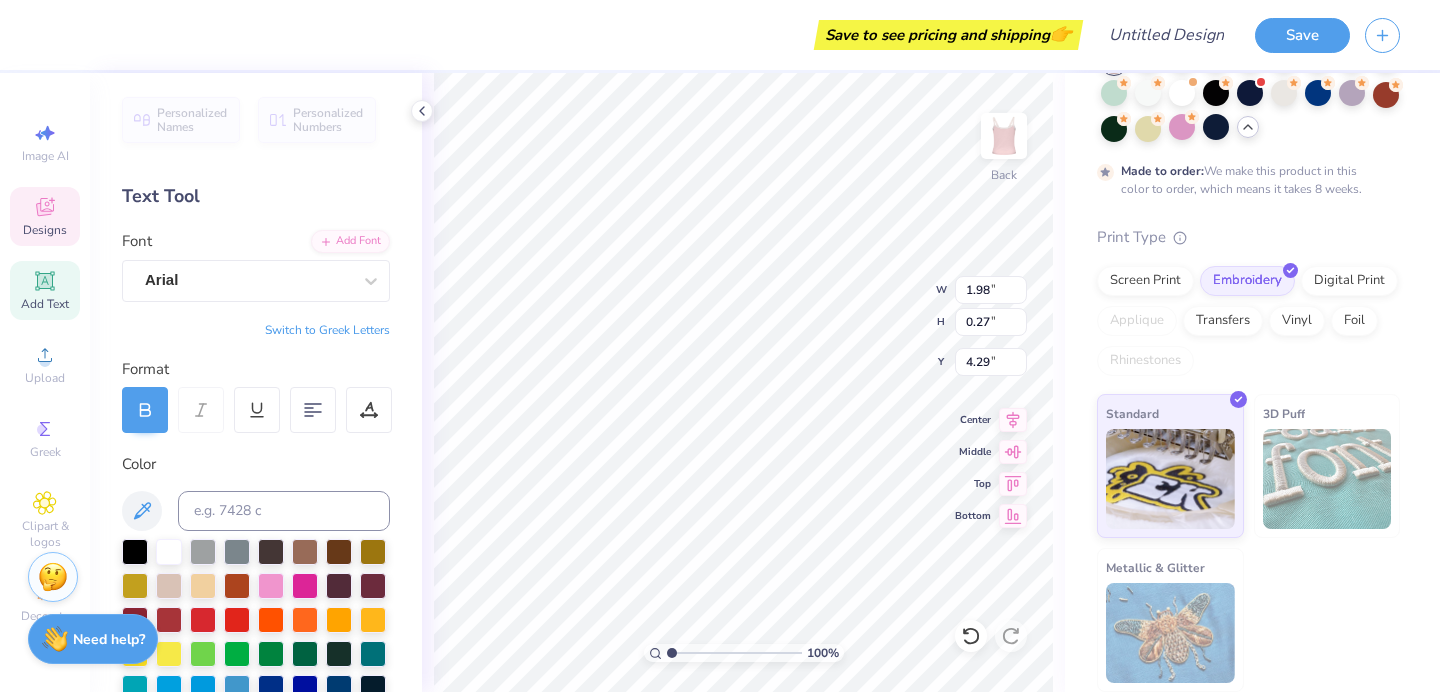 scroll, scrollTop: 0, scrollLeft: 3, axis: horizontal 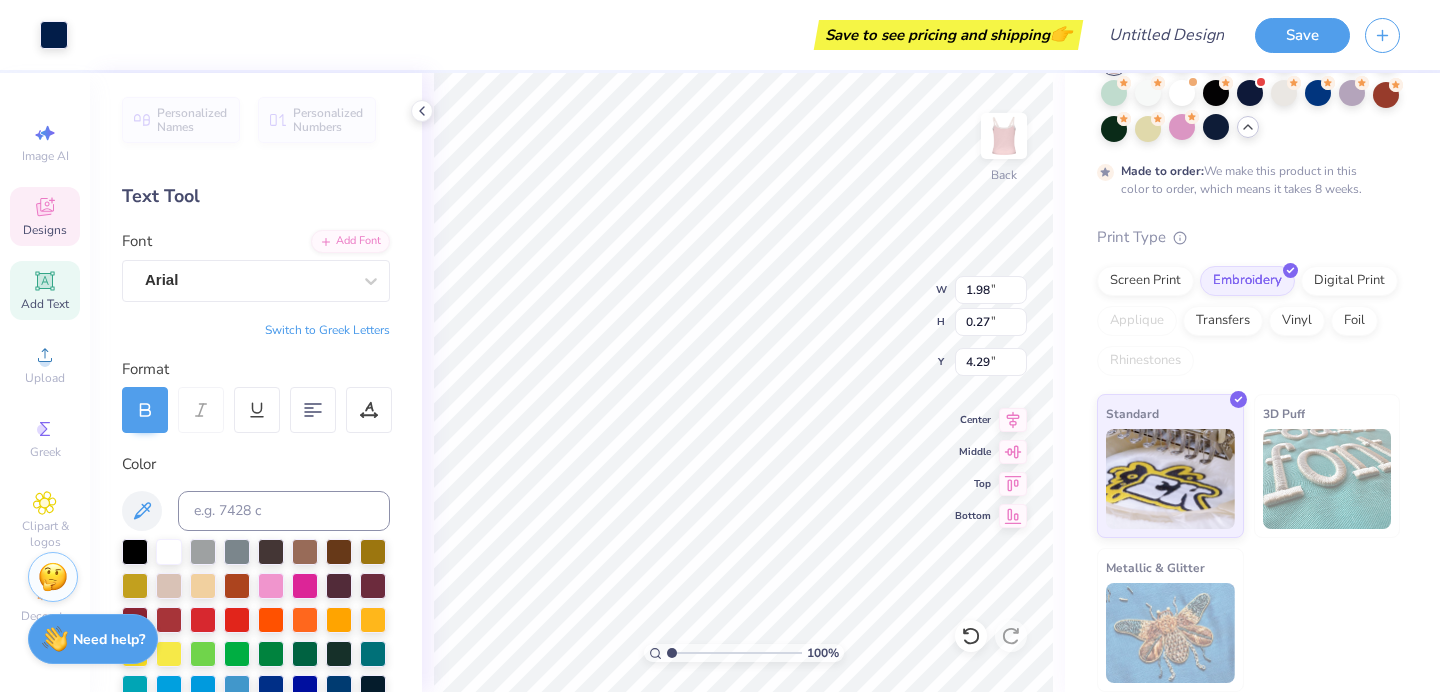 type on "4.21" 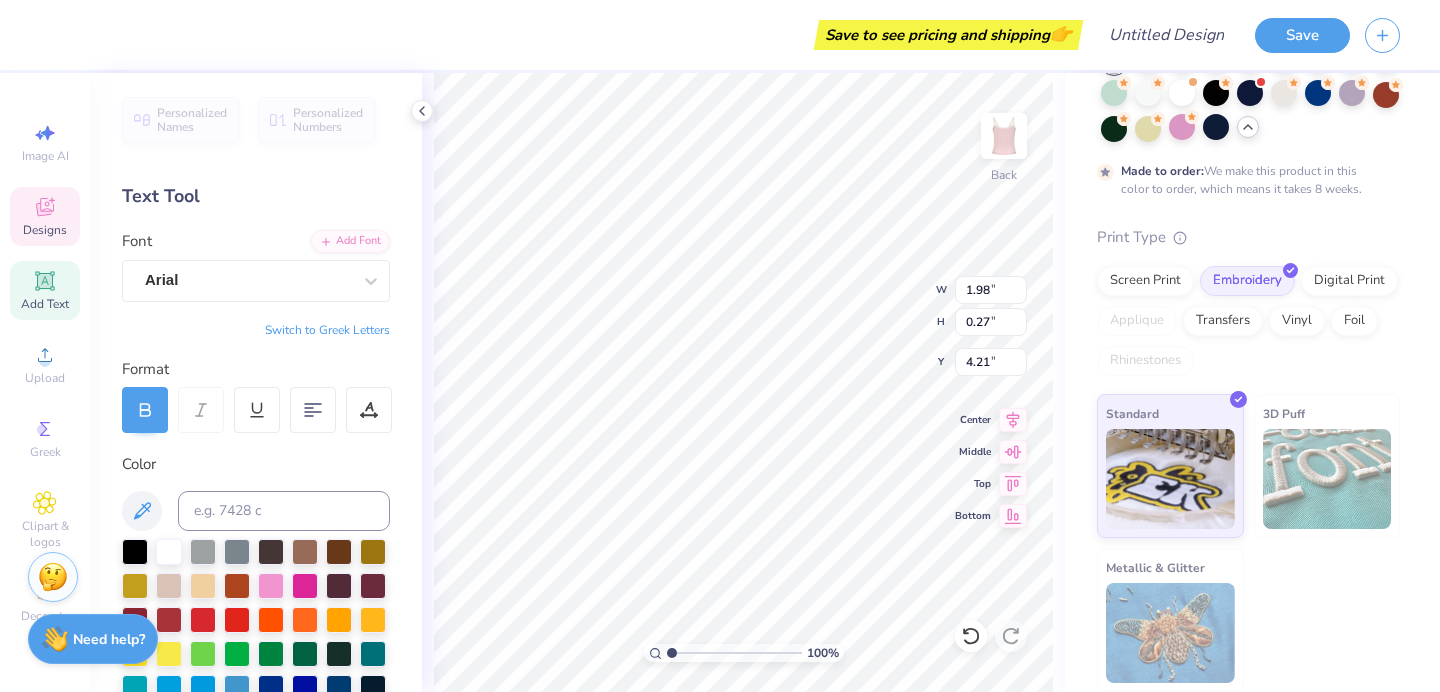 type on "3.56" 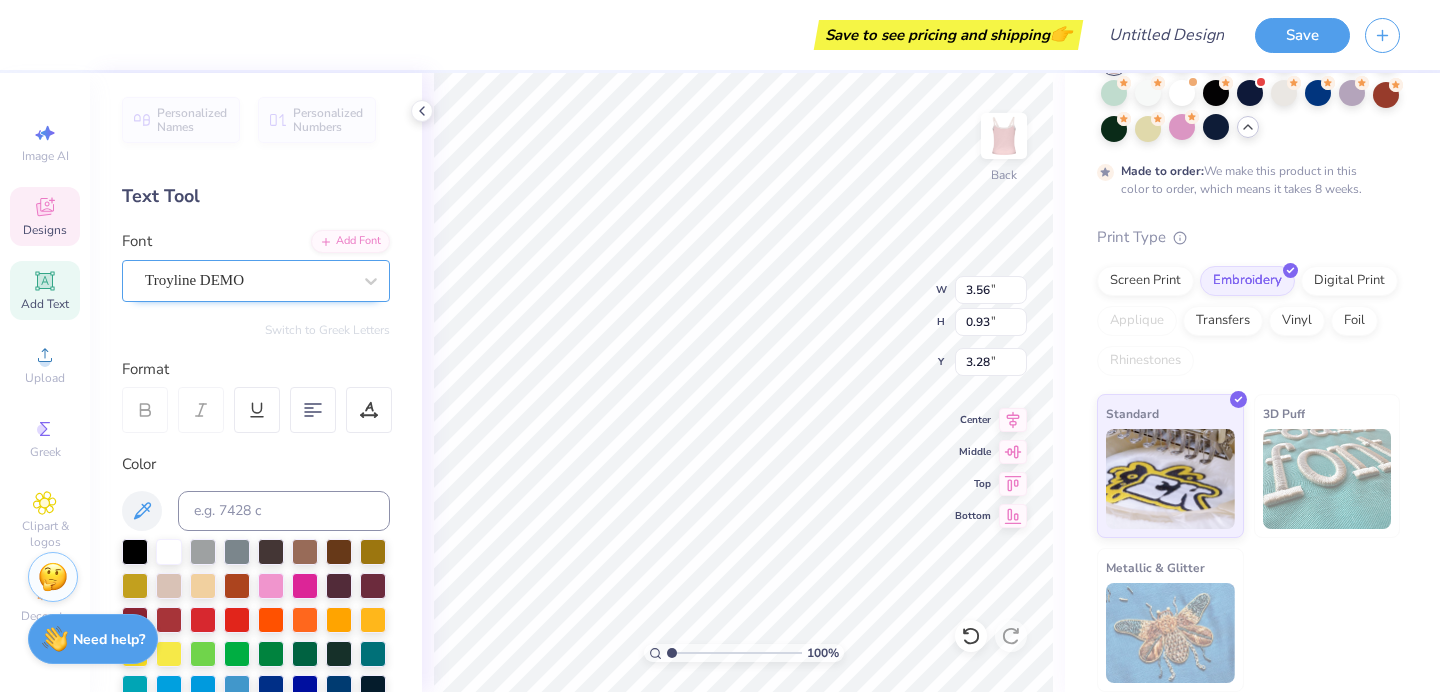 click on "Troyline DEMO" at bounding box center [248, 280] 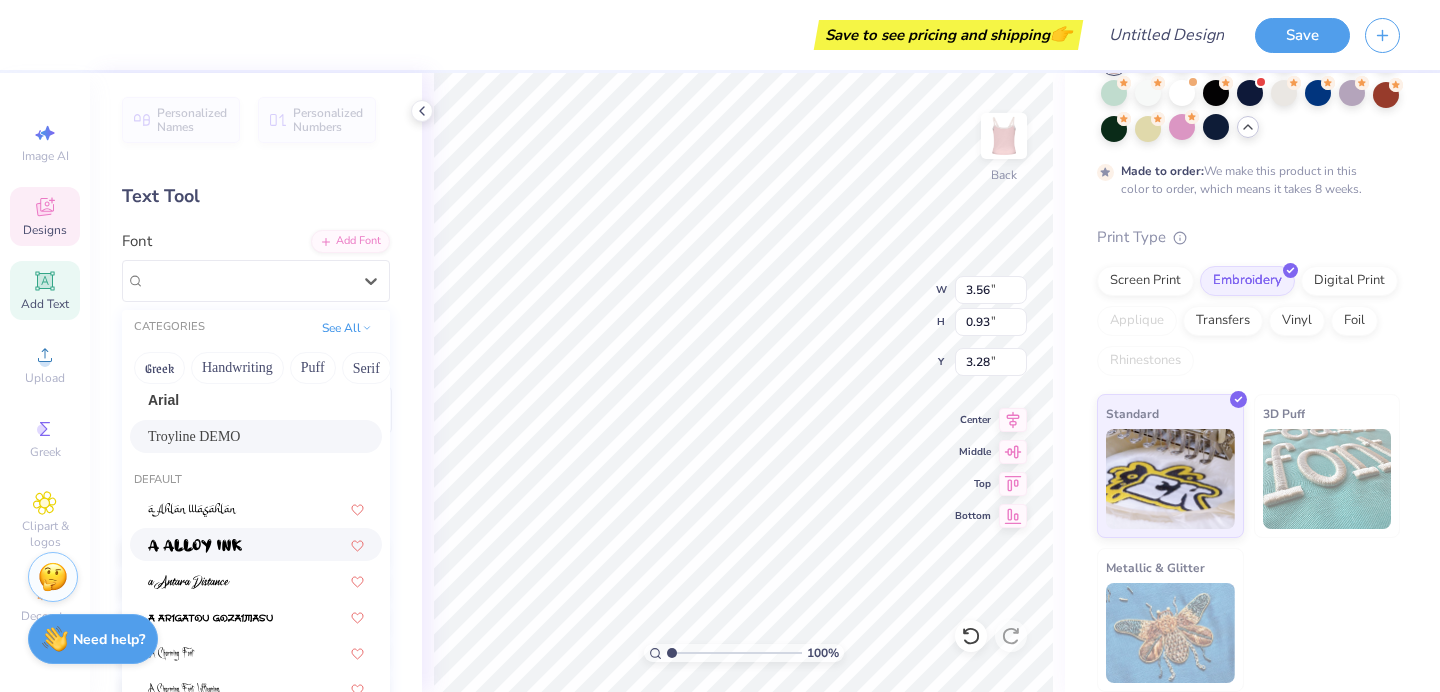 scroll, scrollTop: 44, scrollLeft: 0, axis: vertical 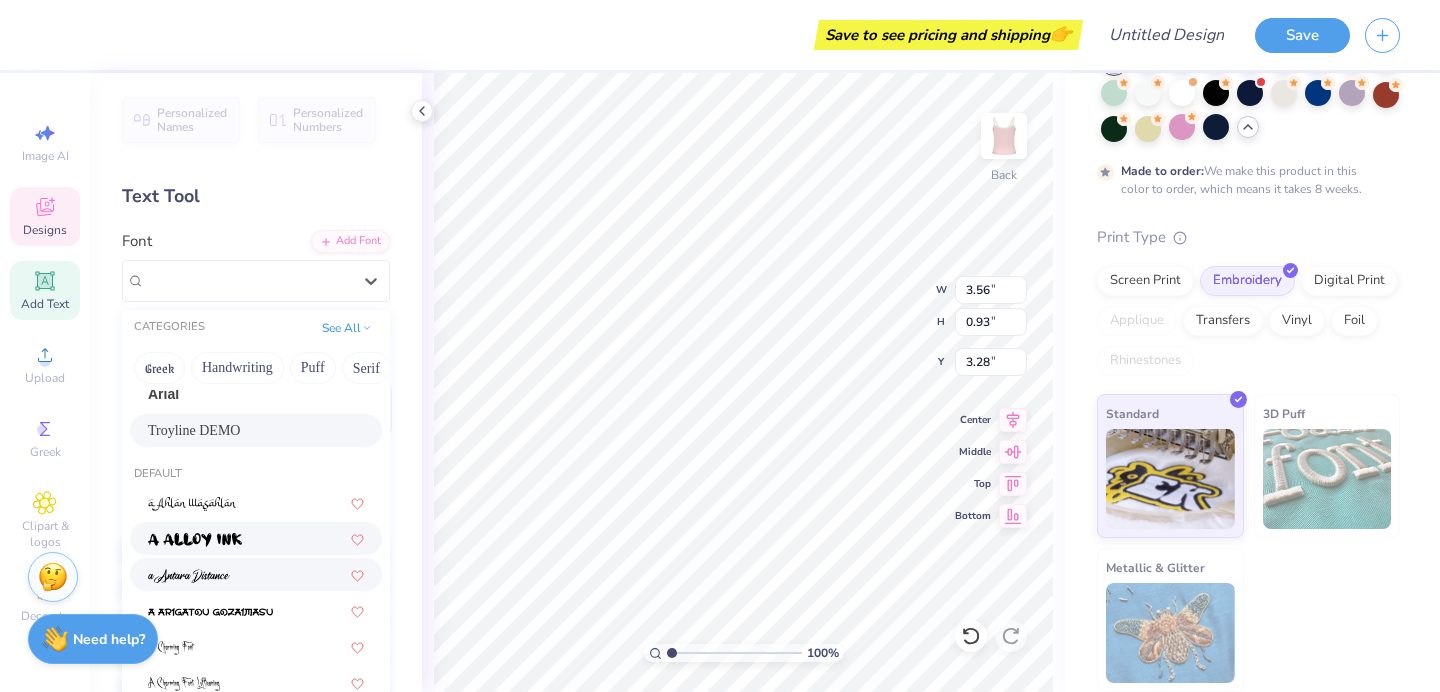 click at bounding box center (256, 574) 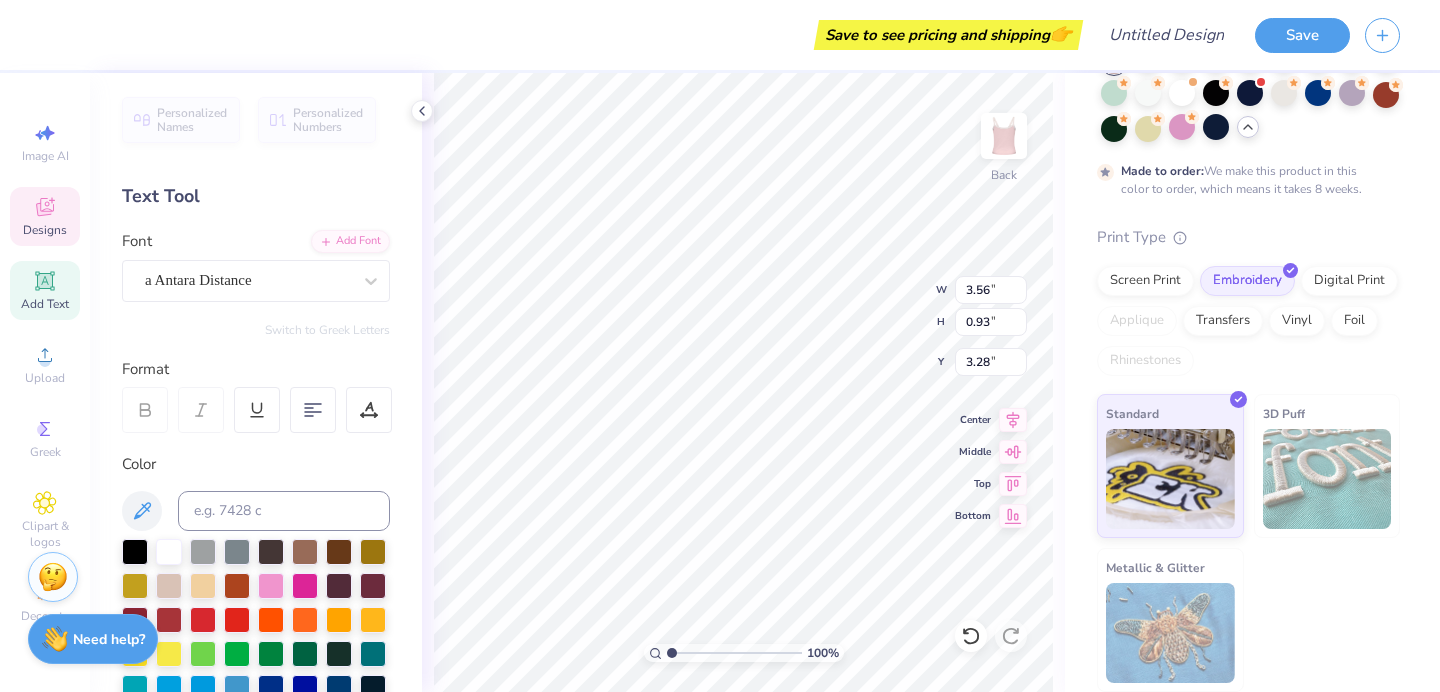 type on "3.20" 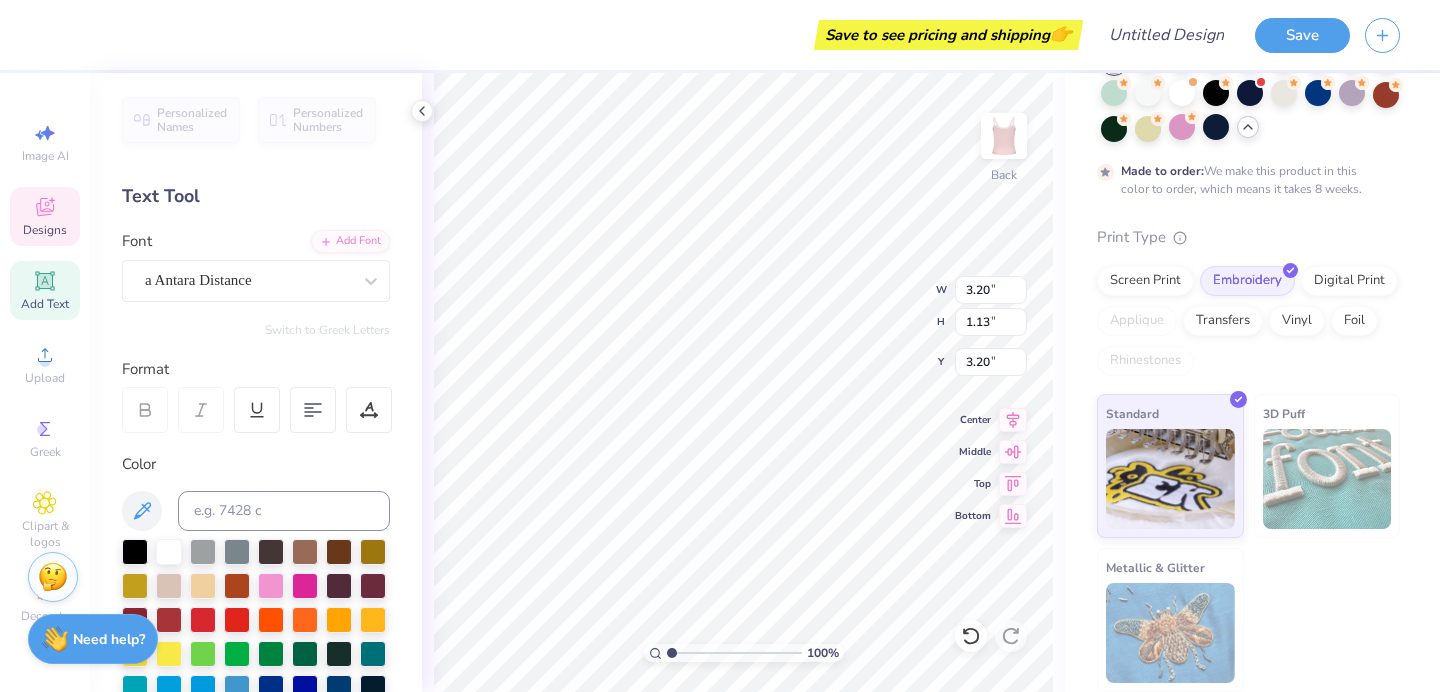 scroll, scrollTop: 17, scrollLeft: 0, axis: vertical 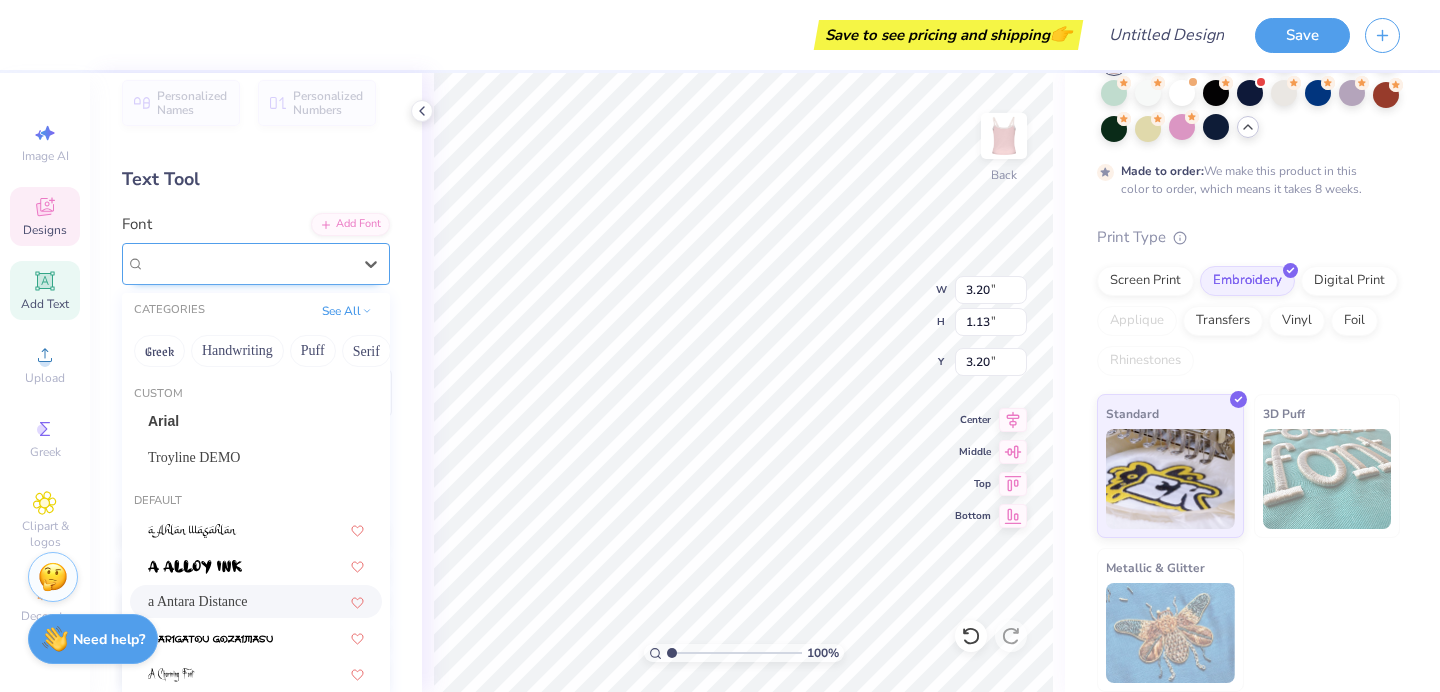 click on "a Antara Distance" at bounding box center (248, 263) 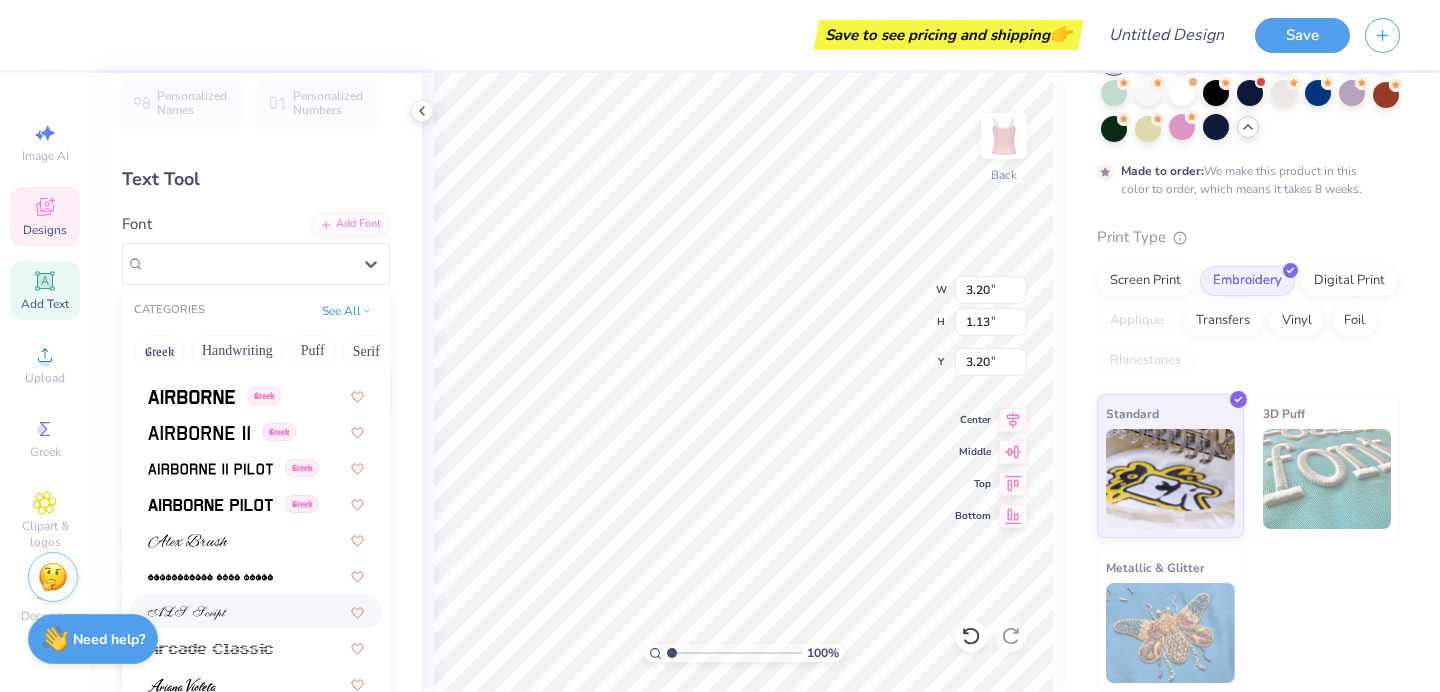 scroll, scrollTop: 473, scrollLeft: 0, axis: vertical 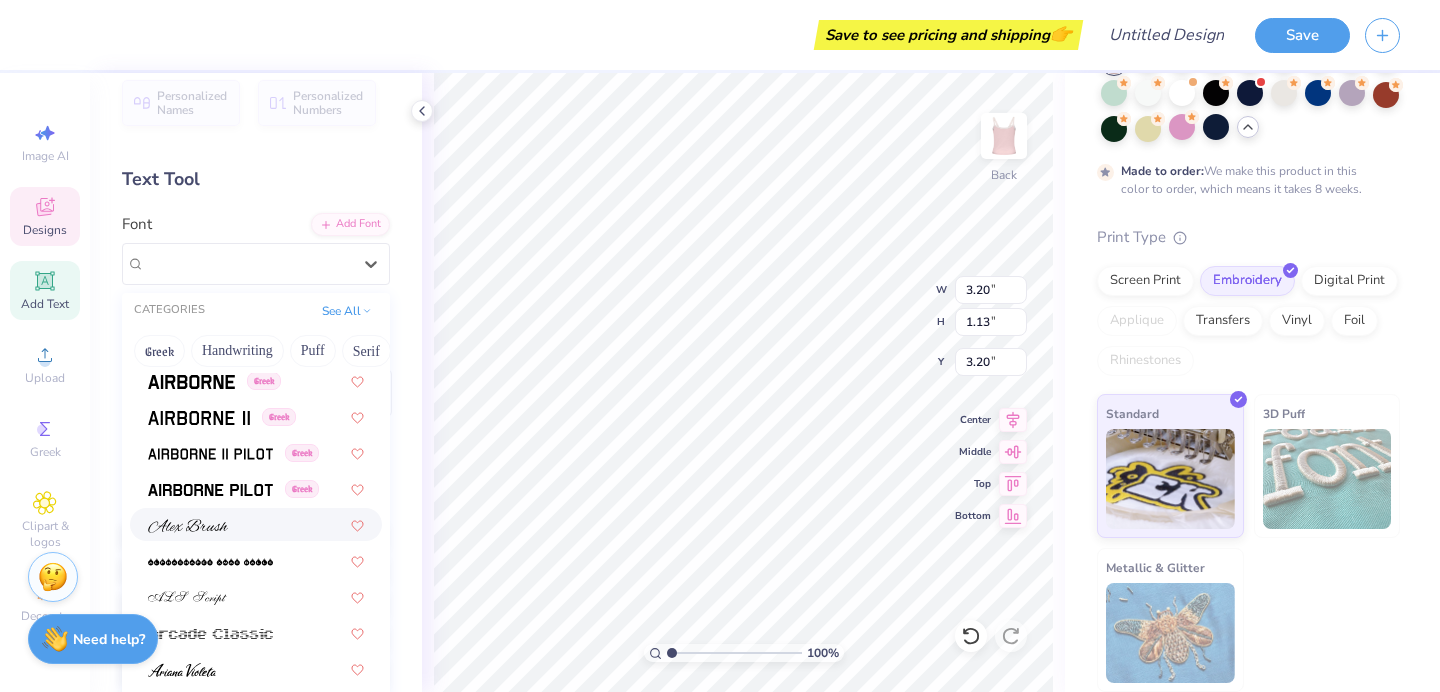 click at bounding box center [188, 526] 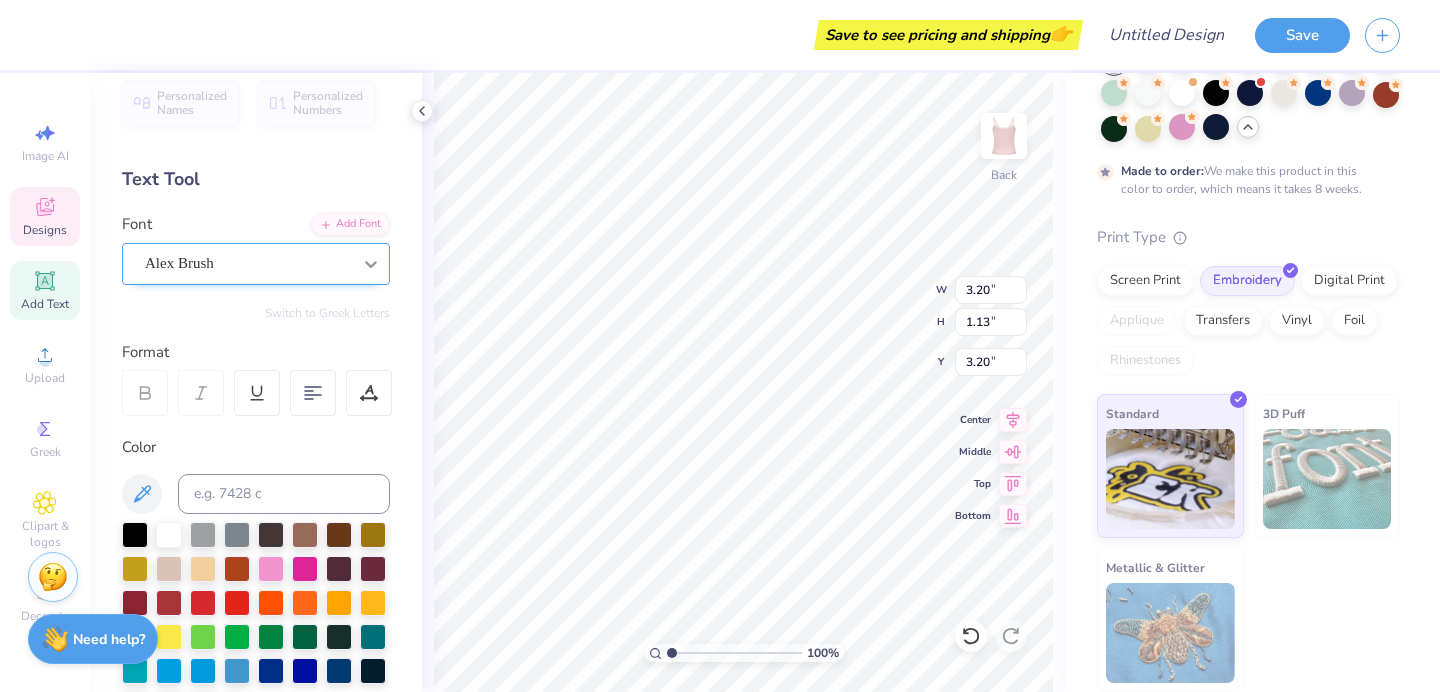 type on "4.12" 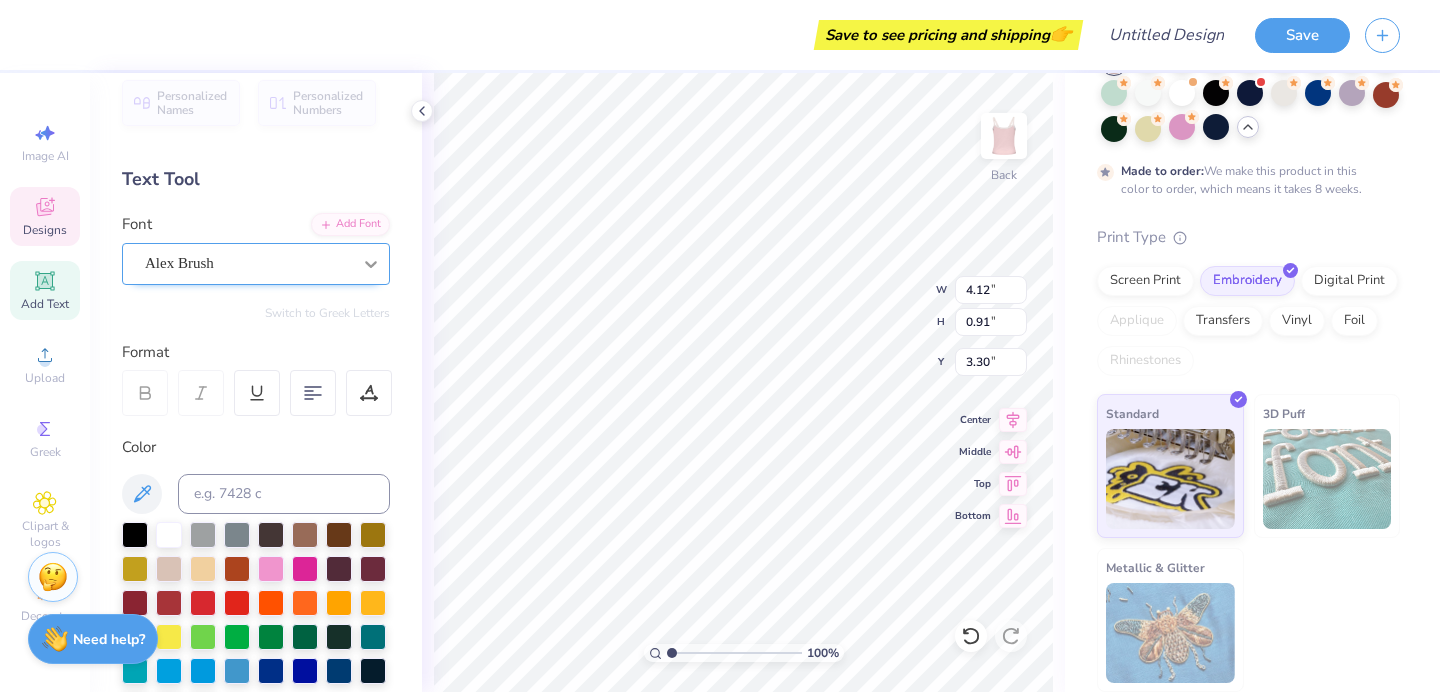 type on "3.12" 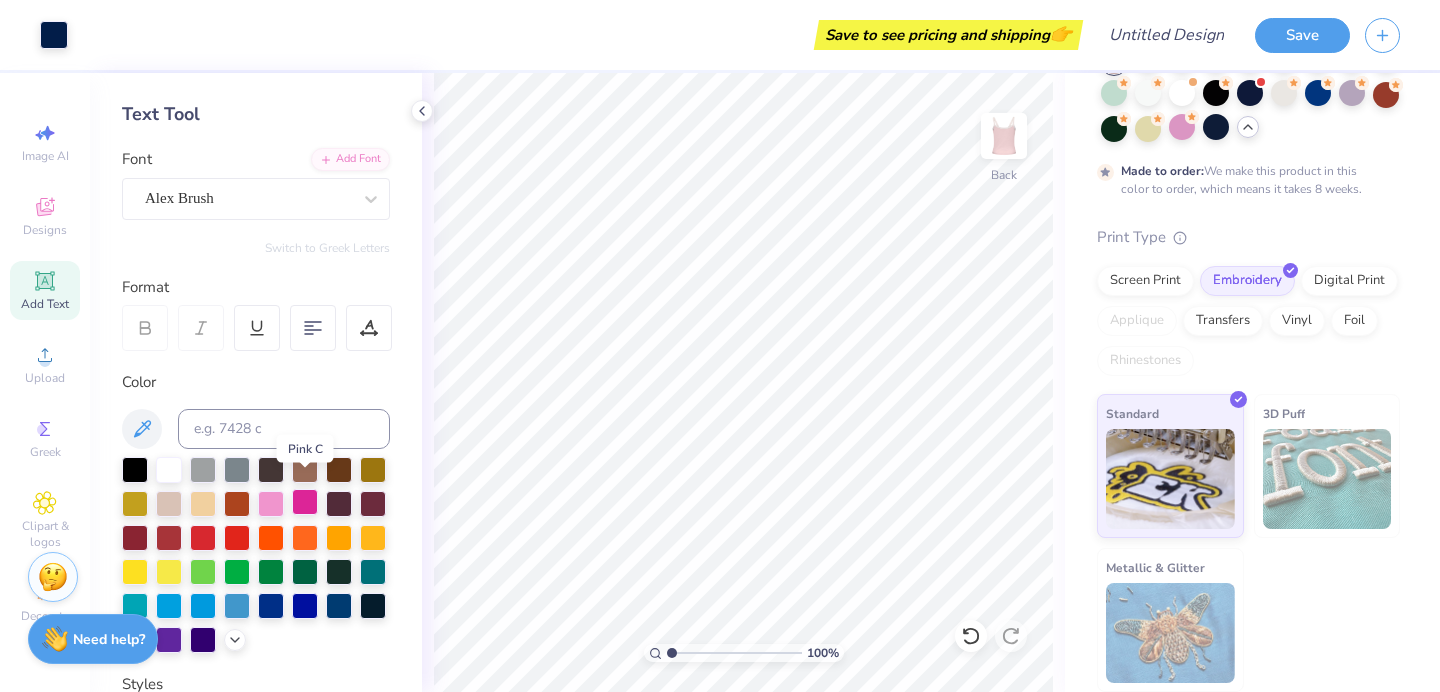 scroll, scrollTop: 98, scrollLeft: 0, axis: vertical 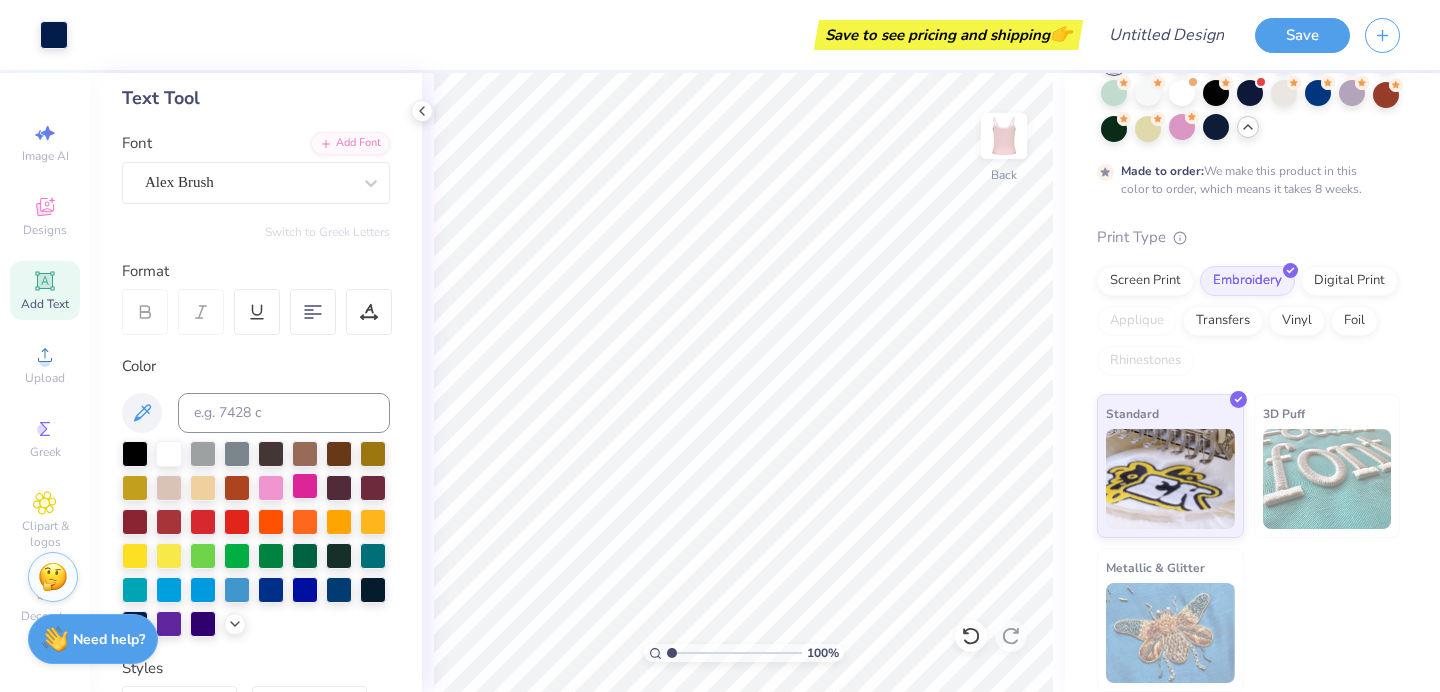 click at bounding box center (305, 486) 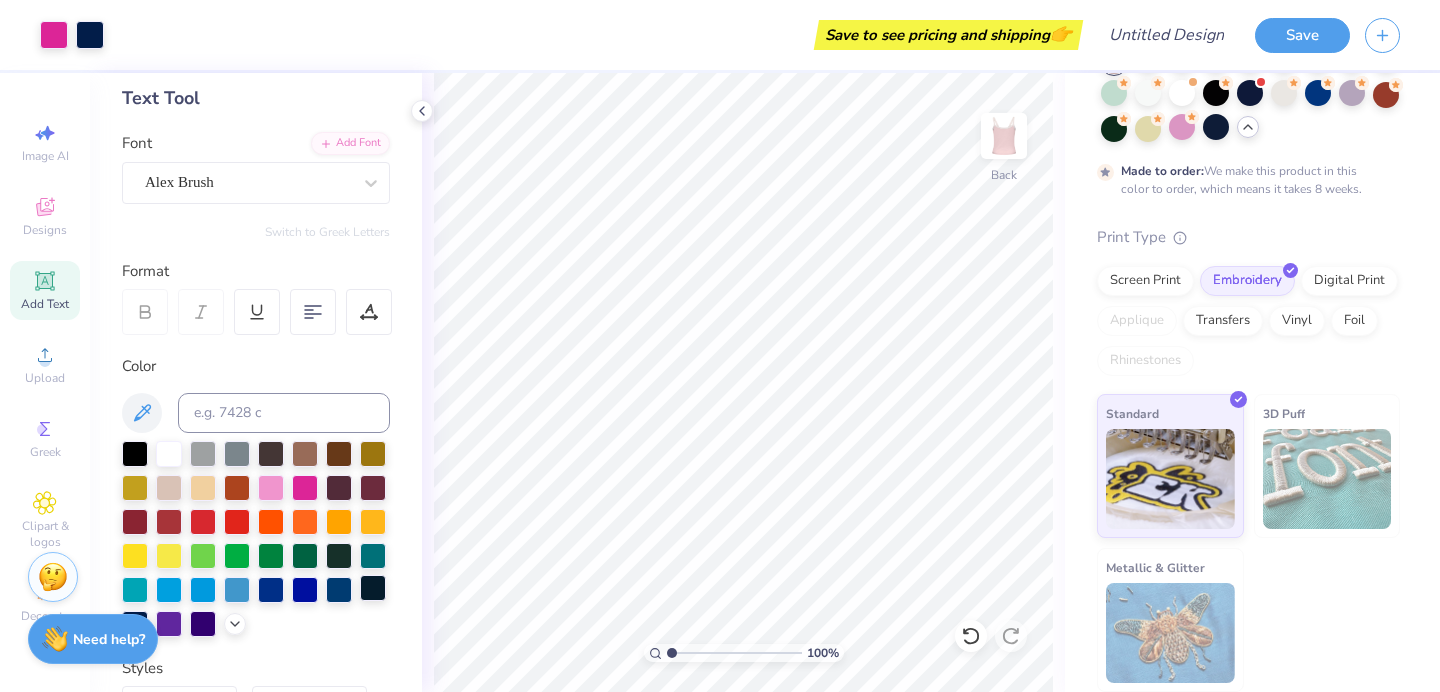 click at bounding box center [373, 588] 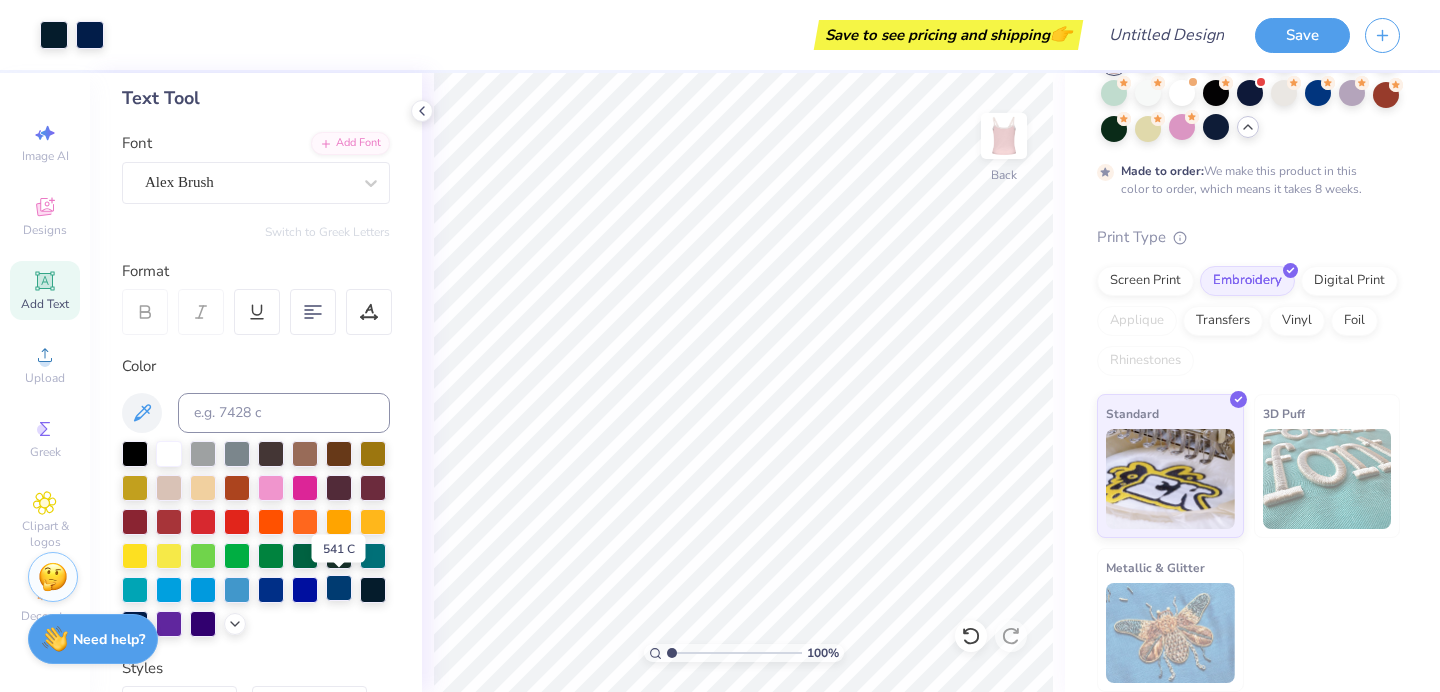 click at bounding box center (339, 588) 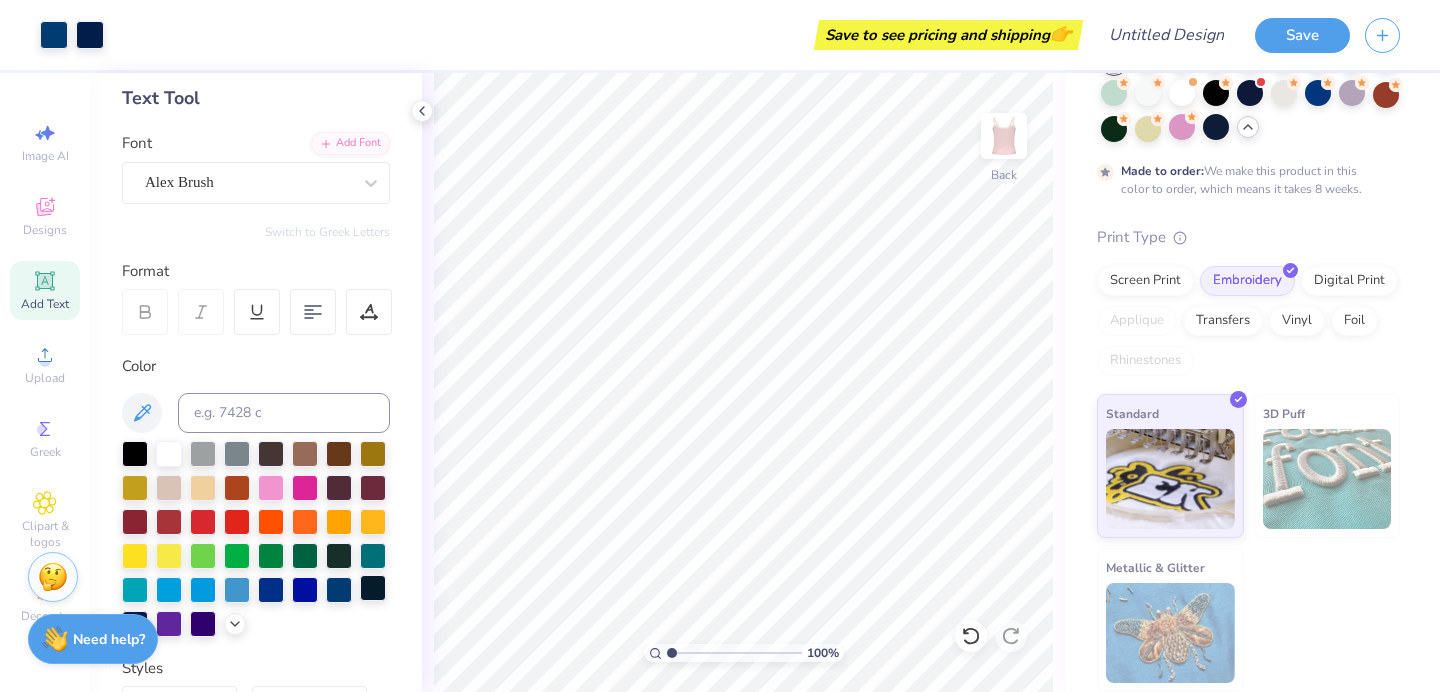 click at bounding box center [373, 588] 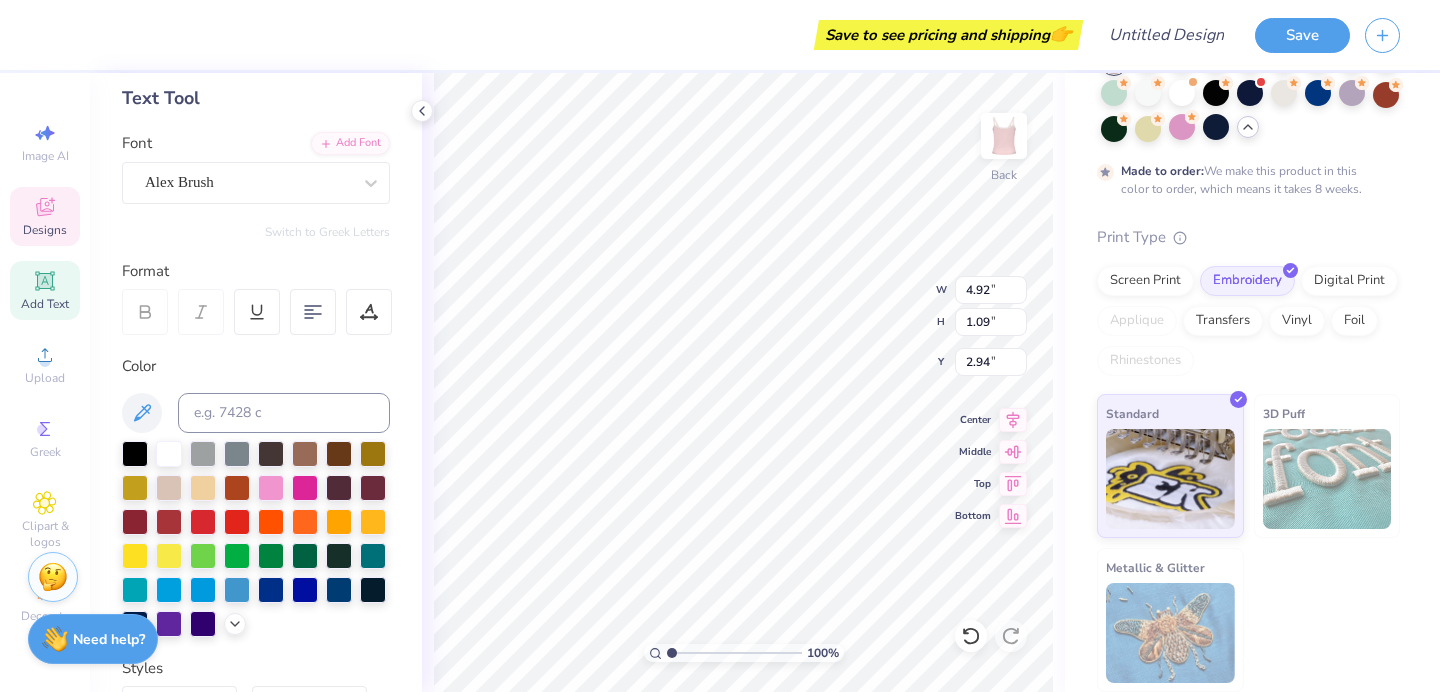 type on "4.92" 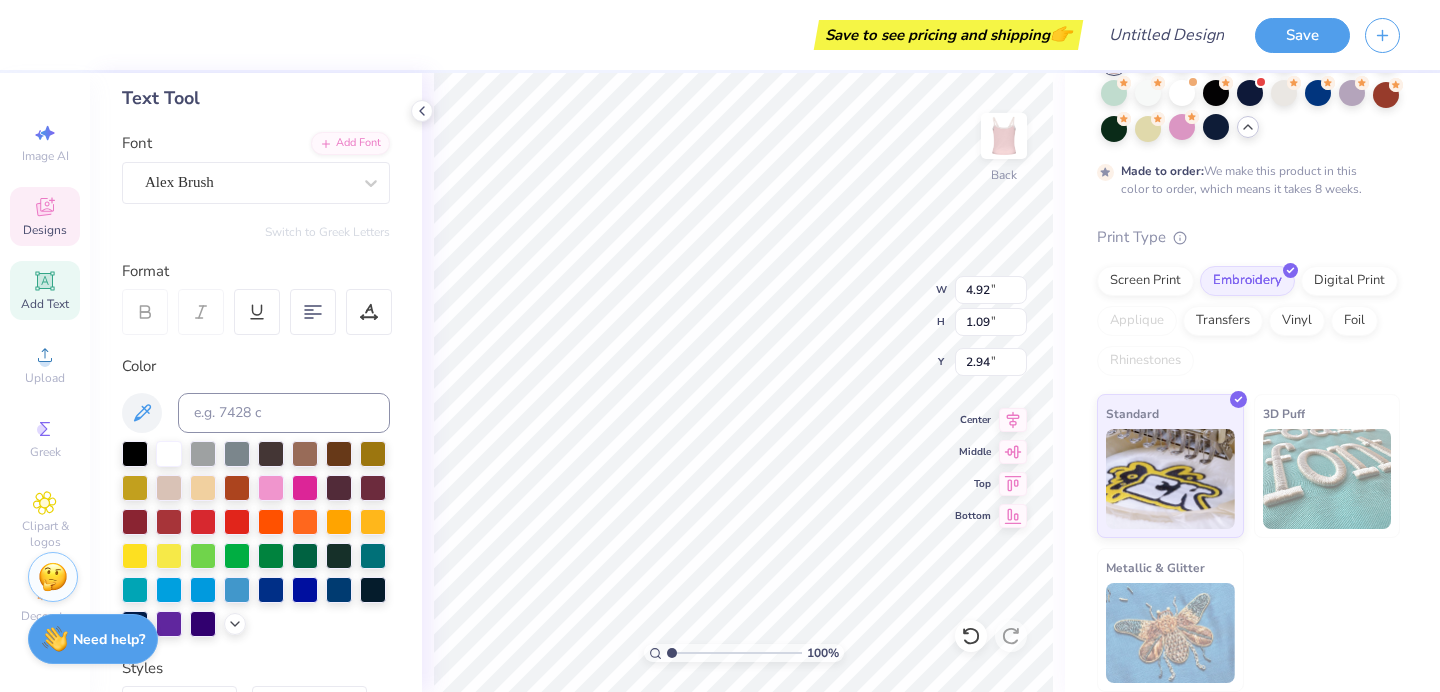 type on "2.82" 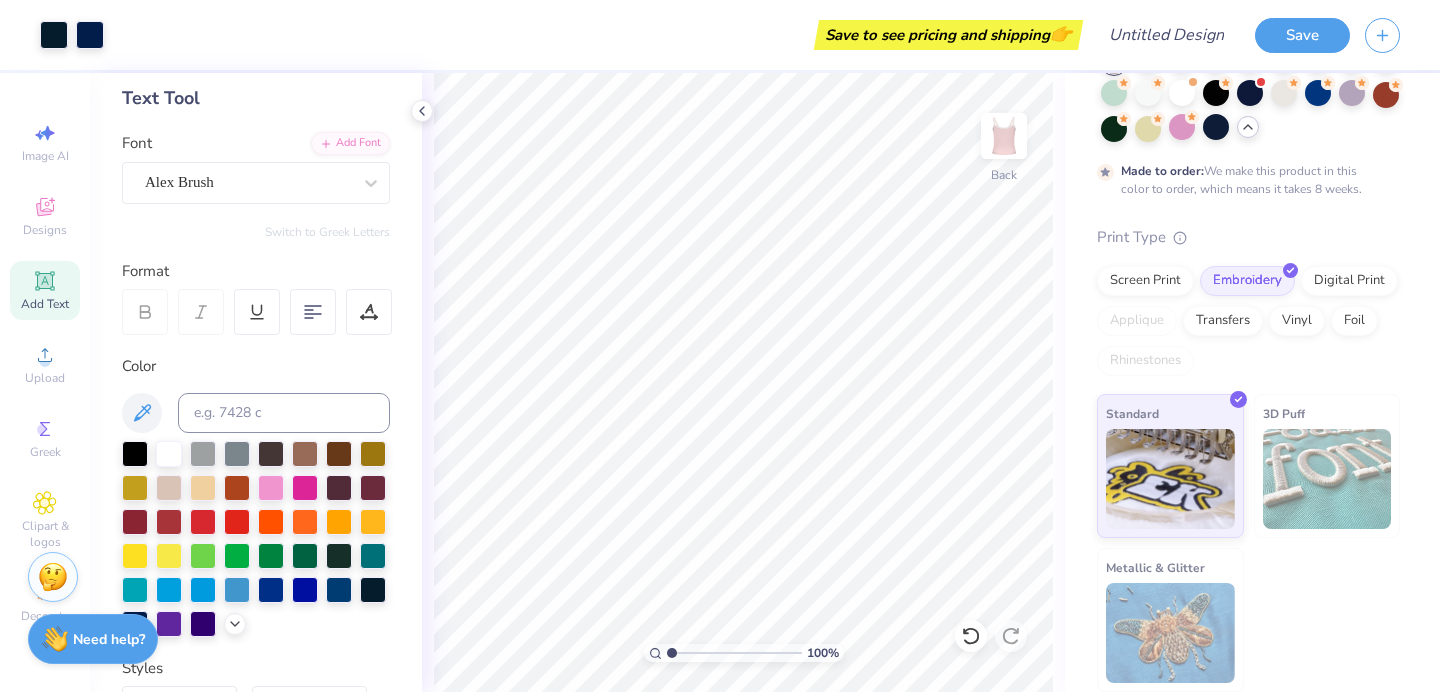 click on "Save to see pricing and shipping  👉" at bounding box center [948, 35] 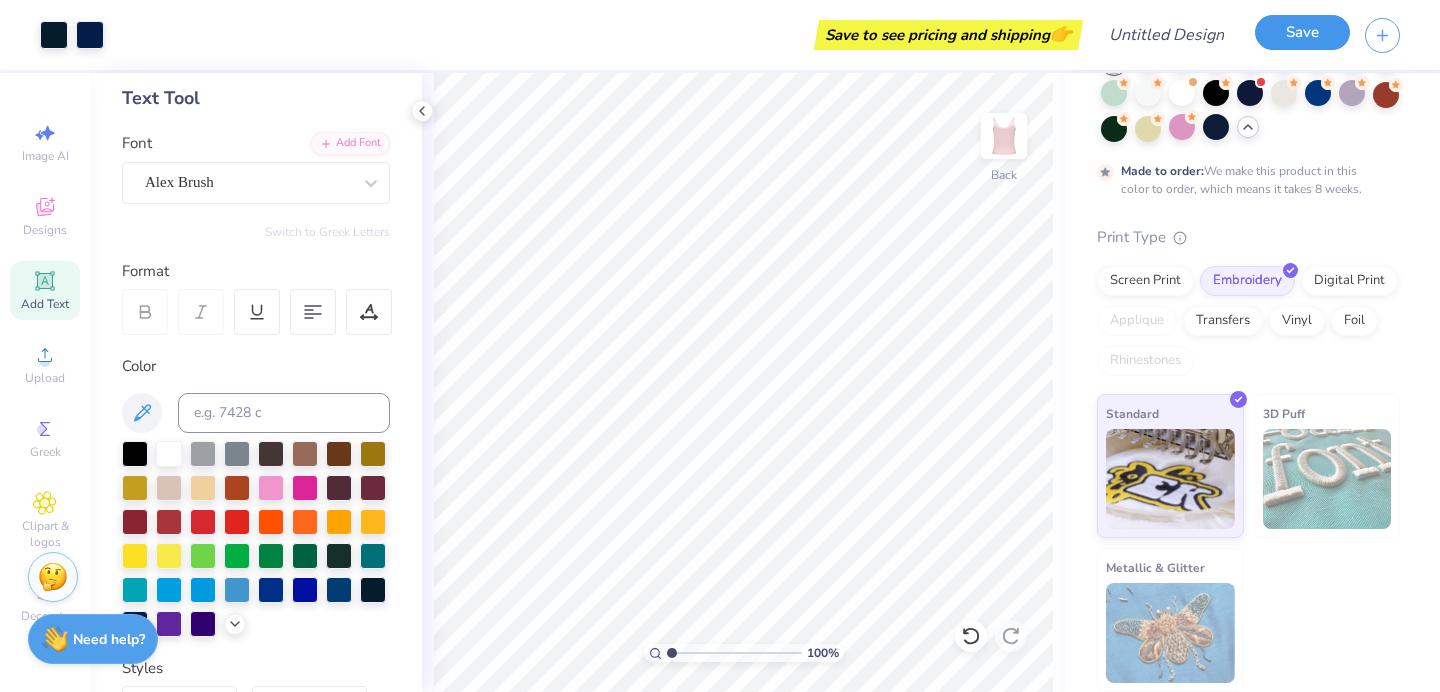 click on "Save" at bounding box center [1302, 32] 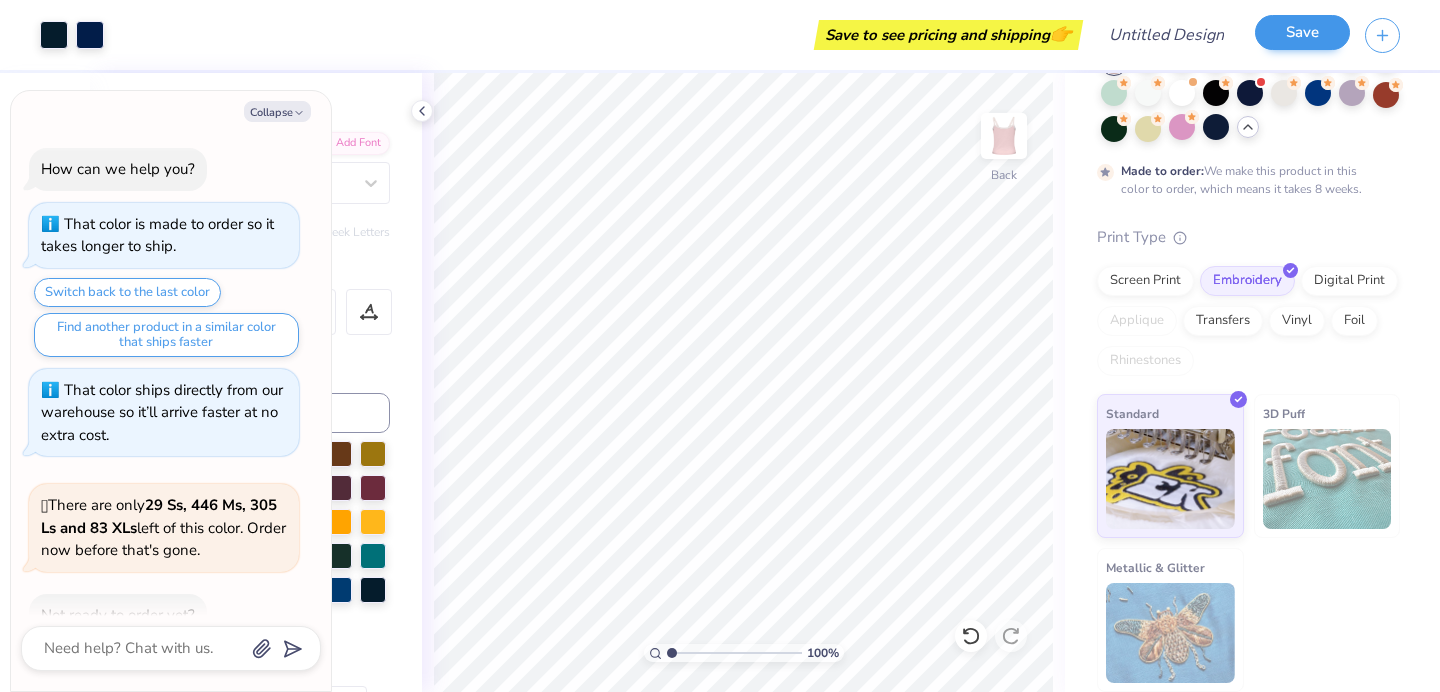 scroll, scrollTop: 2749, scrollLeft: 0, axis: vertical 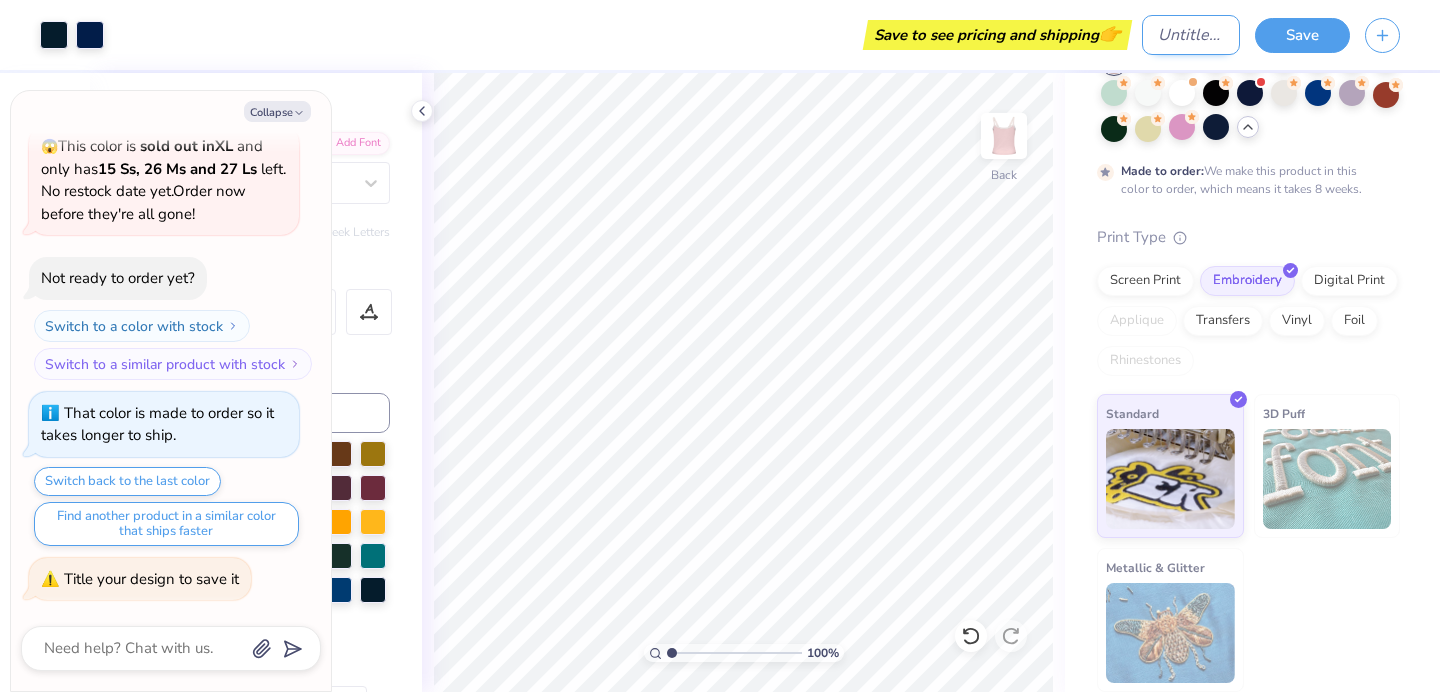 type on "x" 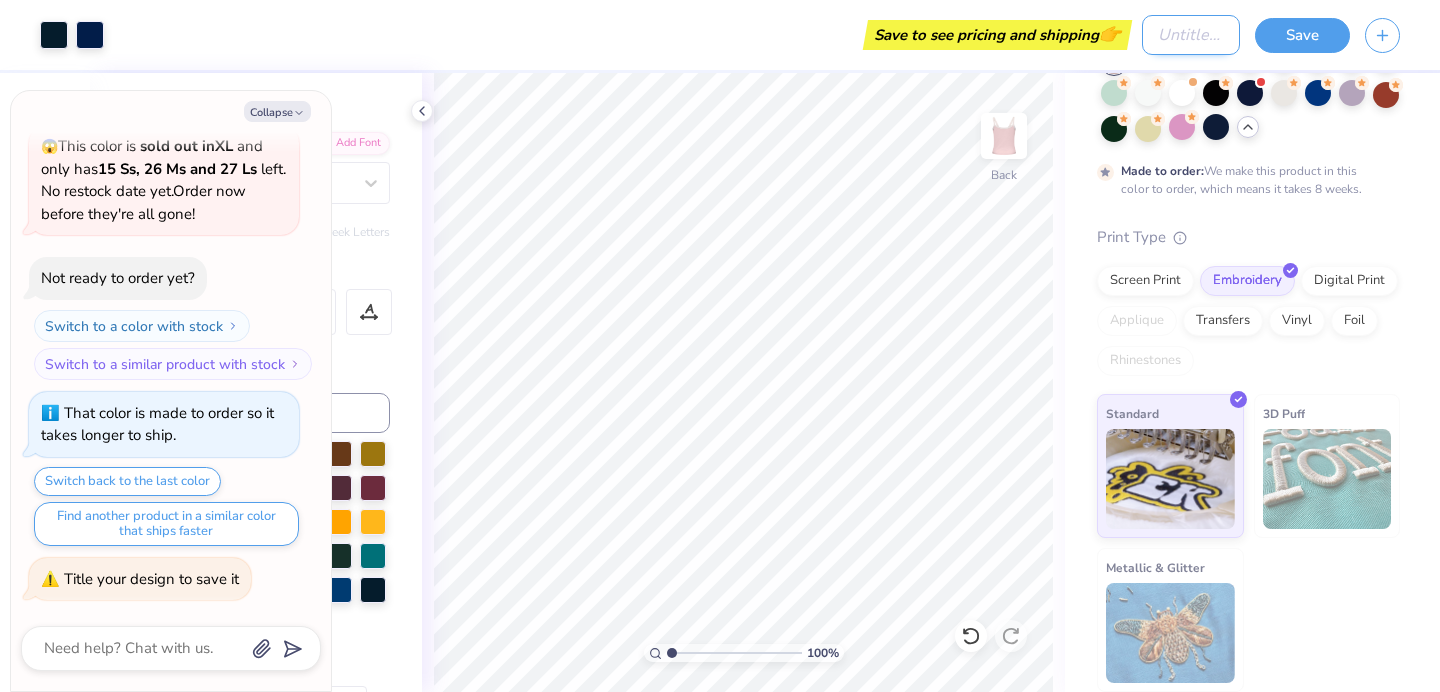click on "Design Title" at bounding box center [1191, 35] 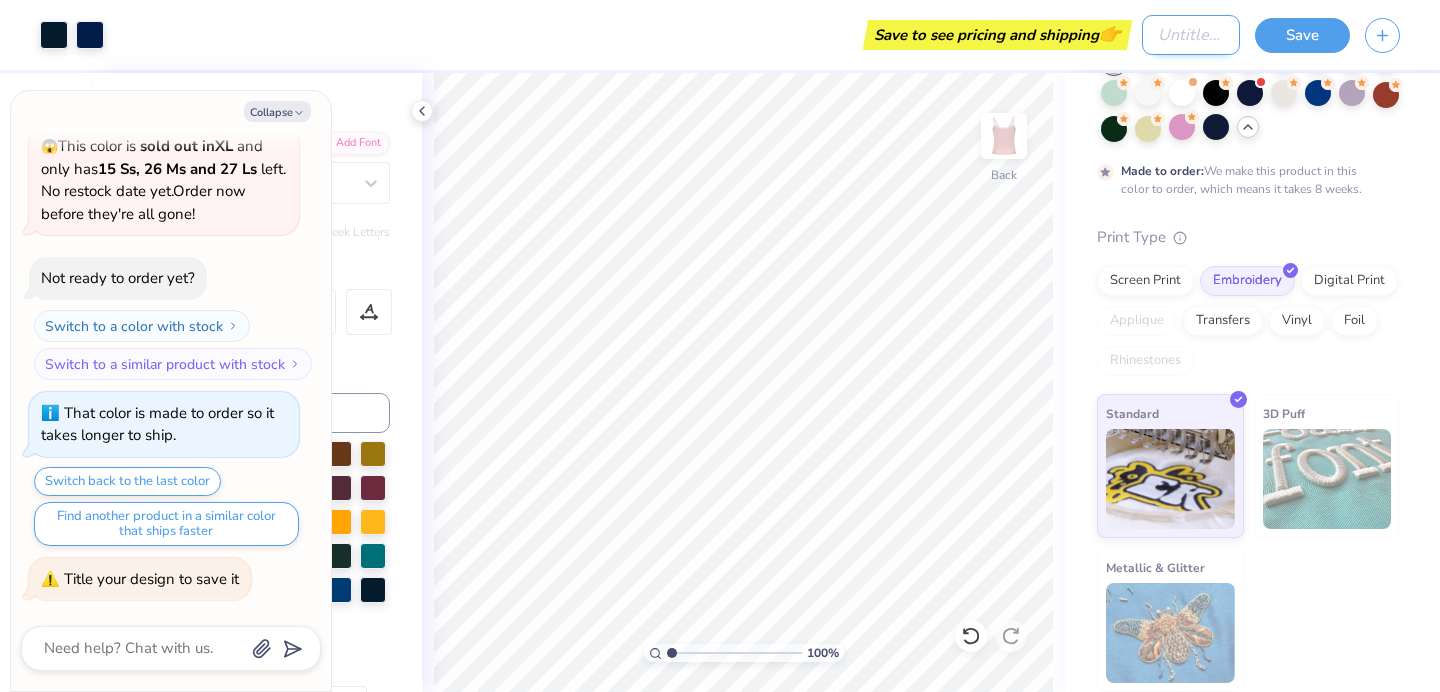 type on "p" 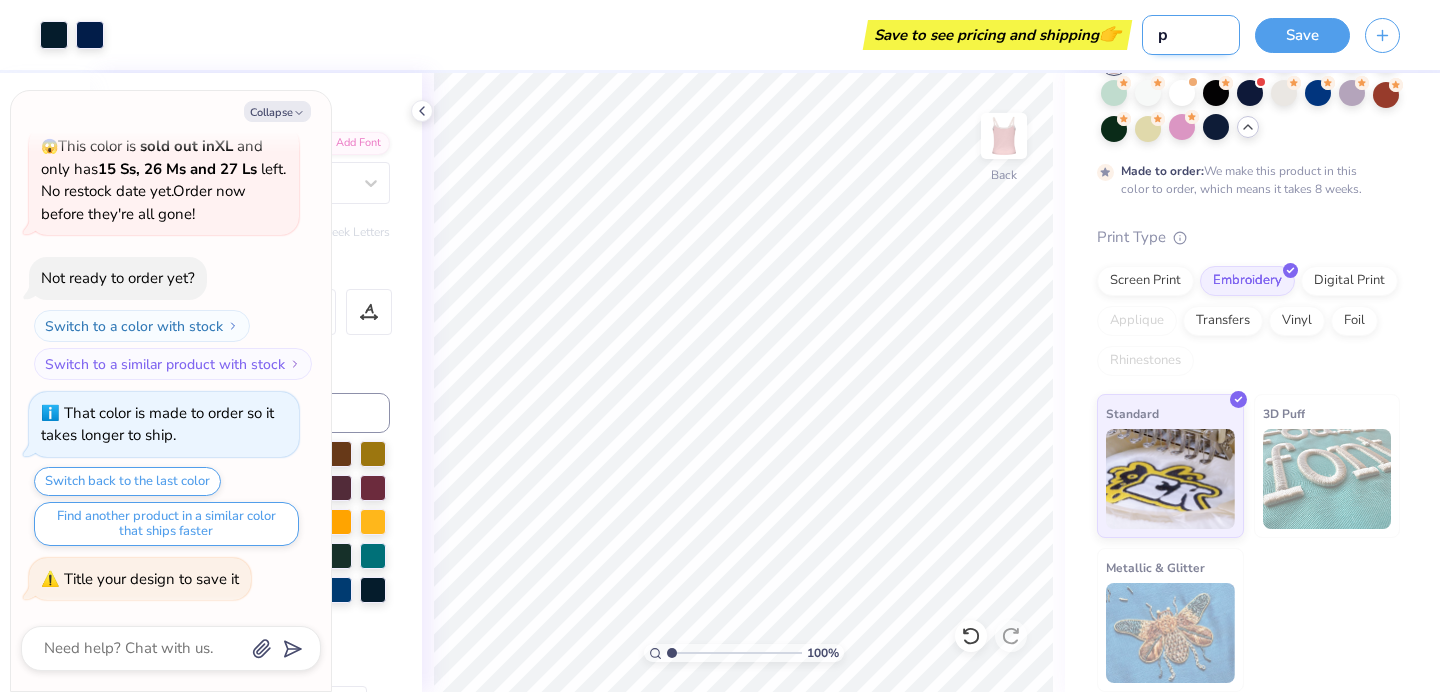 type on "ph" 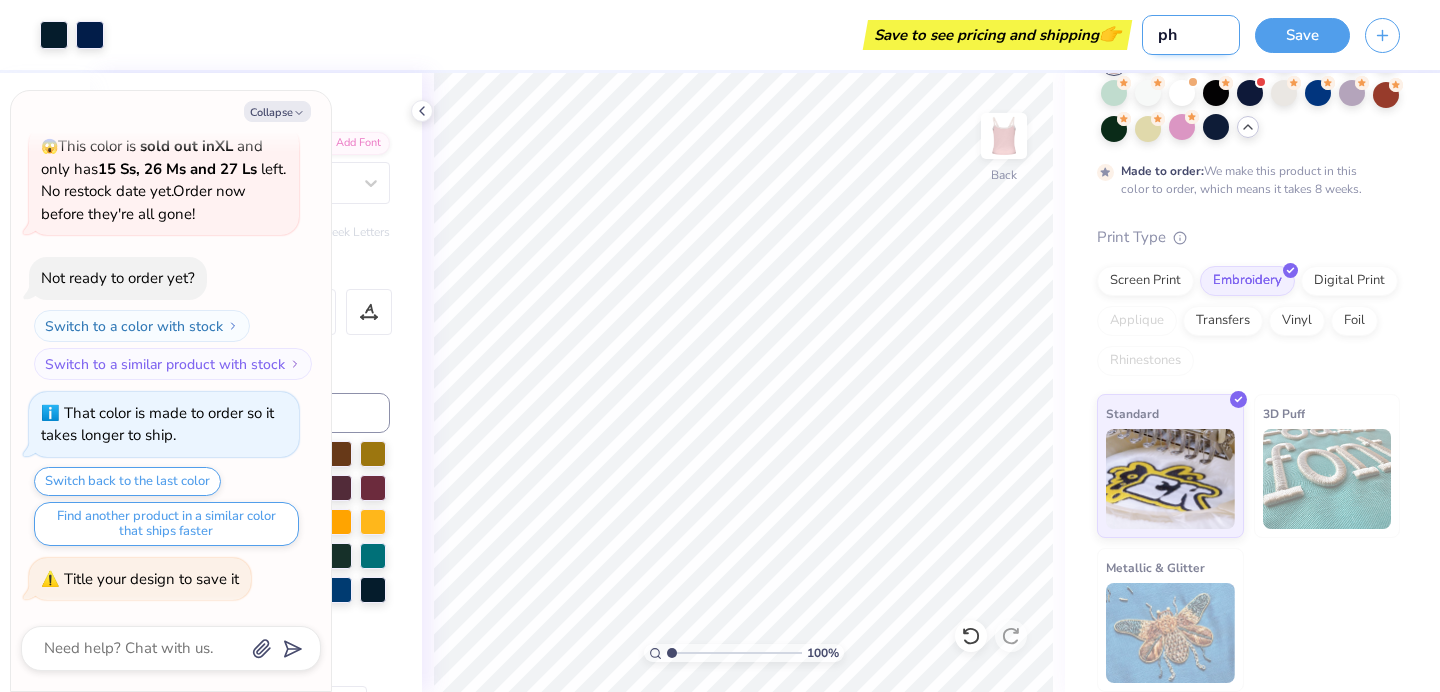 type on "phu" 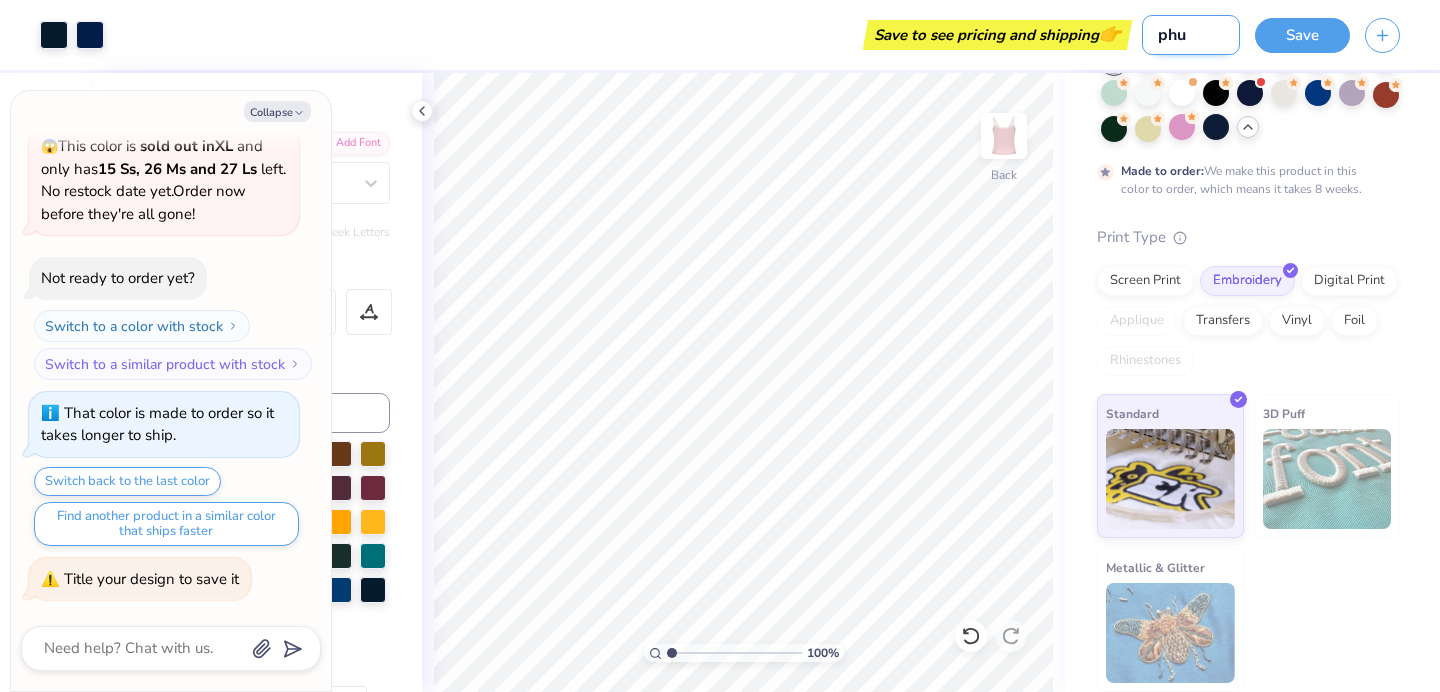 type on "phu" 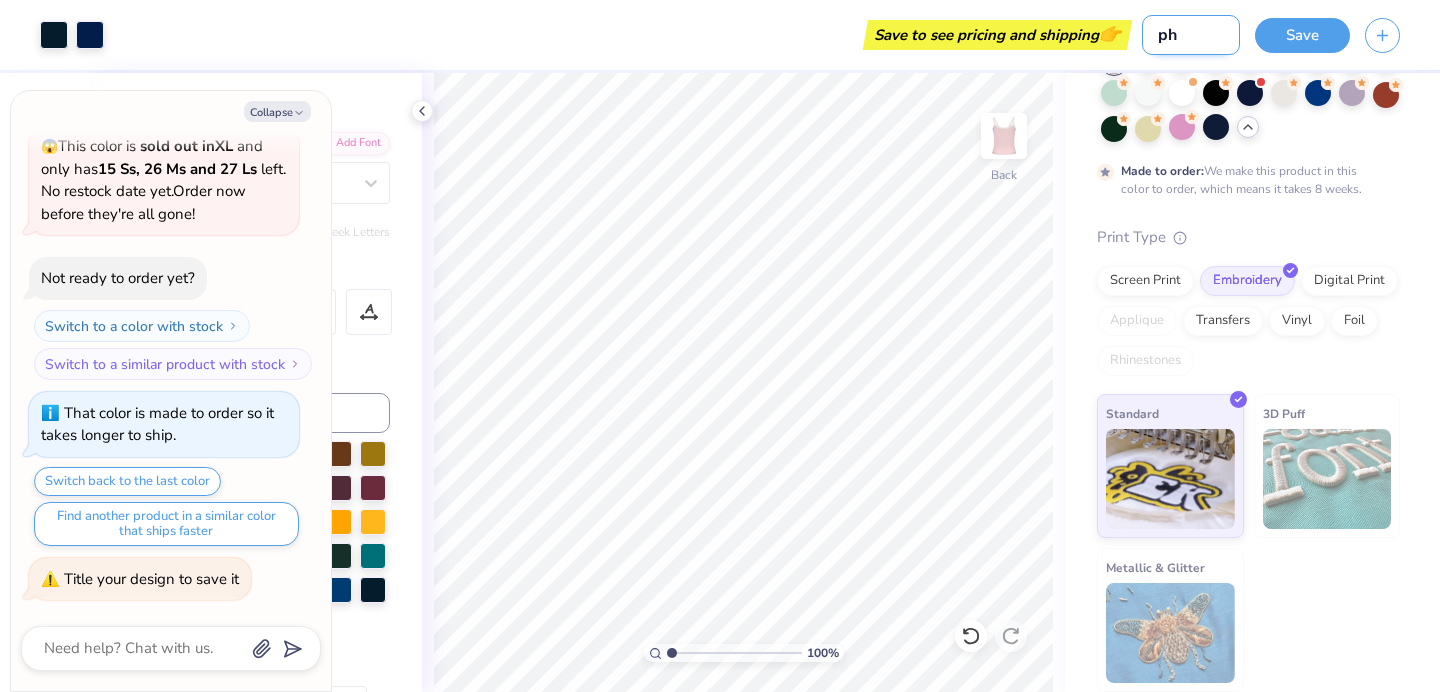 type on "phi" 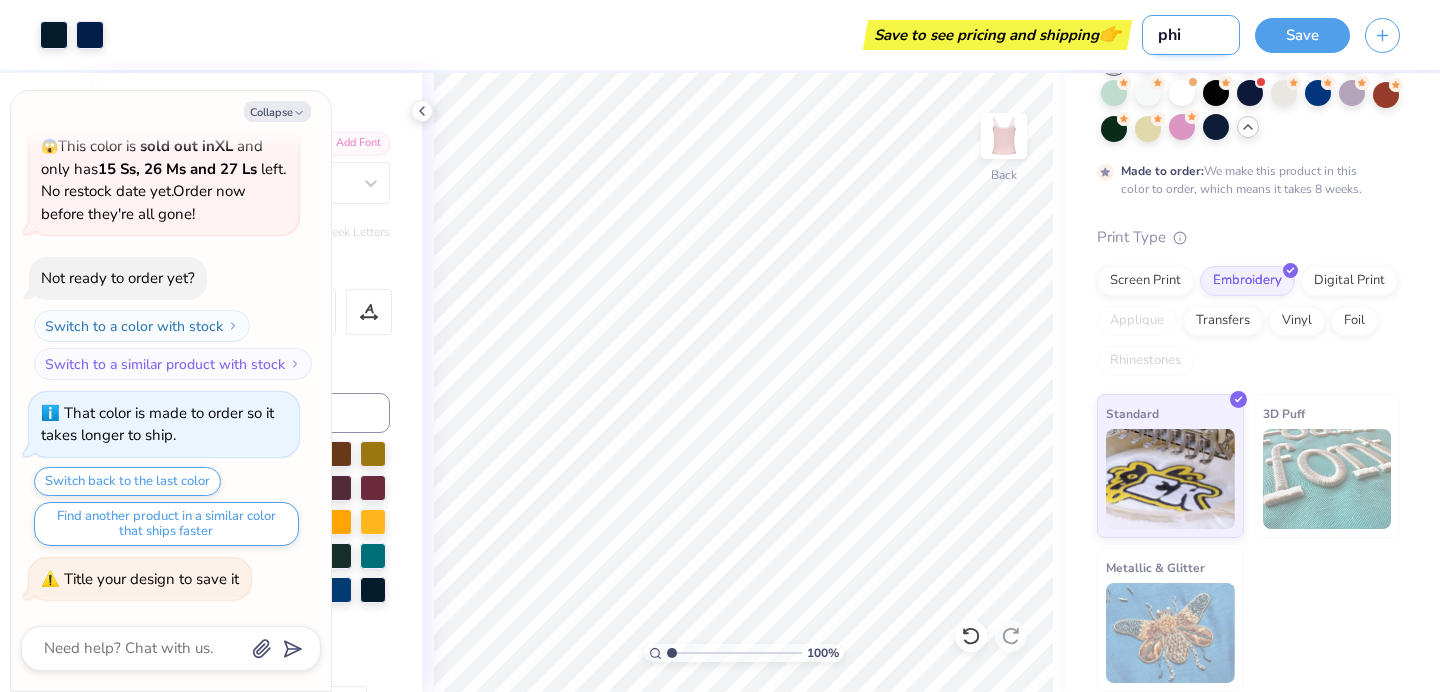 type on "phi" 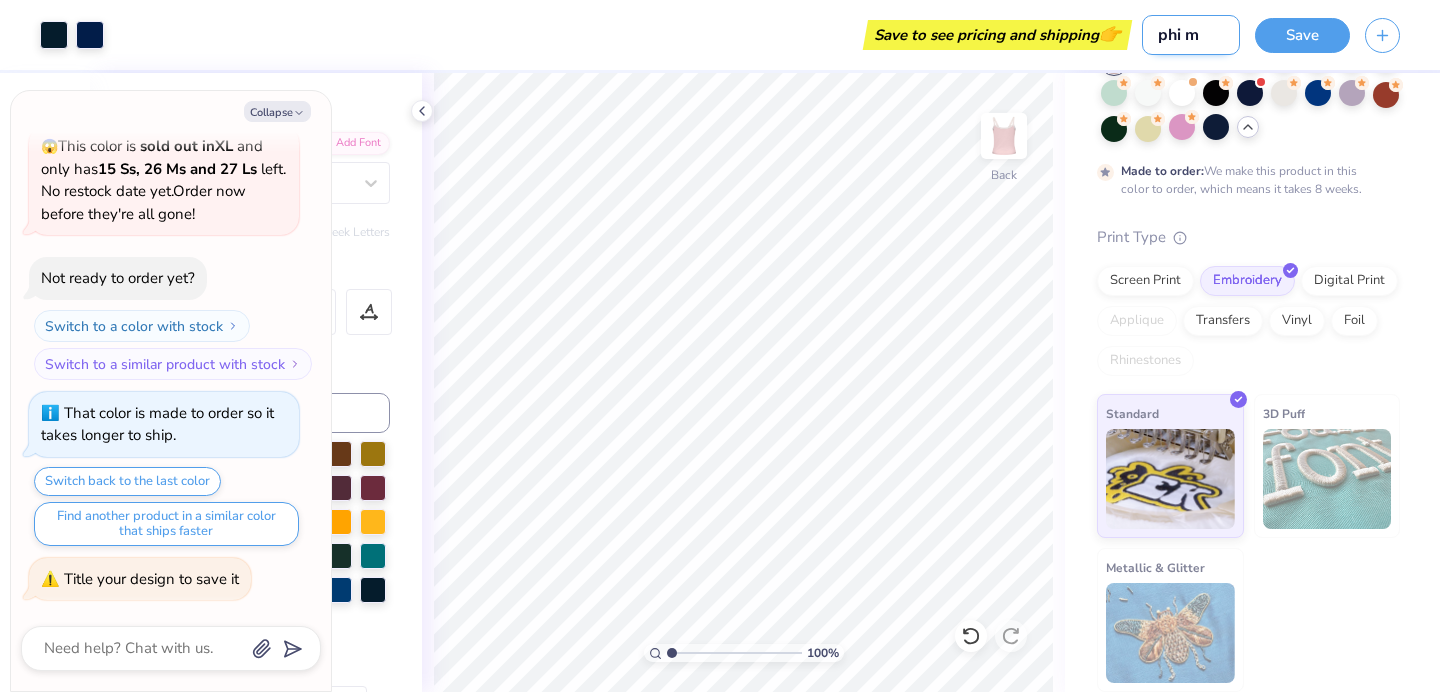 type on "phi mu" 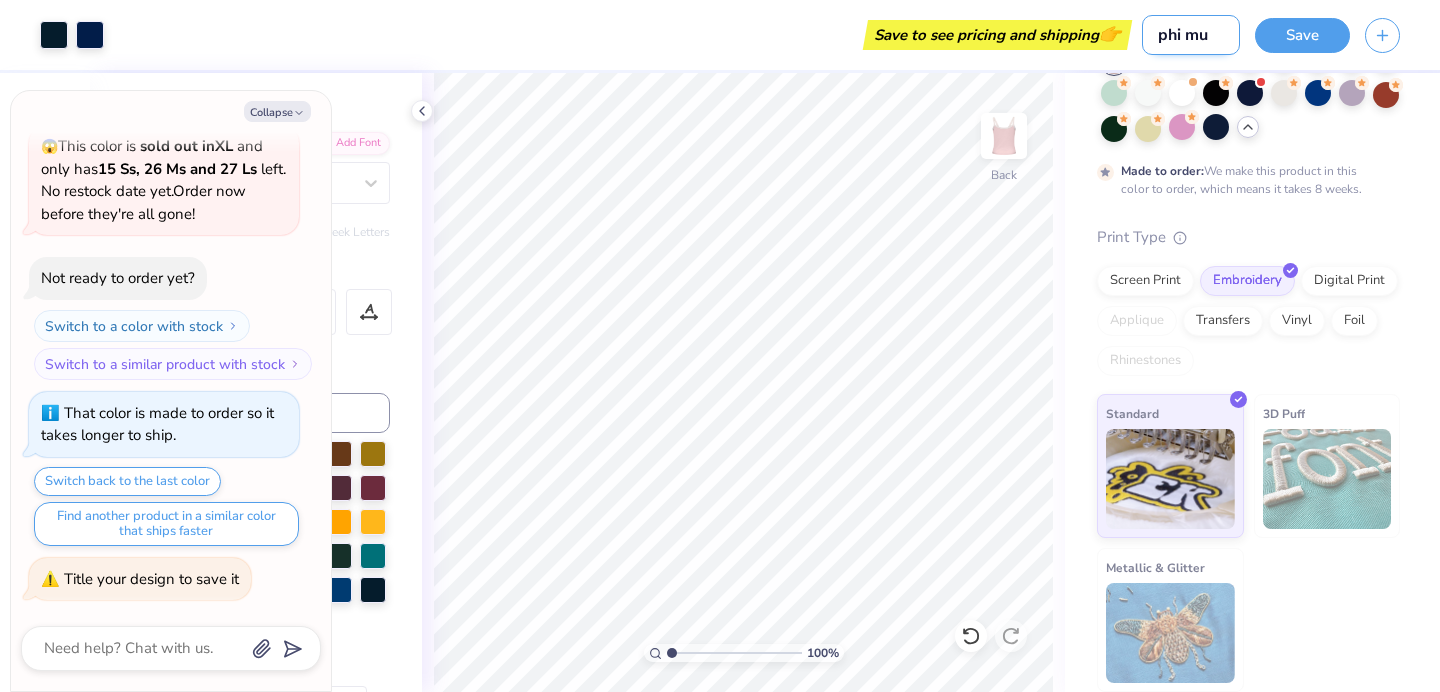 type on "phi mu" 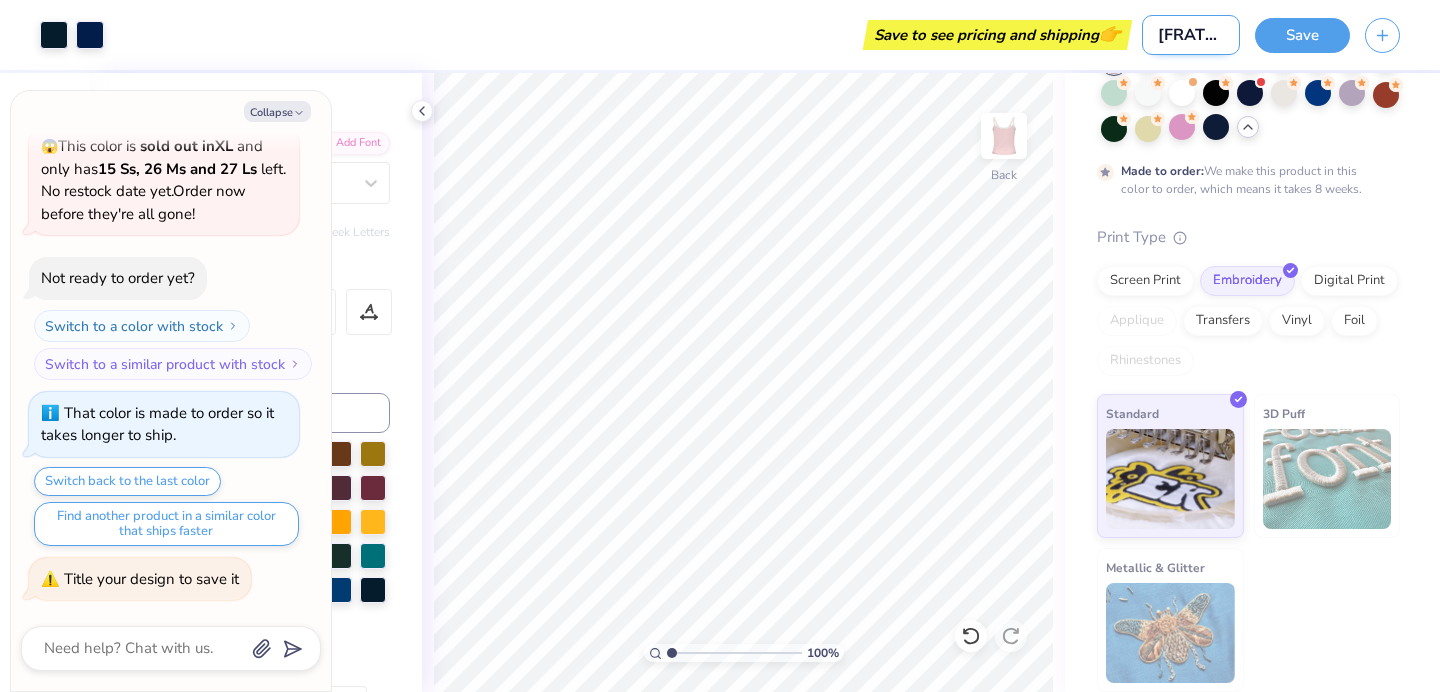 type on "phi mu ta" 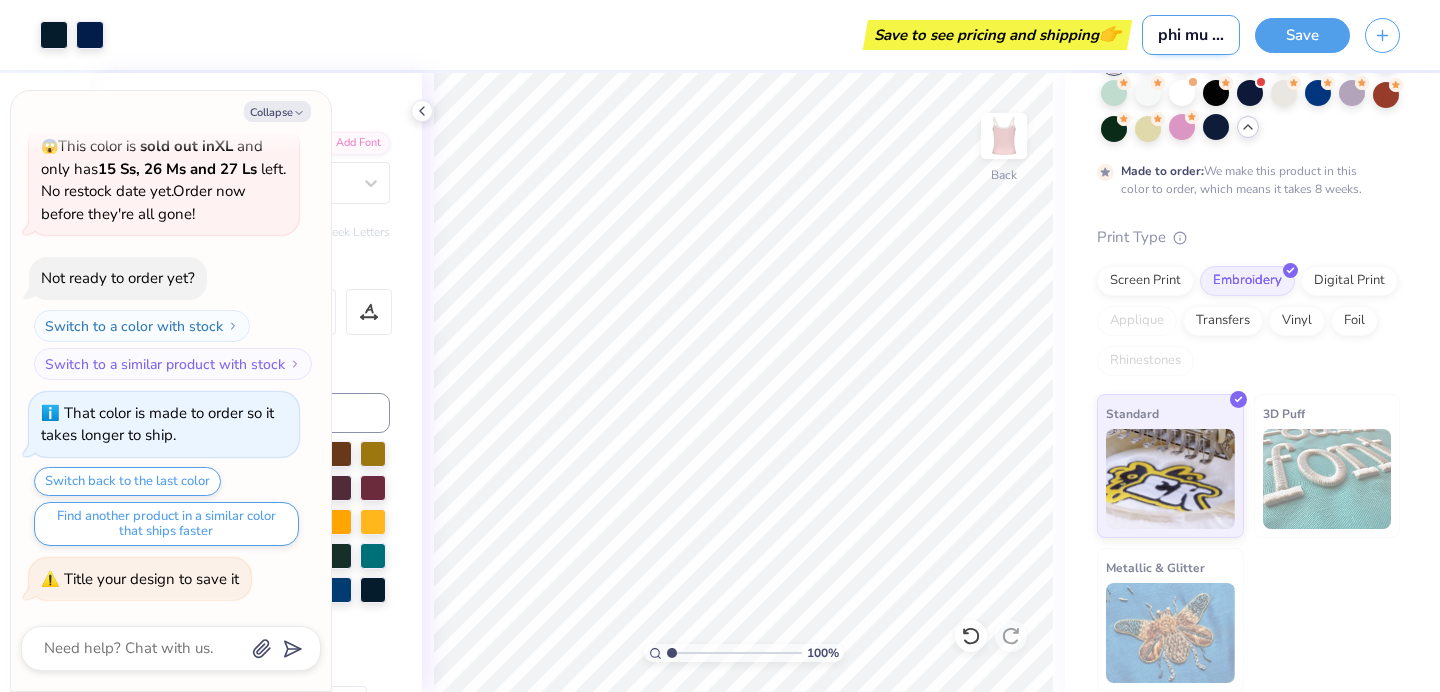 type on "[FRATERNITY] [FRATERNITY] [FRATERNITY]" 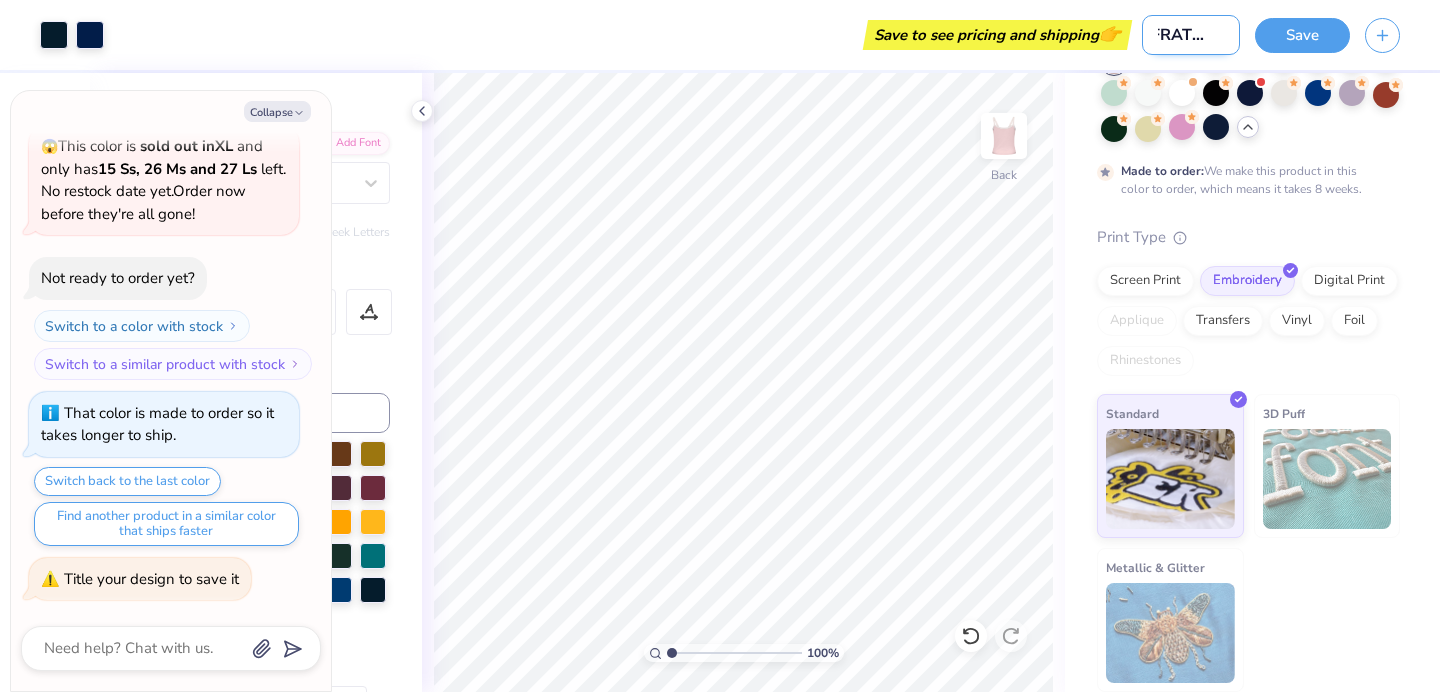 type on "phi mu tank" 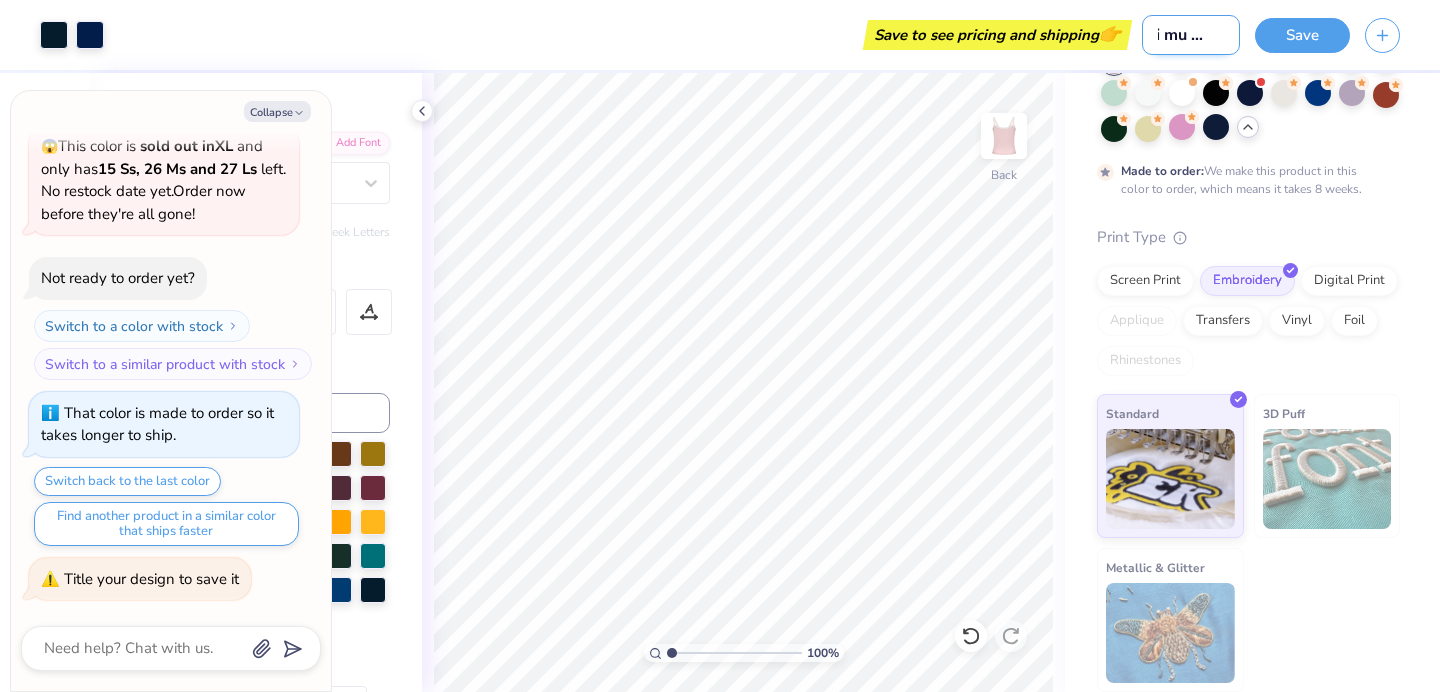 type on "phi mu tank" 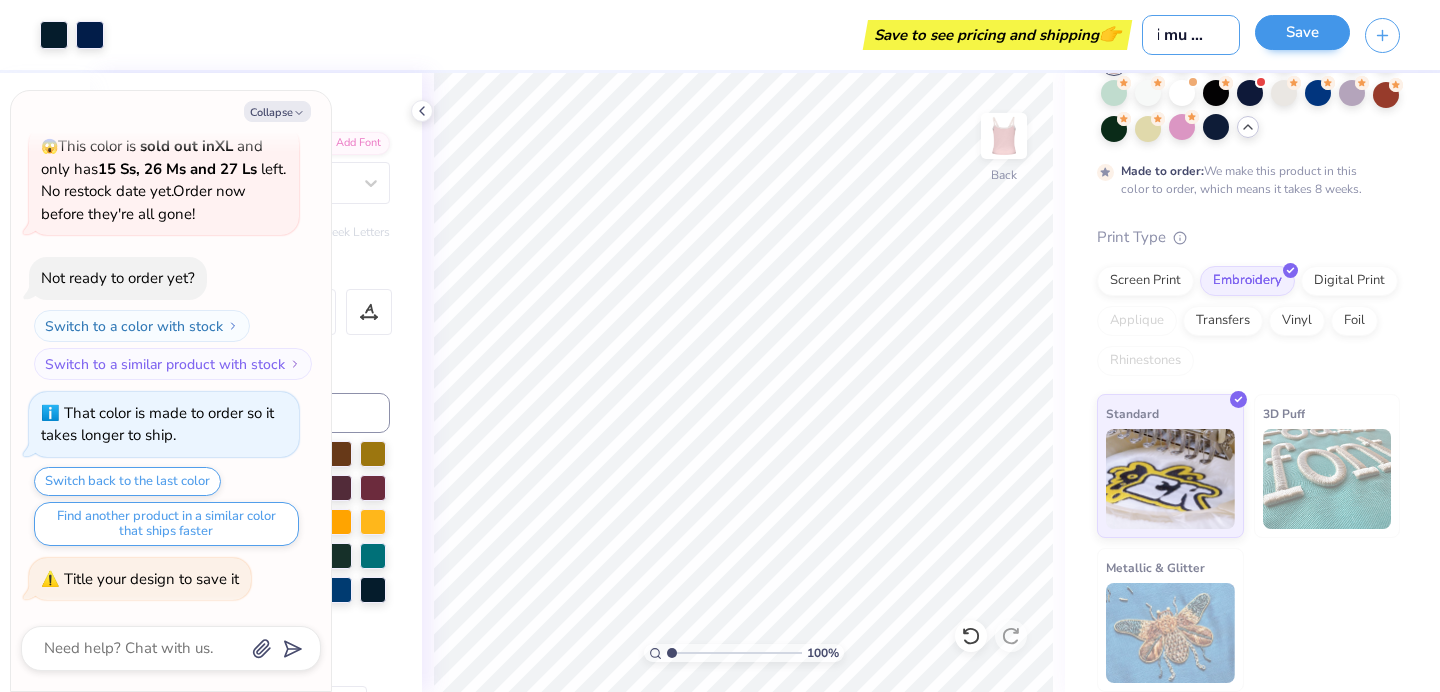 type on "phi mu tank" 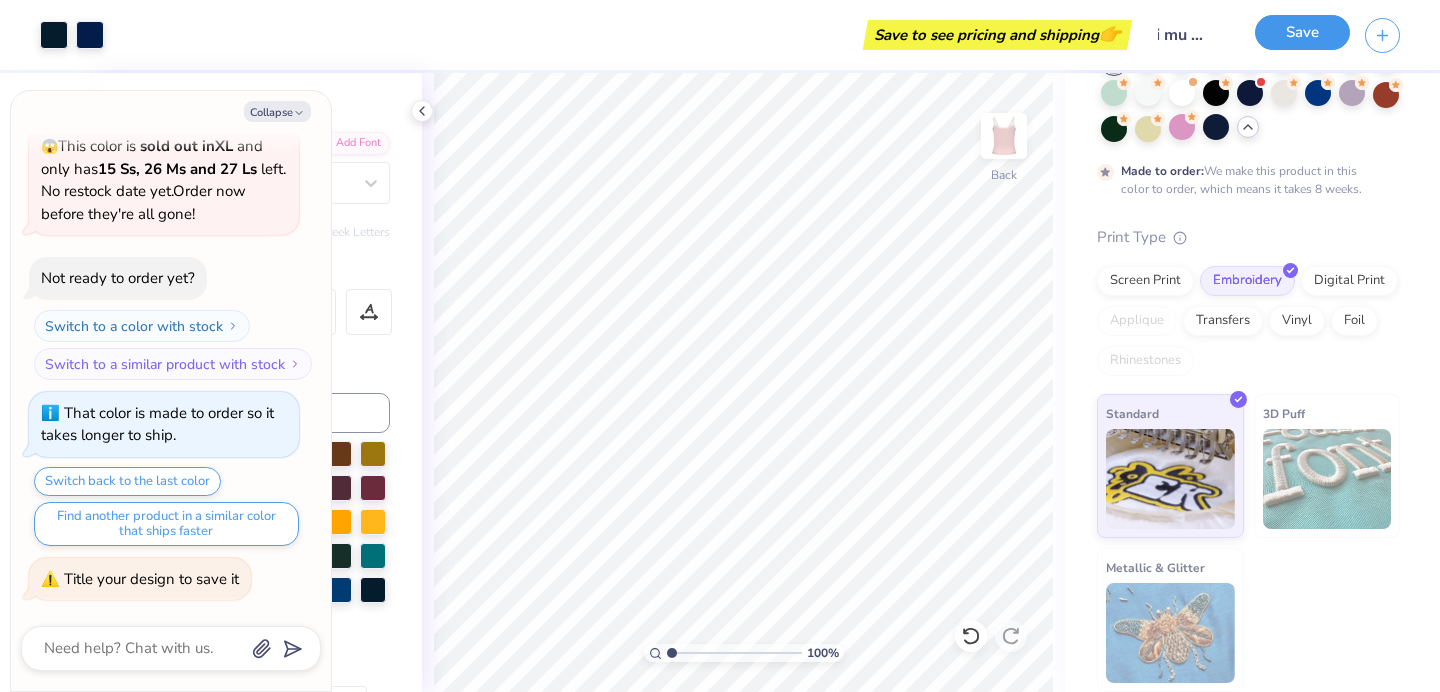scroll, scrollTop: 0, scrollLeft: 0, axis: both 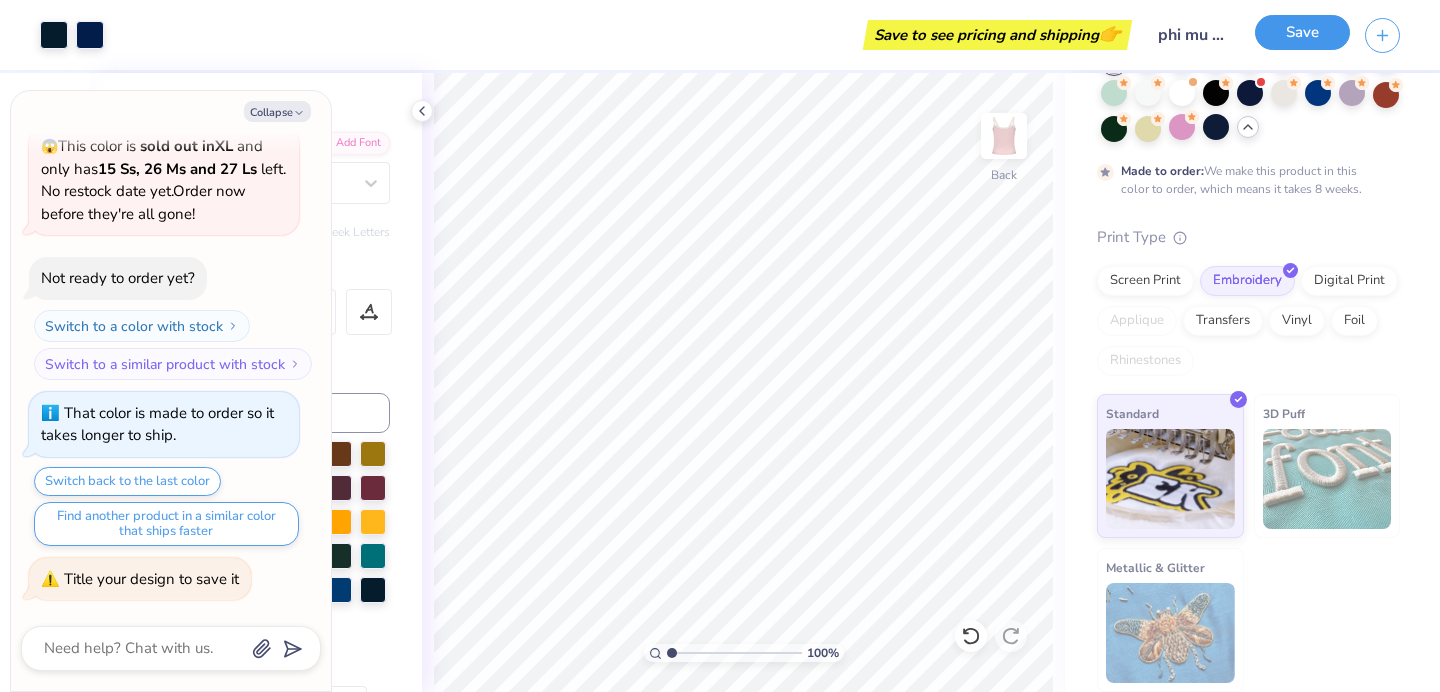 click on "Save" at bounding box center (1302, 32) 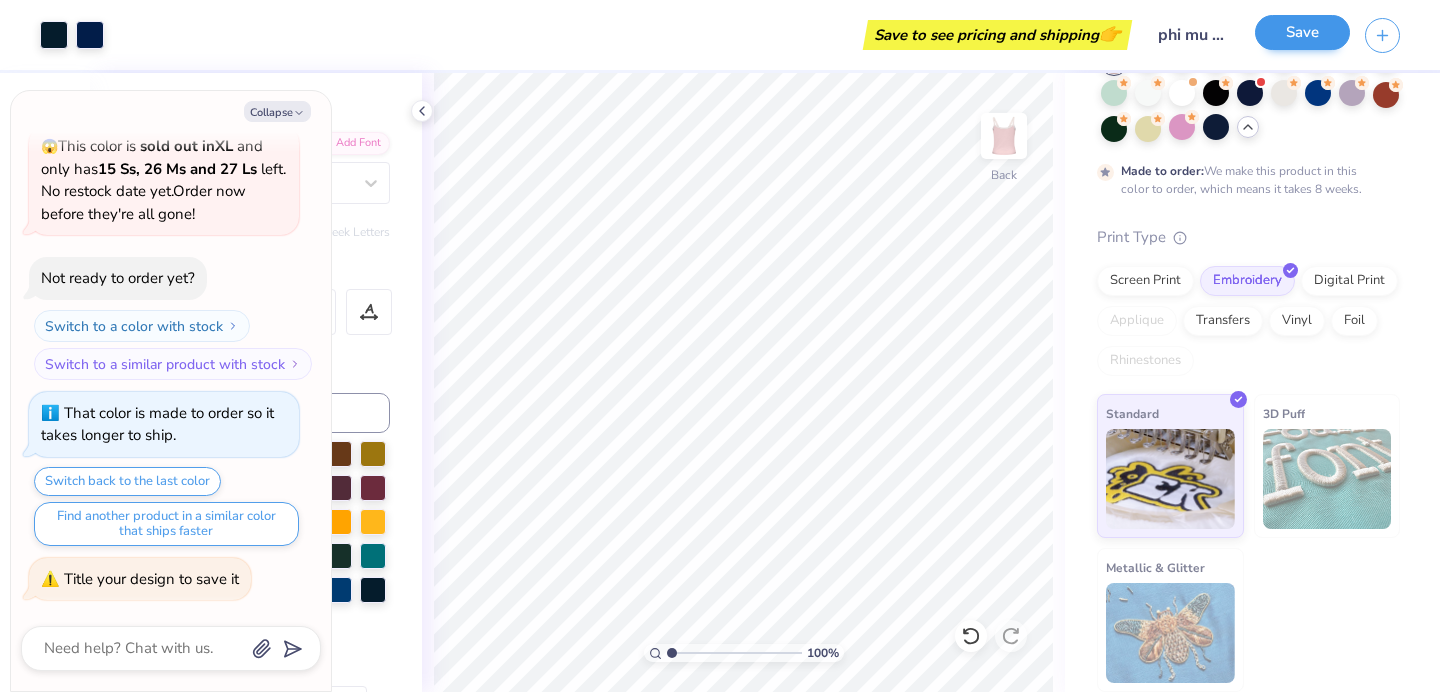 type on "x" 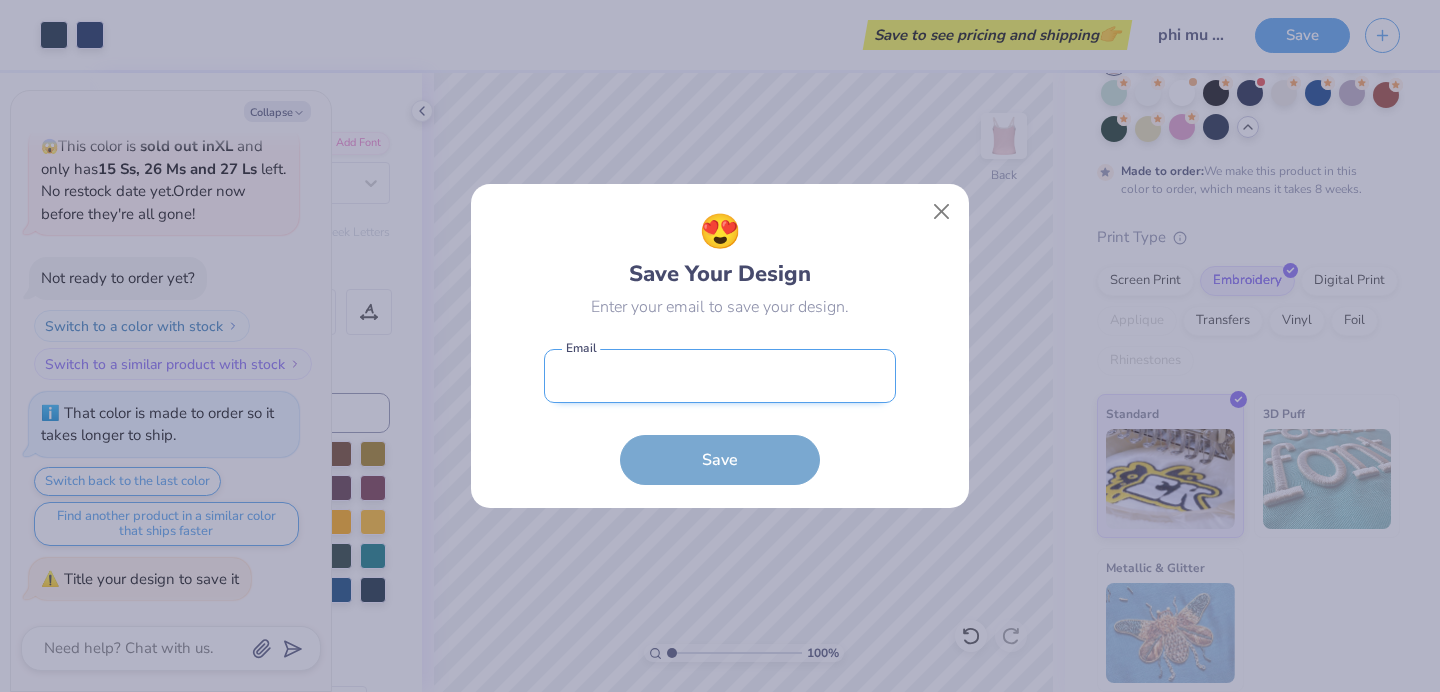 click at bounding box center (720, 376) 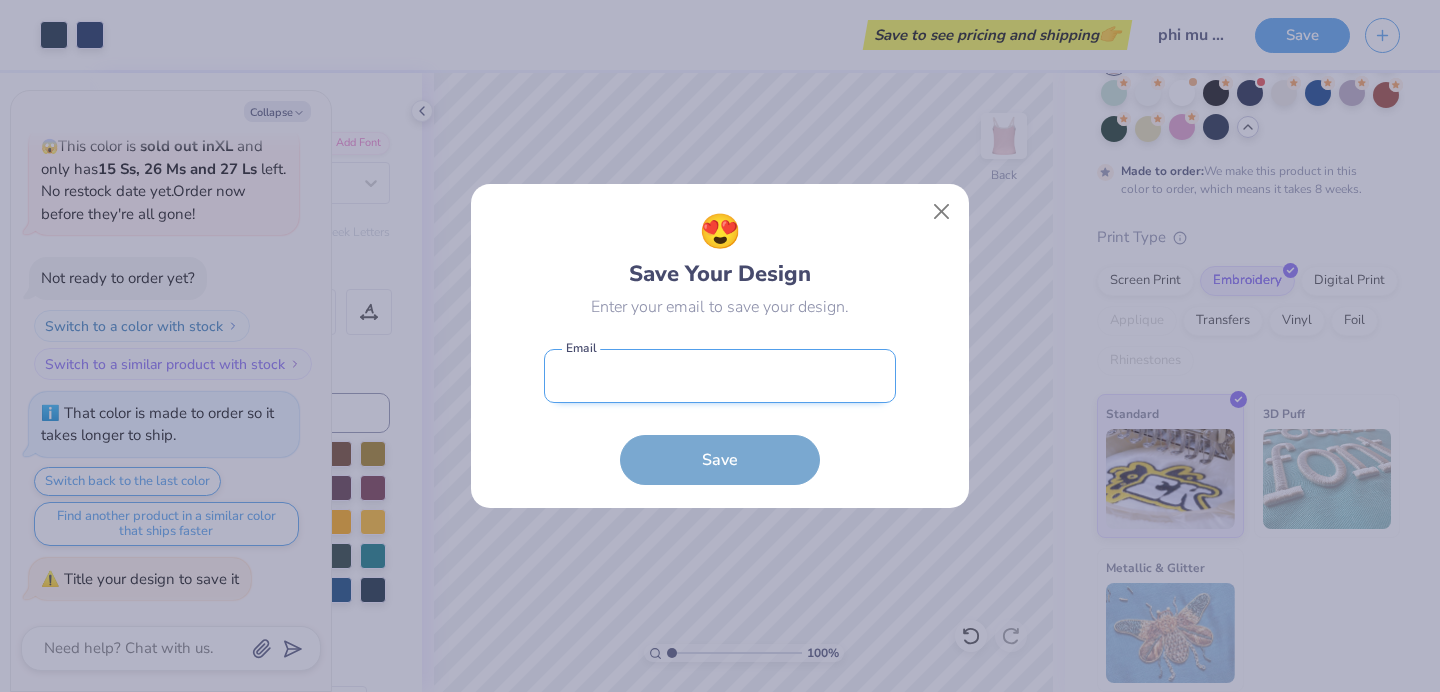 type on "[EMAIL]" 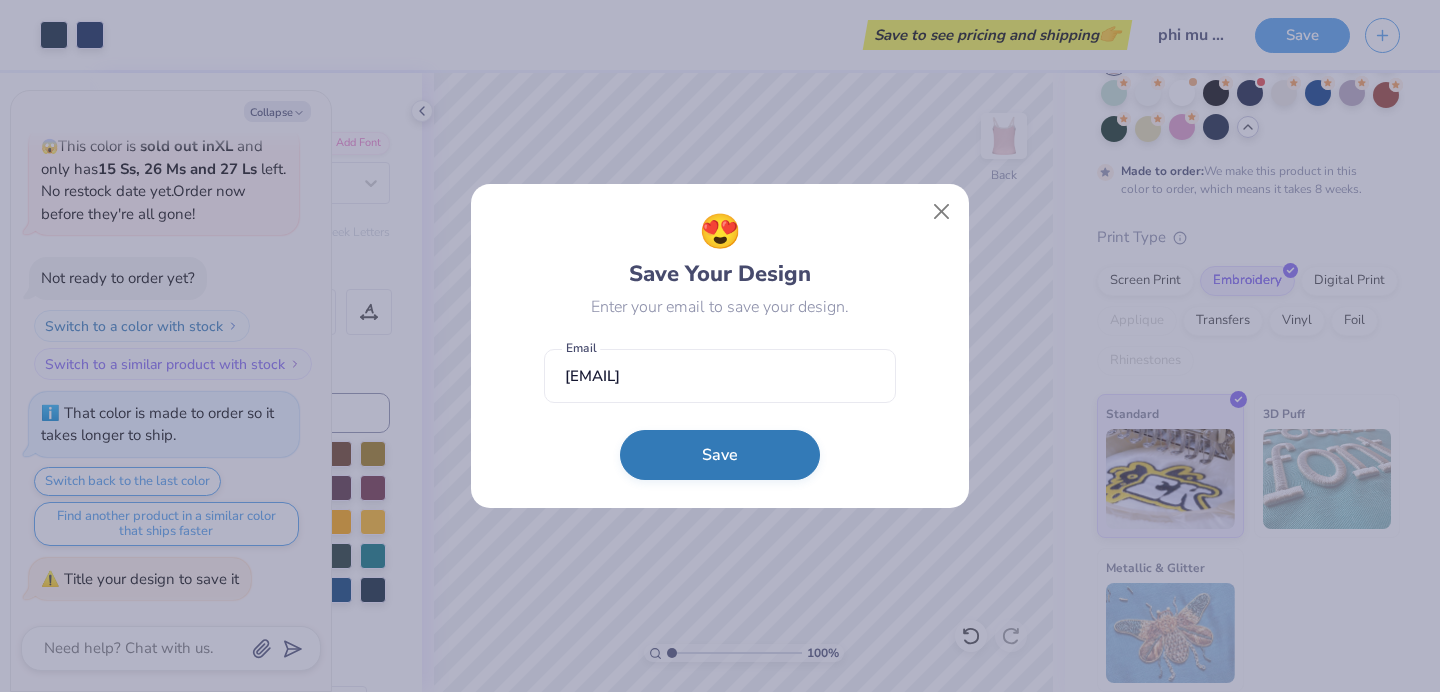 click on "Save" at bounding box center [720, 455] 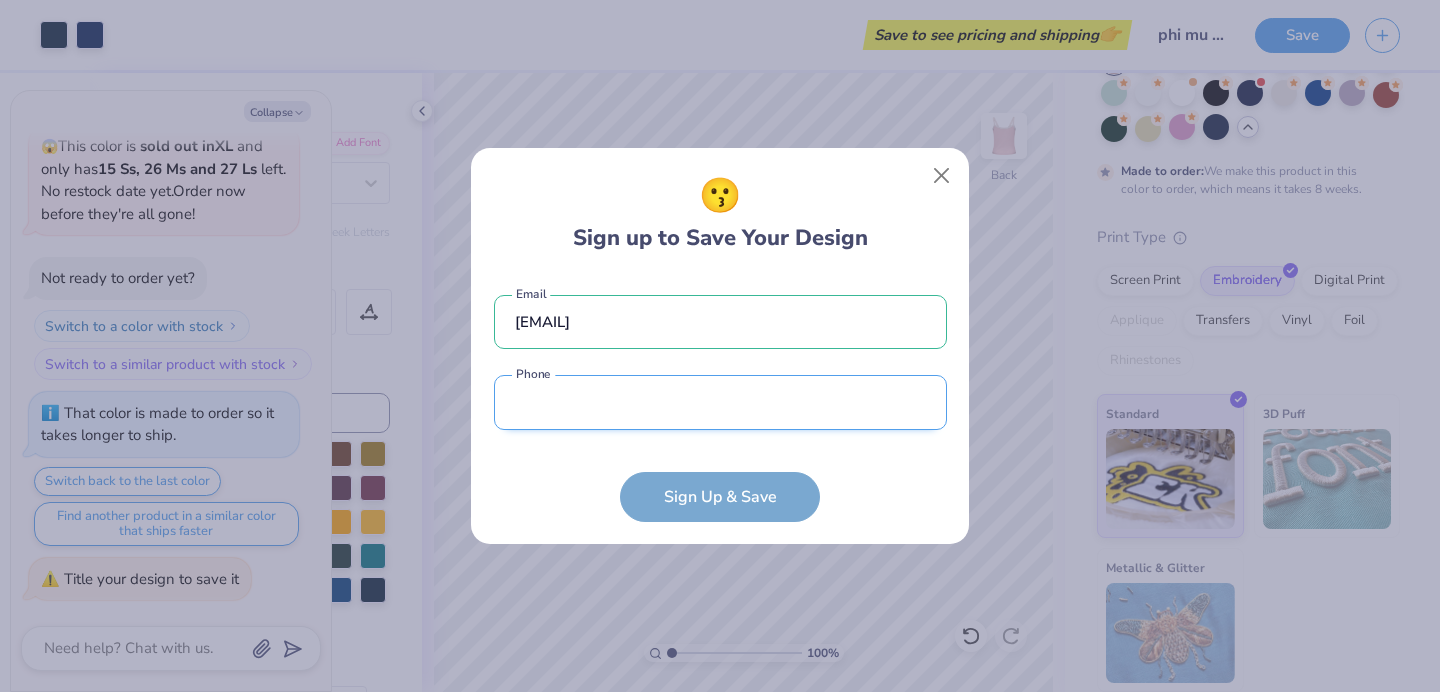 click at bounding box center [720, 402] 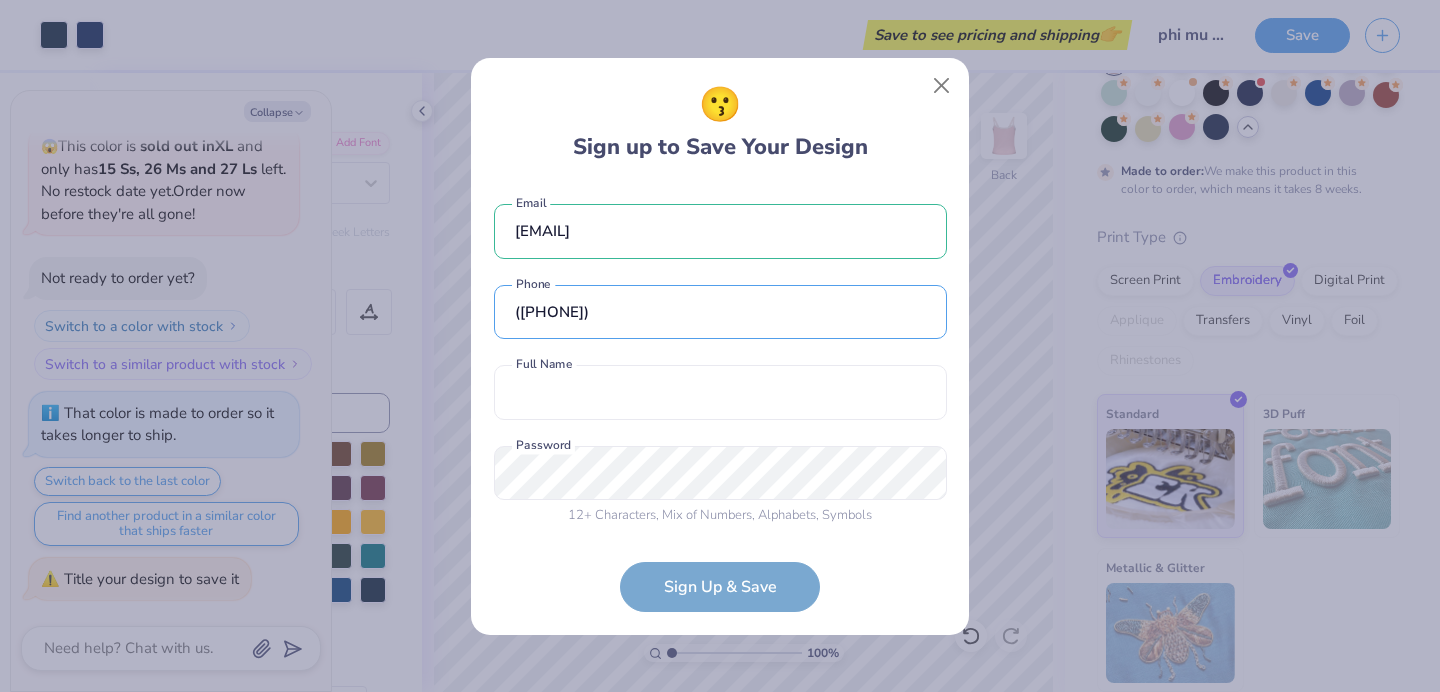 scroll, scrollTop: 5, scrollLeft: 0, axis: vertical 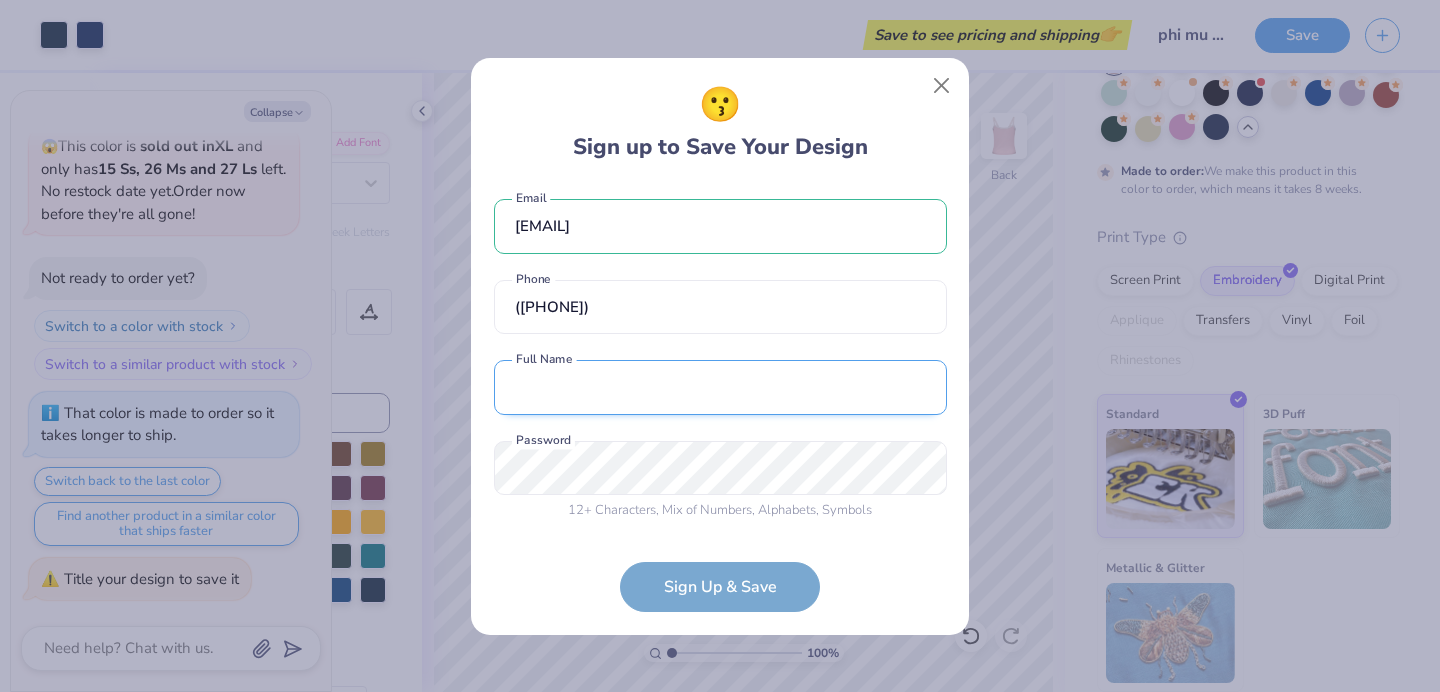 click at bounding box center (720, 387) 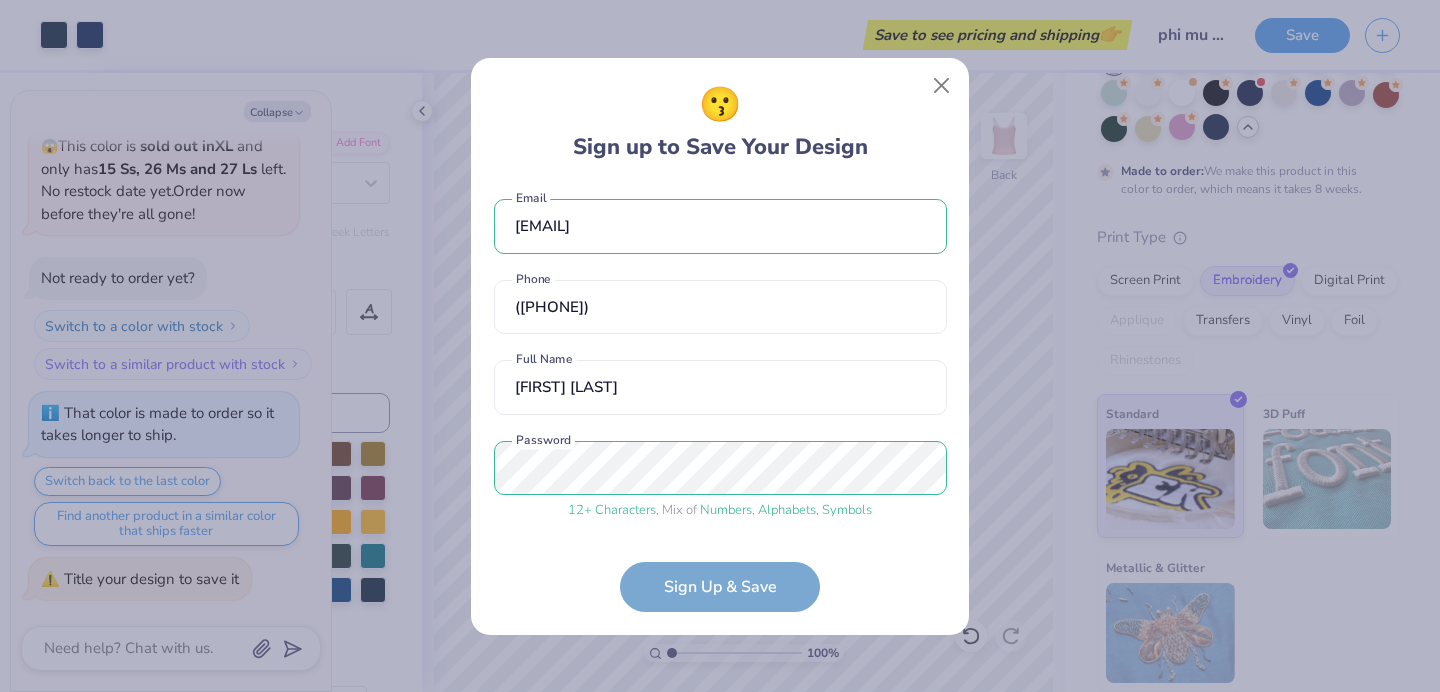 scroll, scrollTop: 81, scrollLeft: 0, axis: vertical 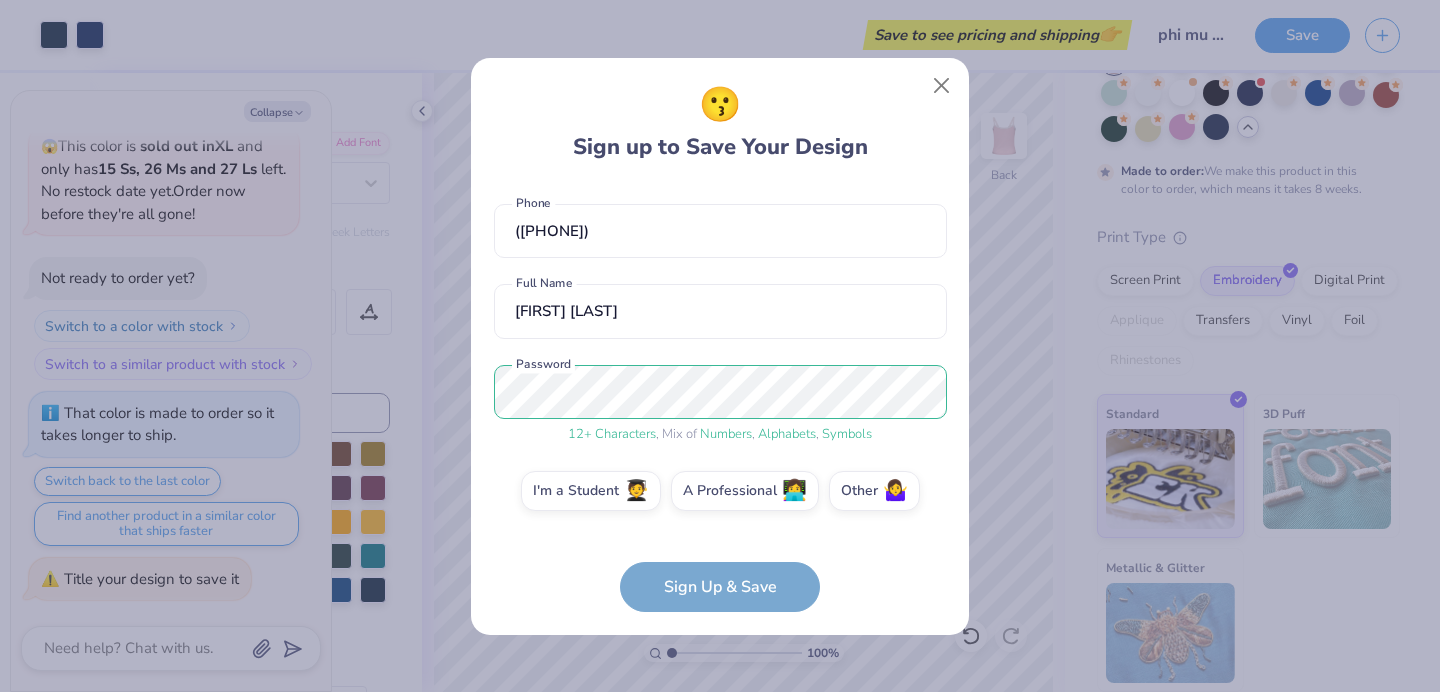 click on "[EMAIL] Email ([PHONE]) Phone [FIRST] [LAST] Full Name 12 + Characters , Mix of   Numbers ,   Alphabets ,   Symbols Password I'm a Student 🧑‍🎓 A Professional 👩‍💻 Other 🤷‍♀️ Sign Up & Save" at bounding box center (720, 398) 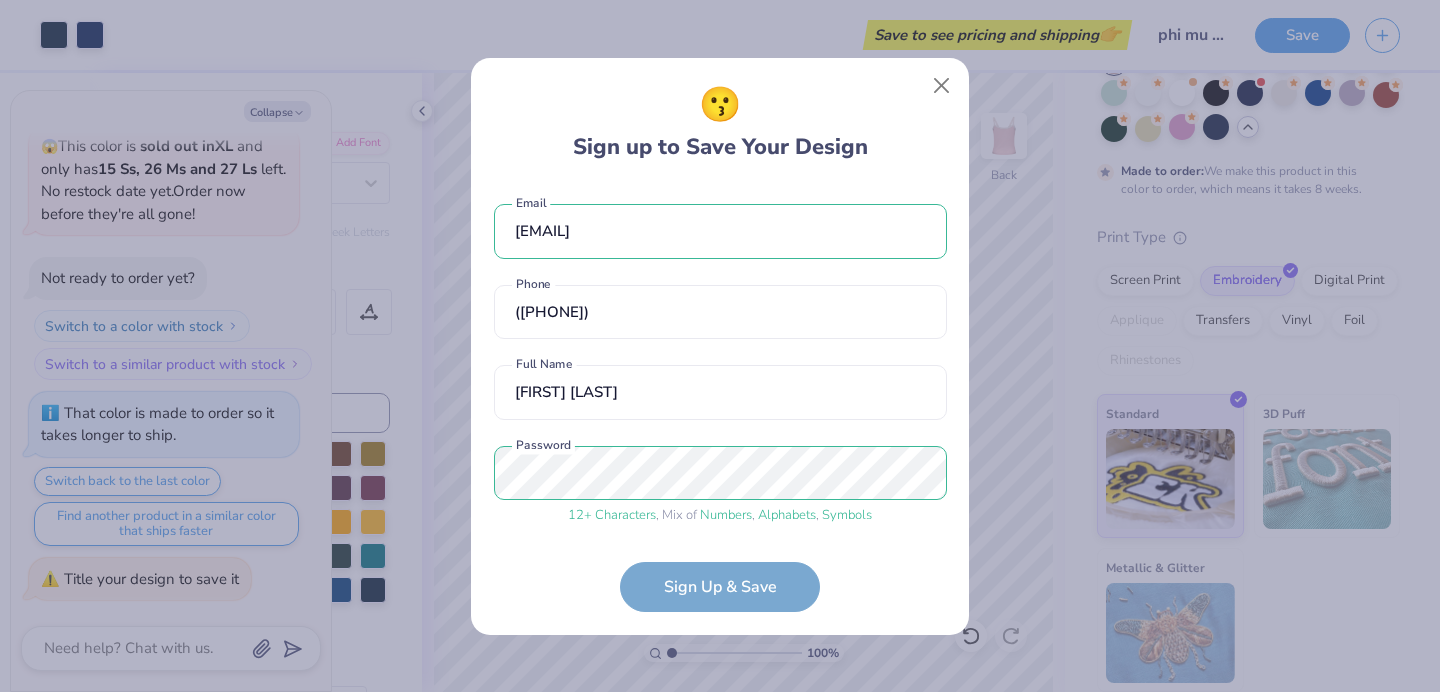 scroll, scrollTop: 81, scrollLeft: 0, axis: vertical 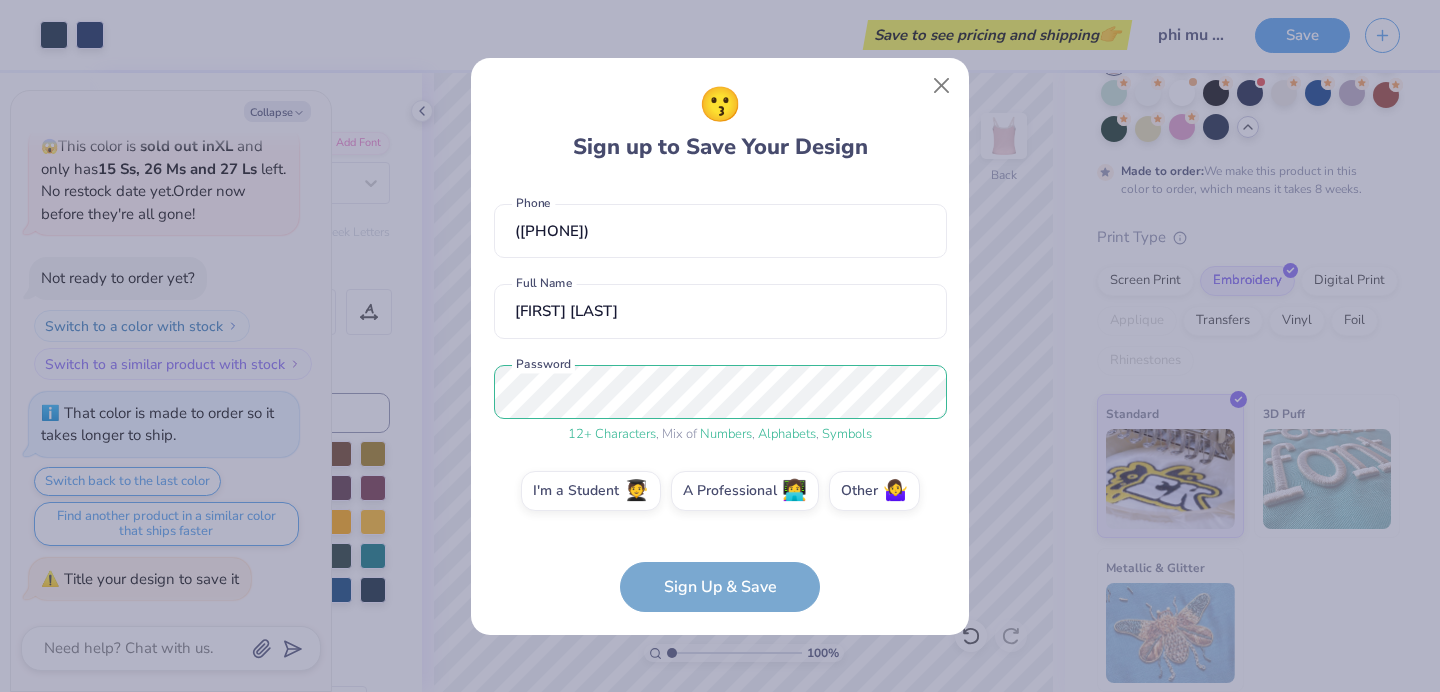 click on "[EMAIL] Email ([PHONE]) Phone [FIRST] [LAST] Full Name 12 + Characters , Mix of   Numbers ,   Alphabets ,   Symbols Password I'm a Student 🧑‍🎓 A Professional 👩‍💻 Other 🤷‍♀️ Sign Up & Save" at bounding box center (720, 398) 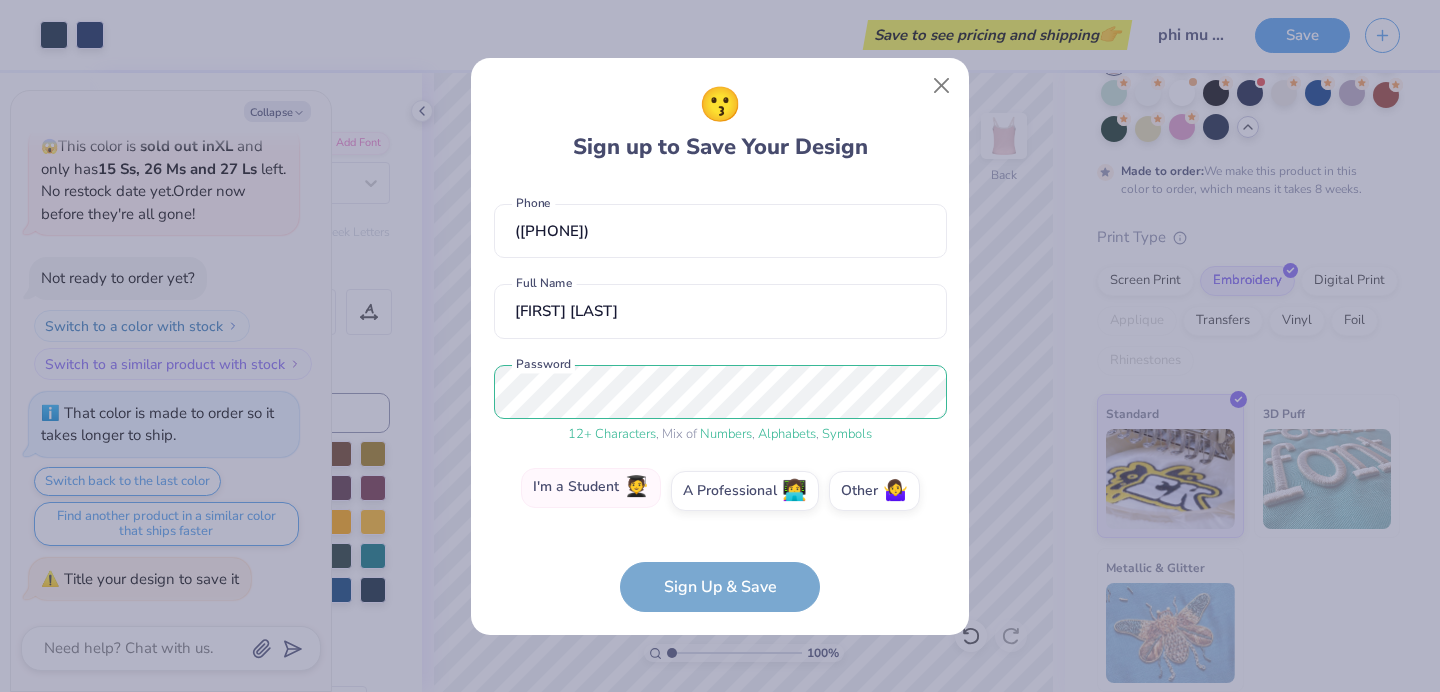 click on "I'm a Student 🧑‍🎓" at bounding box center [591, 488] 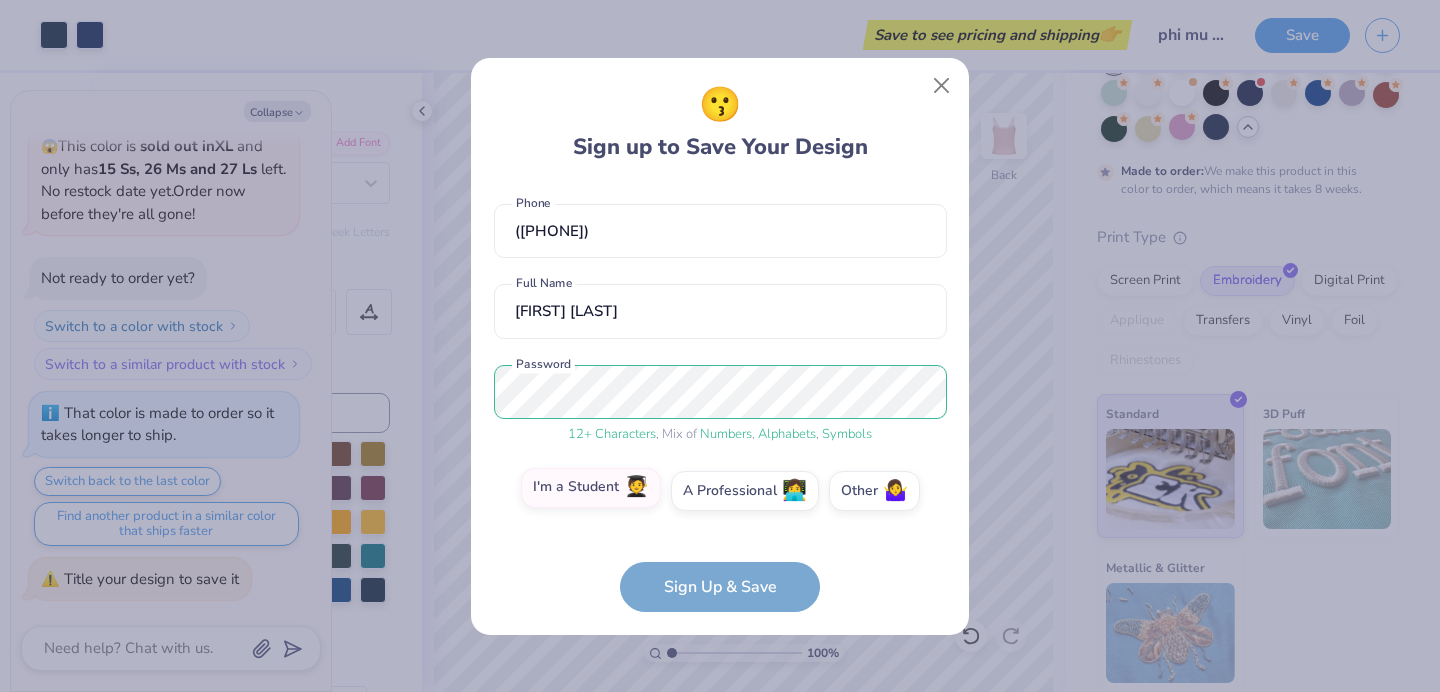 click on "I'm a Student 🧑‍🎓" at bounding box center [720, 576] 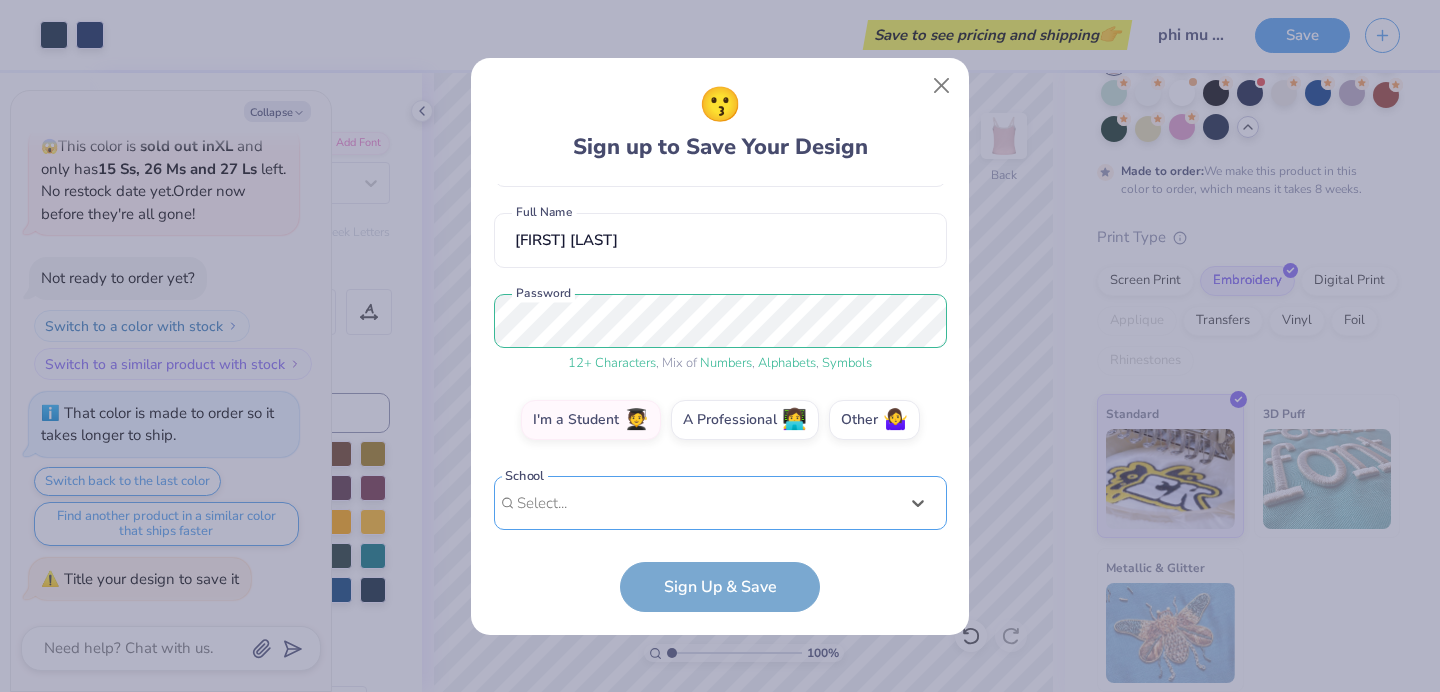 scroll, scrollTop: 462, scrollLeft: 0, axis: vertical 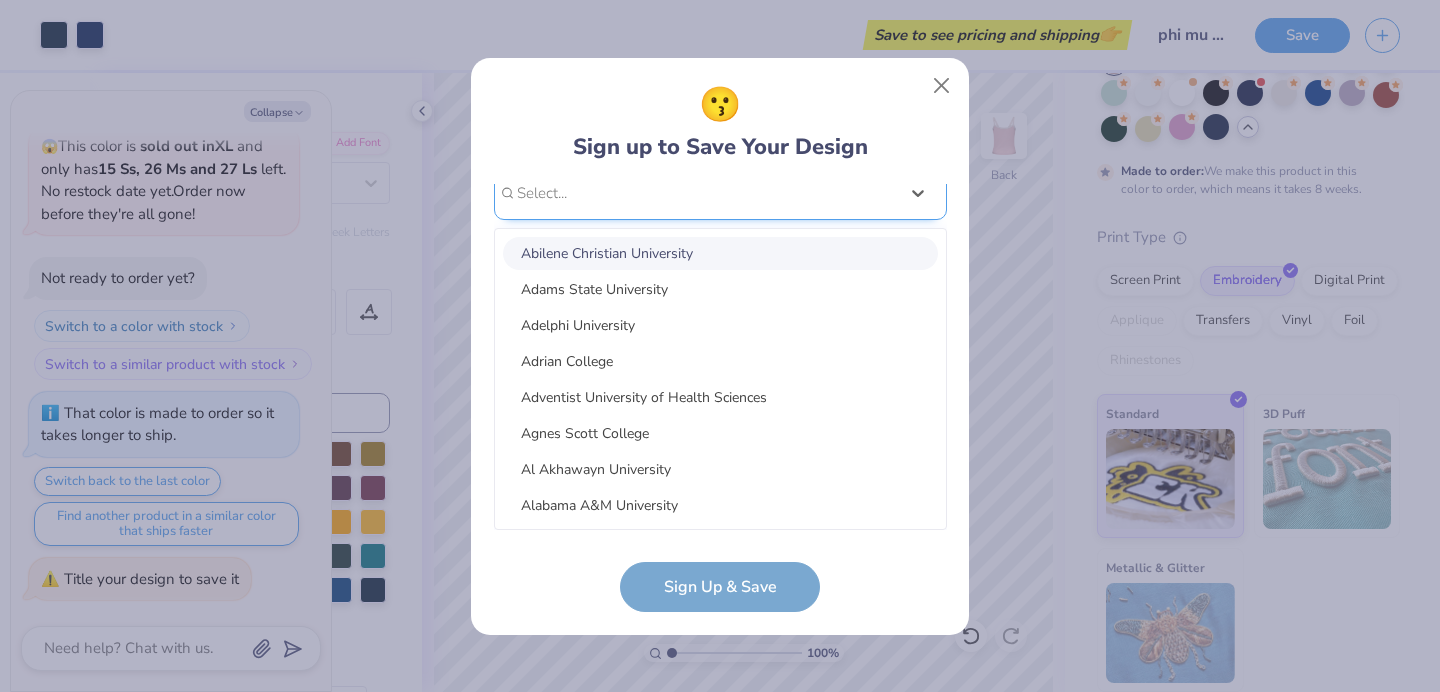 click on "option  focused, 1 of 30. 30 results available. Use Up and Down to choose options, press Enter to select the currently focused option, press Escape to exit the menu, press Tab to select the option and exit the menu. Select... Abilene Christian University Adams State University Adelphi University Adrian College Adventist University of Health Sciences Agnes Scott College Al Akhawayn University Alabama A&M University Alabama State University Alaska Bible College Alaska Pacific University Albany College of Pharmacy and Health Sciences Albany State University Albertus Magnus College Albion College Albright College Alcorn State University Alderson-Broaddus University Alfred University Alice Lloyd College Allegheny College Allegheny Wesleyan College Allen College Allen University Alliant International University Alma College Alvernia University Alverno College Amberton University American Academy of Art" at bounding box center [720, 348] 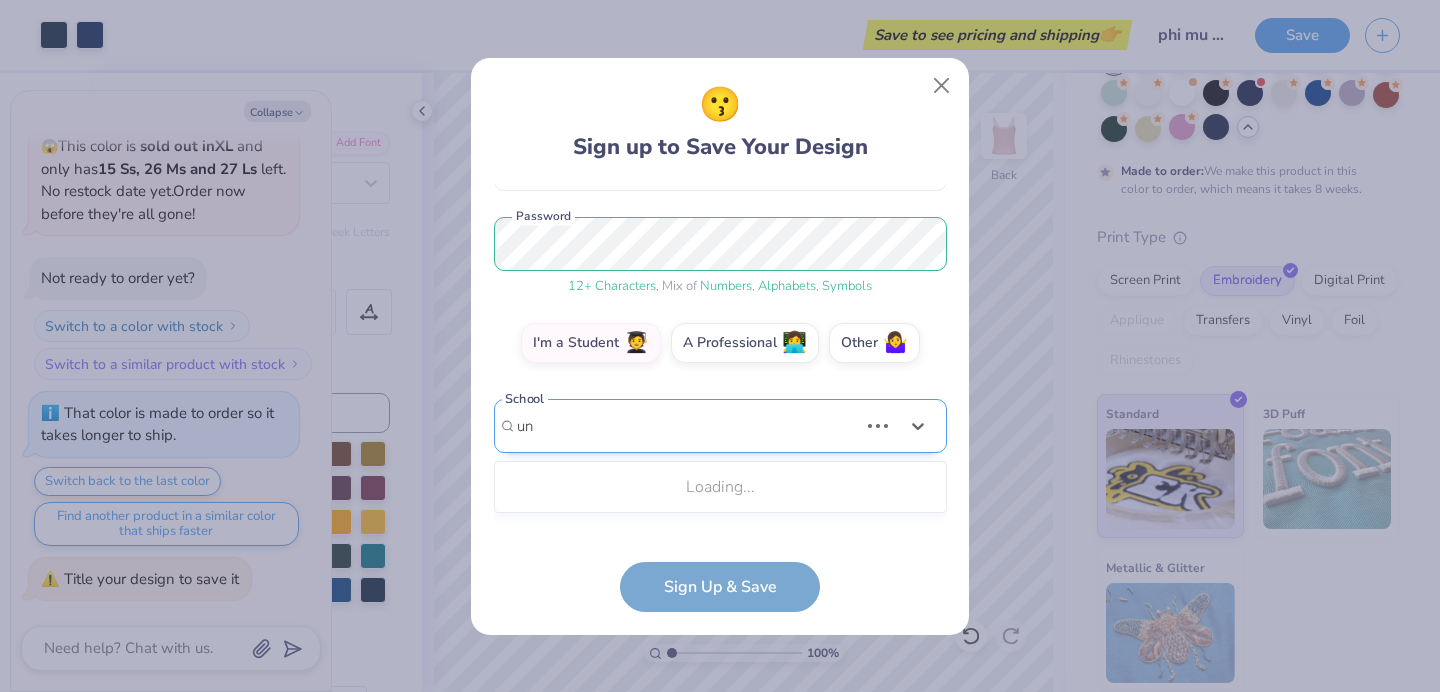 scroll, scrollTop: 211, scrollLeft: 0, axis: vertical 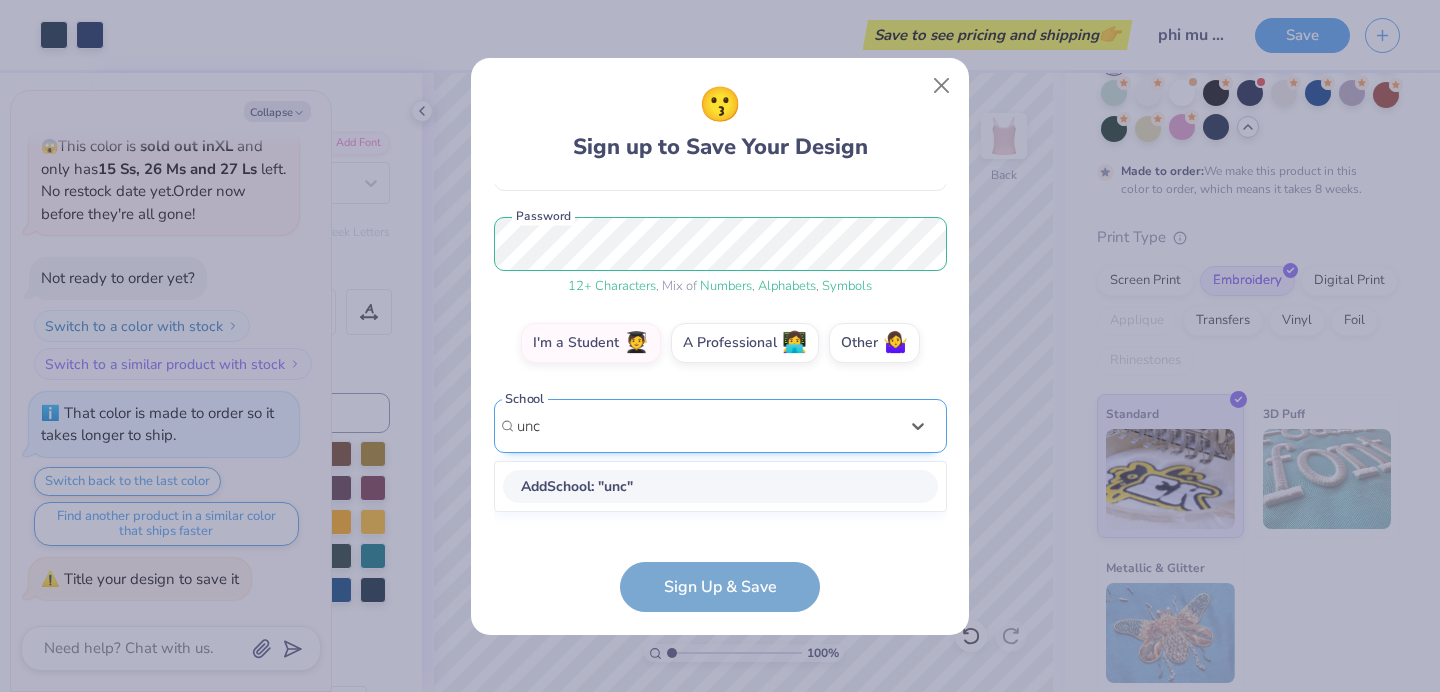 type on "uncw" 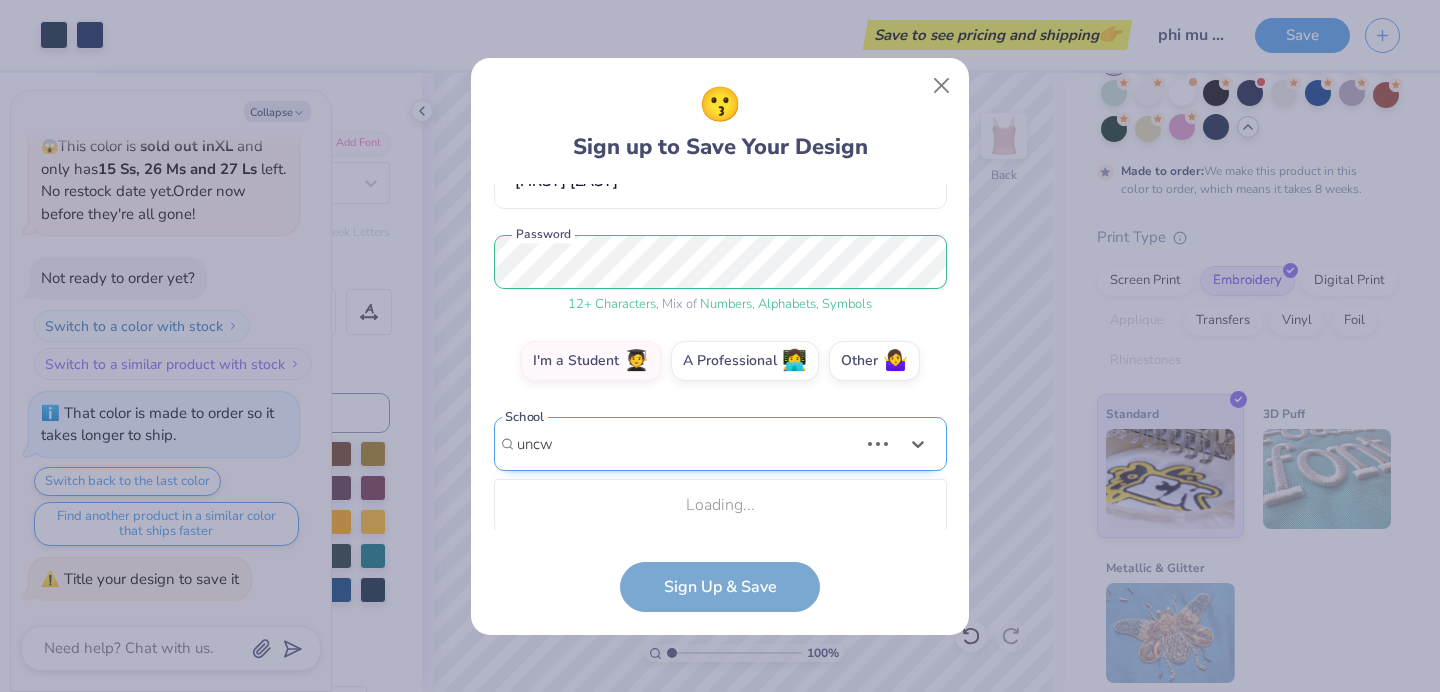 type on "x" 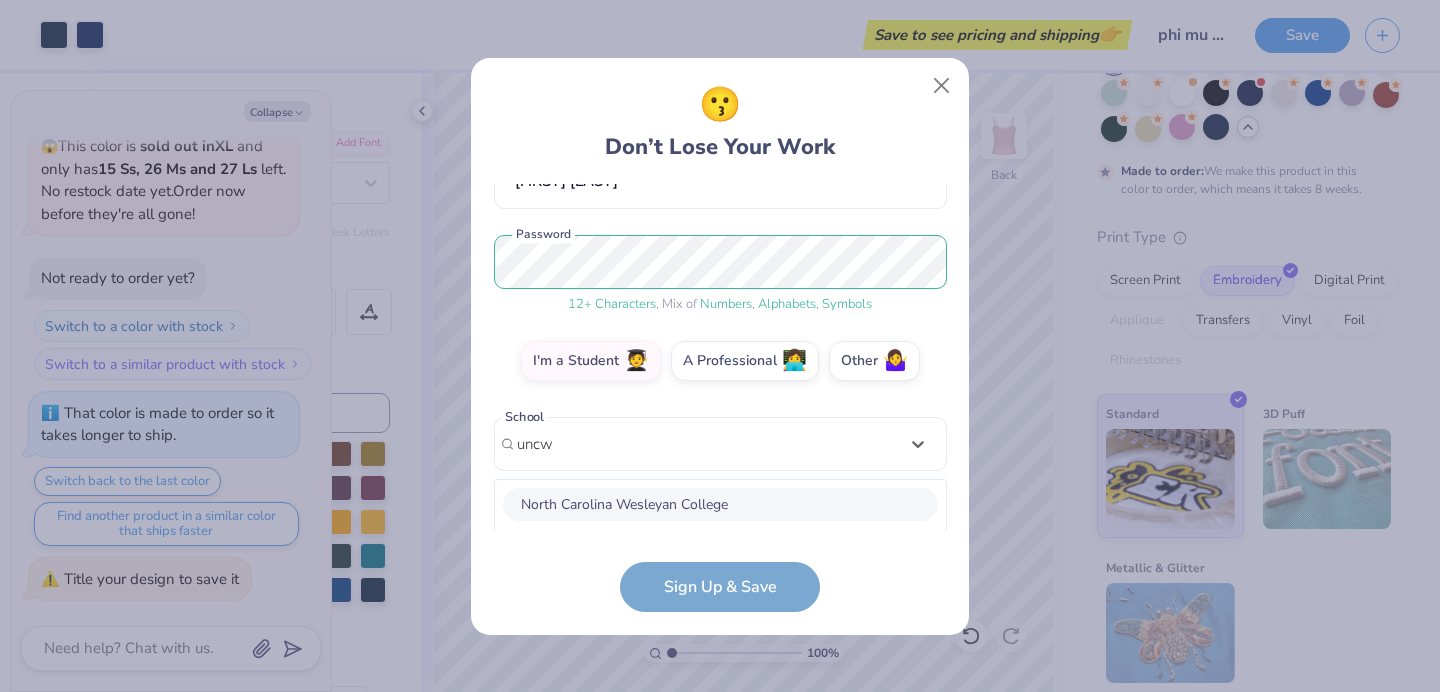 scroll, scrollTop: 462, scrollLeft: 0, axis: vertical 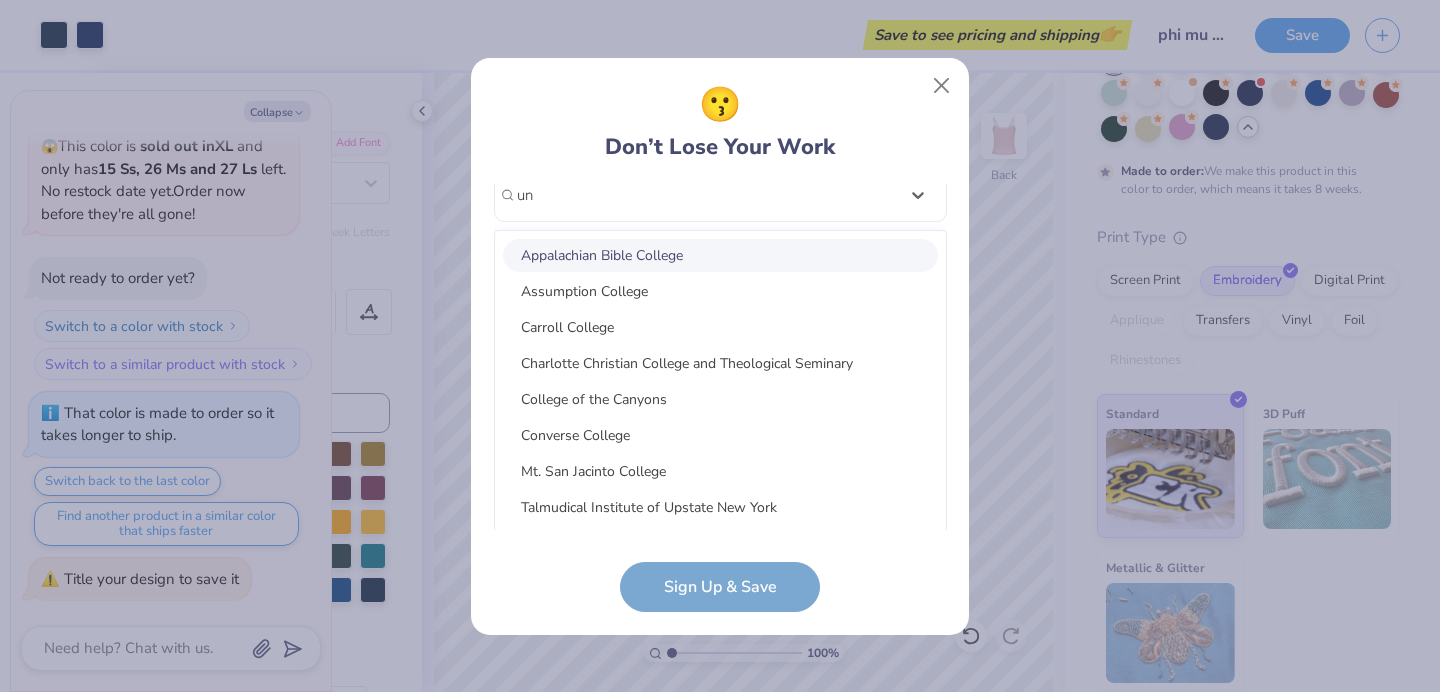 type on "u" 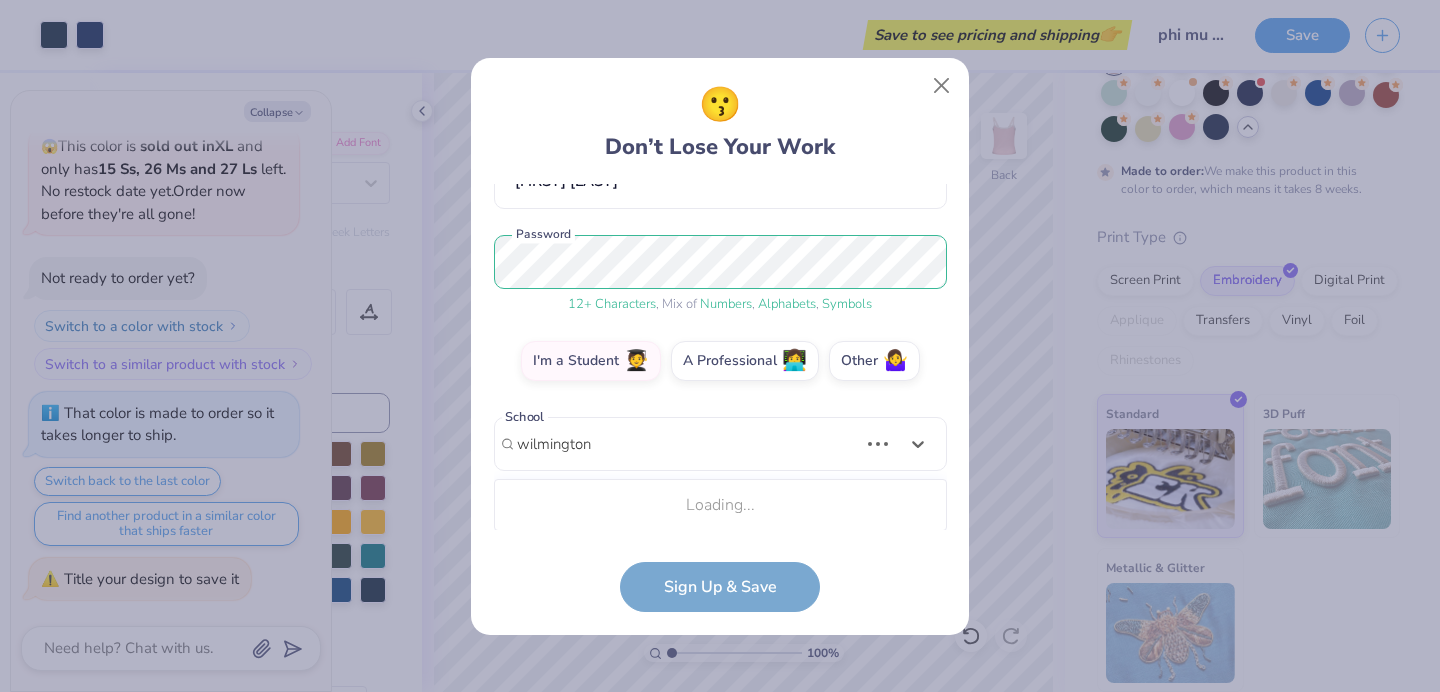scroll, scrollTop: 462, scrollLeft: 0, axis: vertical 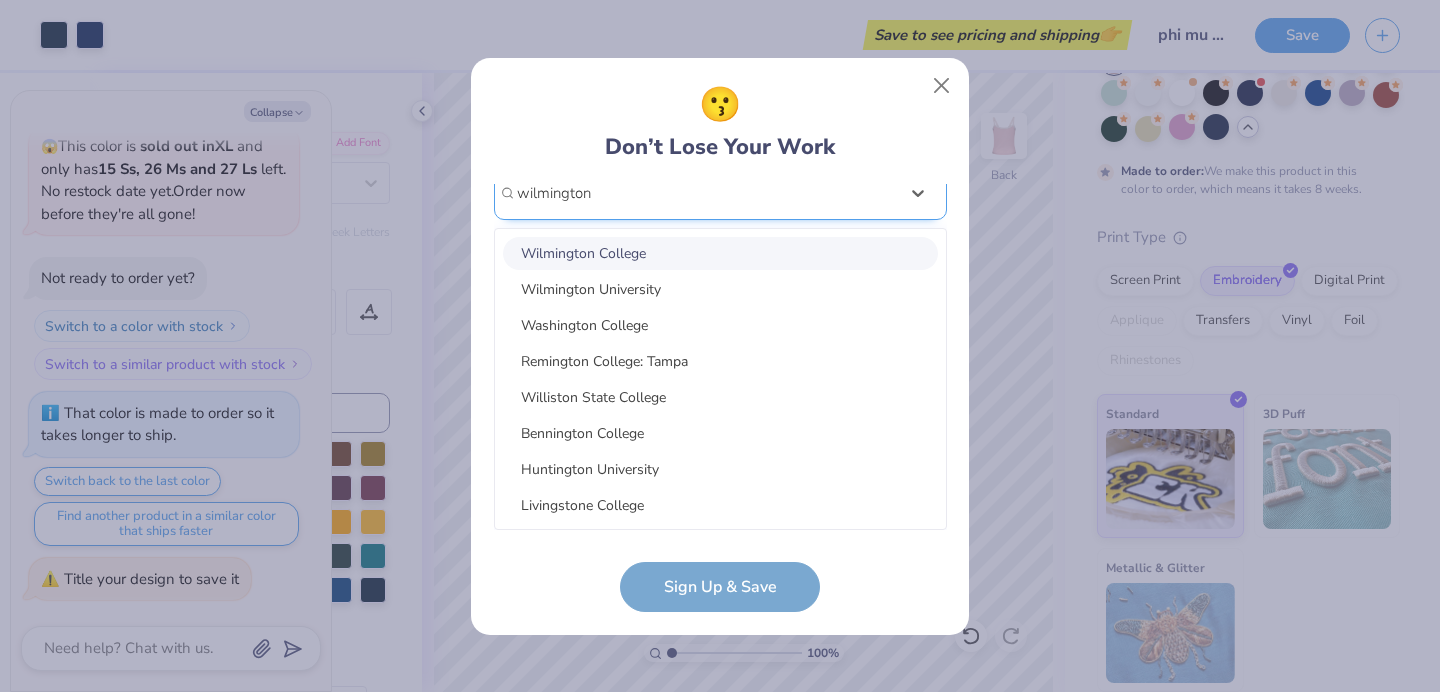 click on "wilmington" at bounding box center (556, 193) 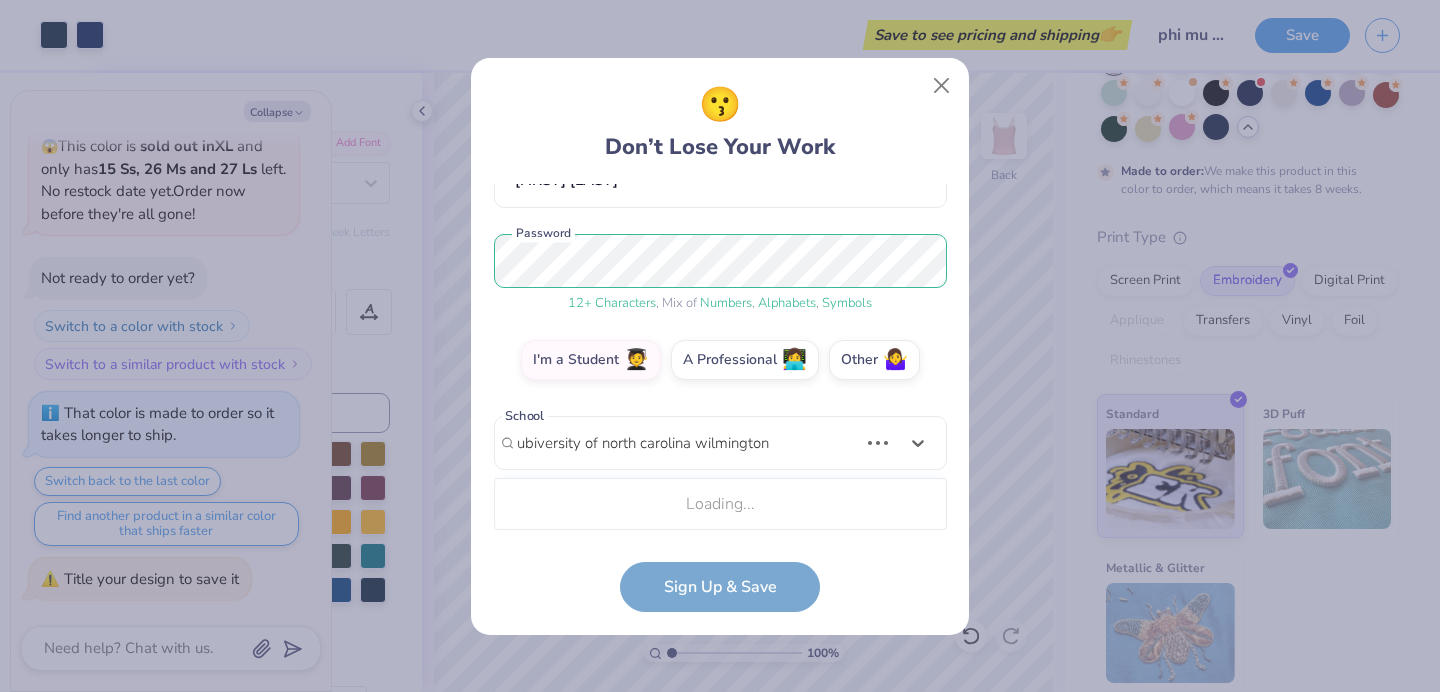 scroll, scrollTop: 462, scrollLeft: 0, axis: vertical 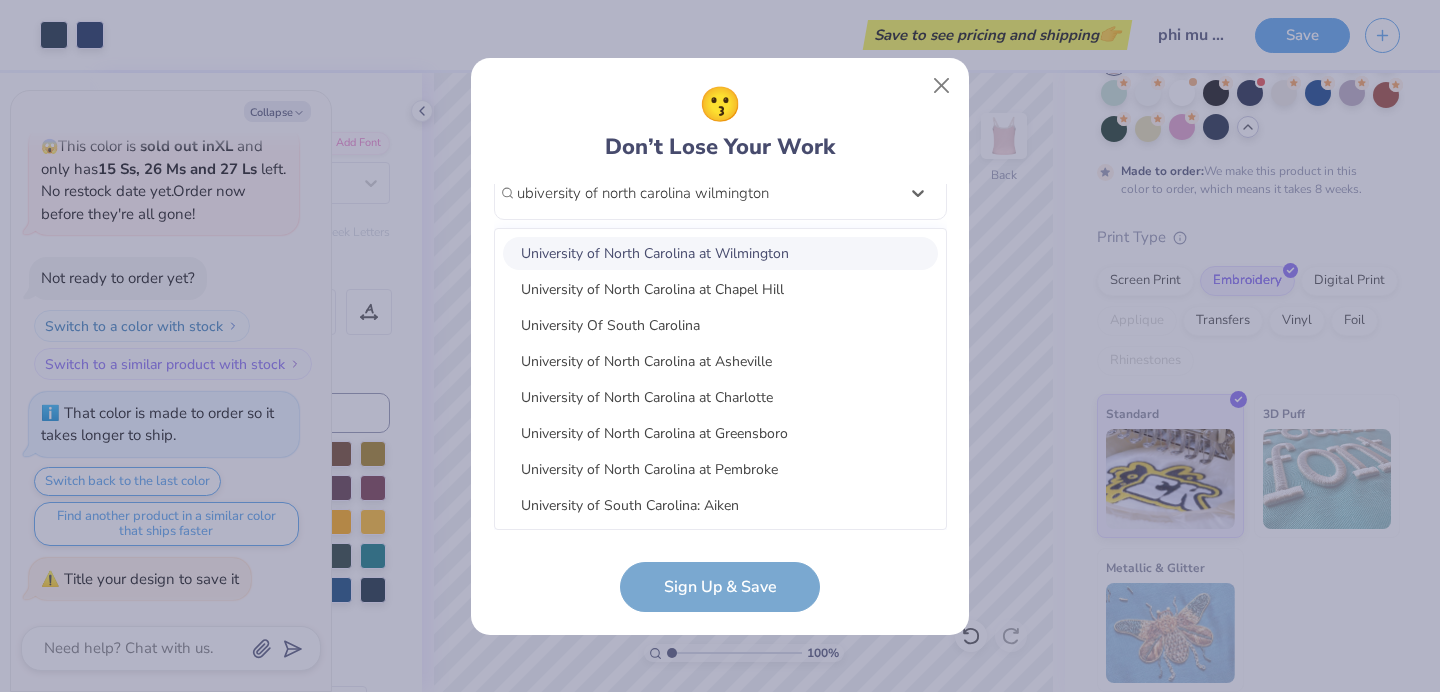 click on "University of North Carolina at Wilmington" at bounding box center (720, 253) 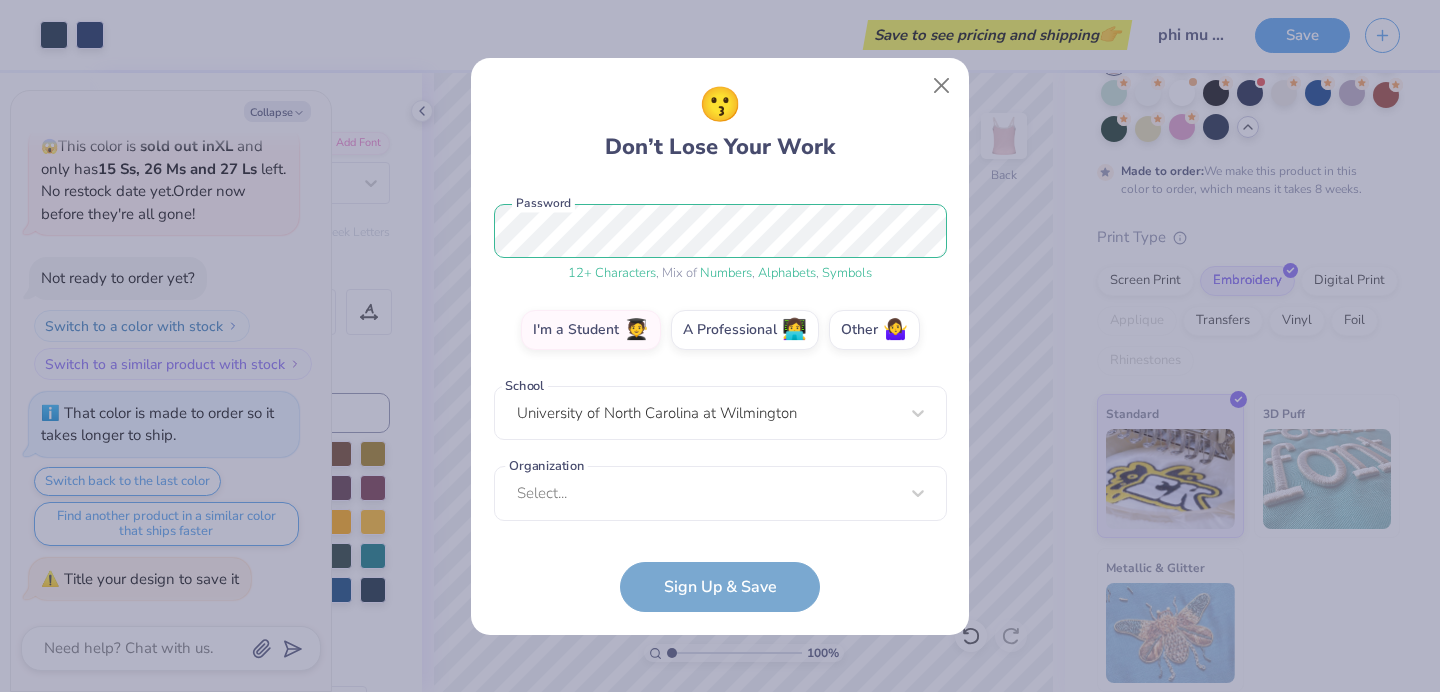 scroll, scrollTop: 242, scrollLeft: 0, axis: vertical 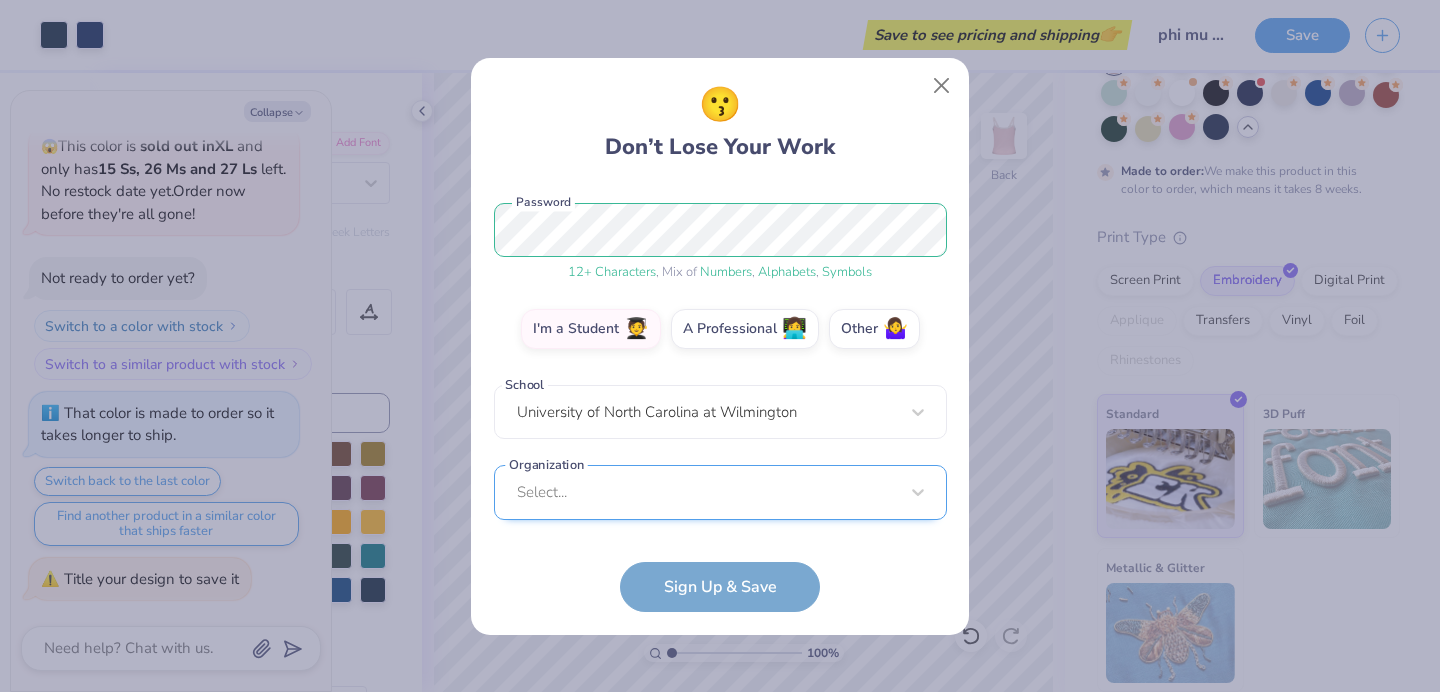click on "Select..." at bounding box center [720, 492] 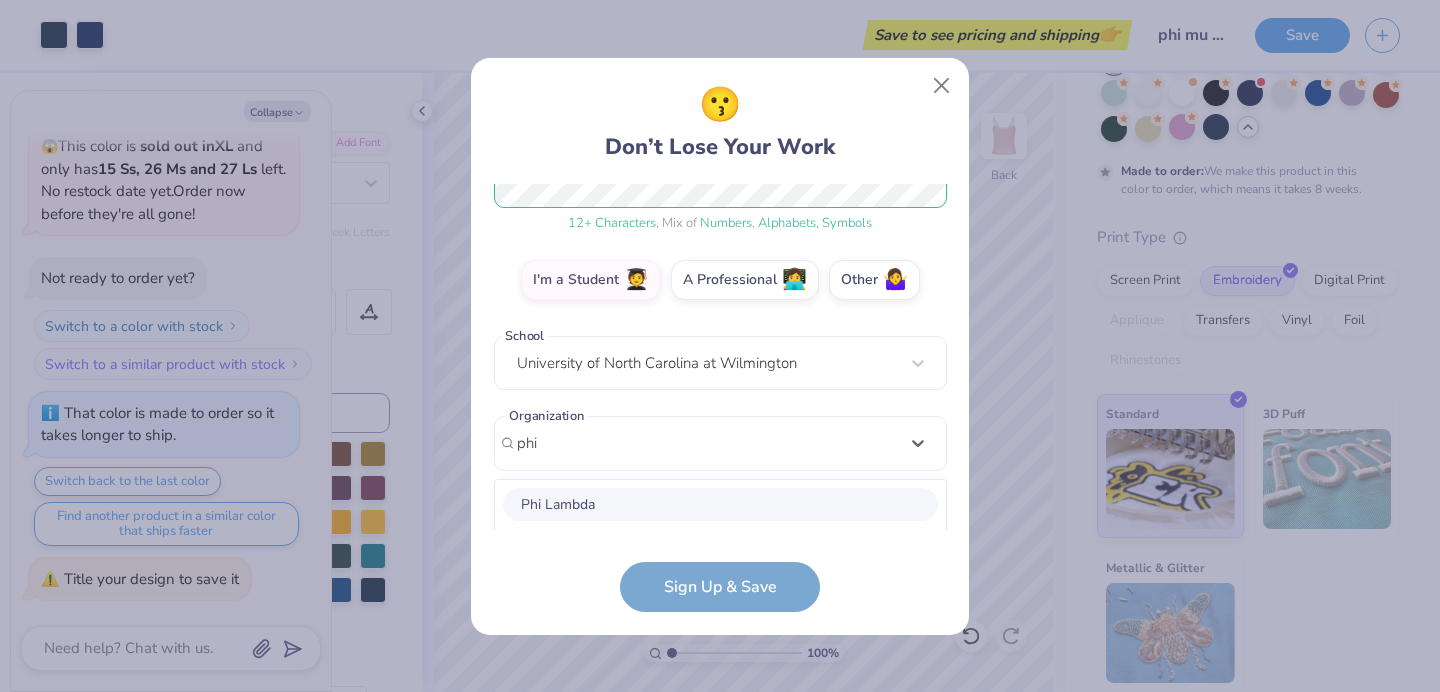 scroll, scrollTop: 542, scrollLeft: 0, axis: vertical 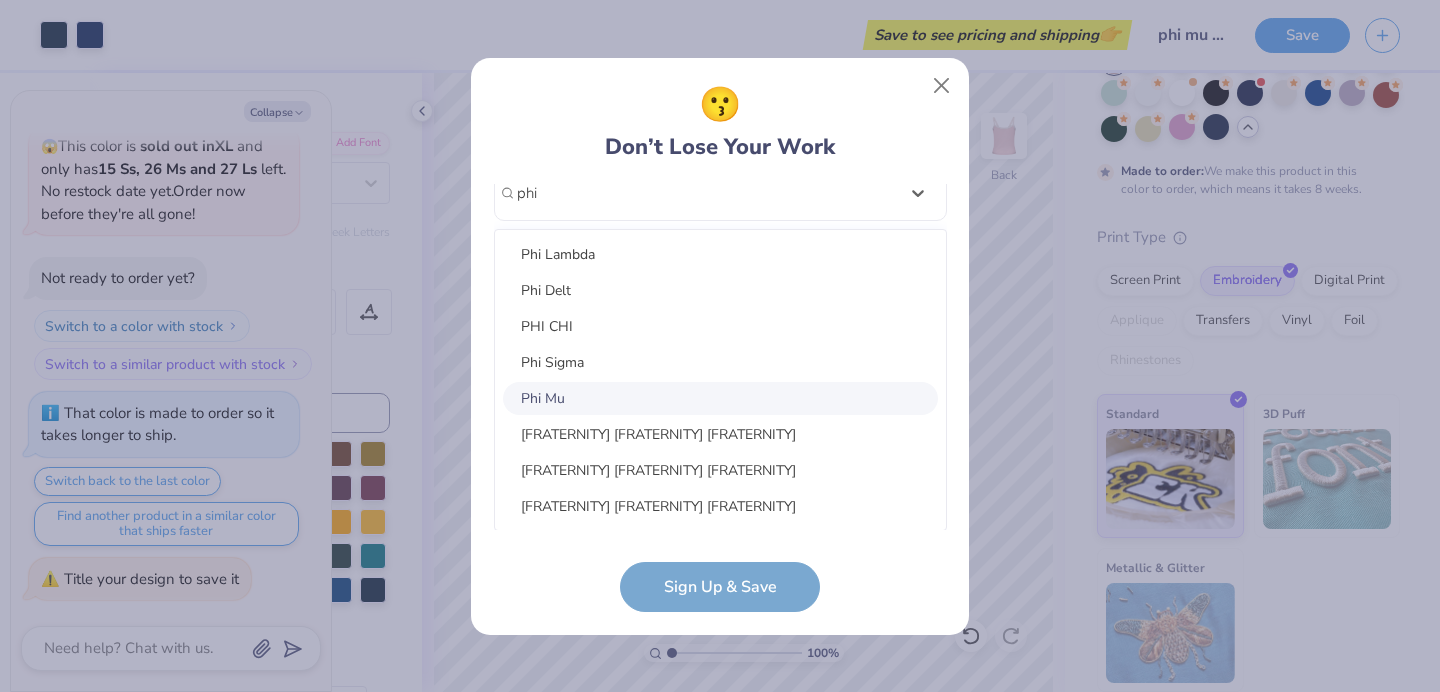 click on "Phi Mu" at bounding box center (720, 398) 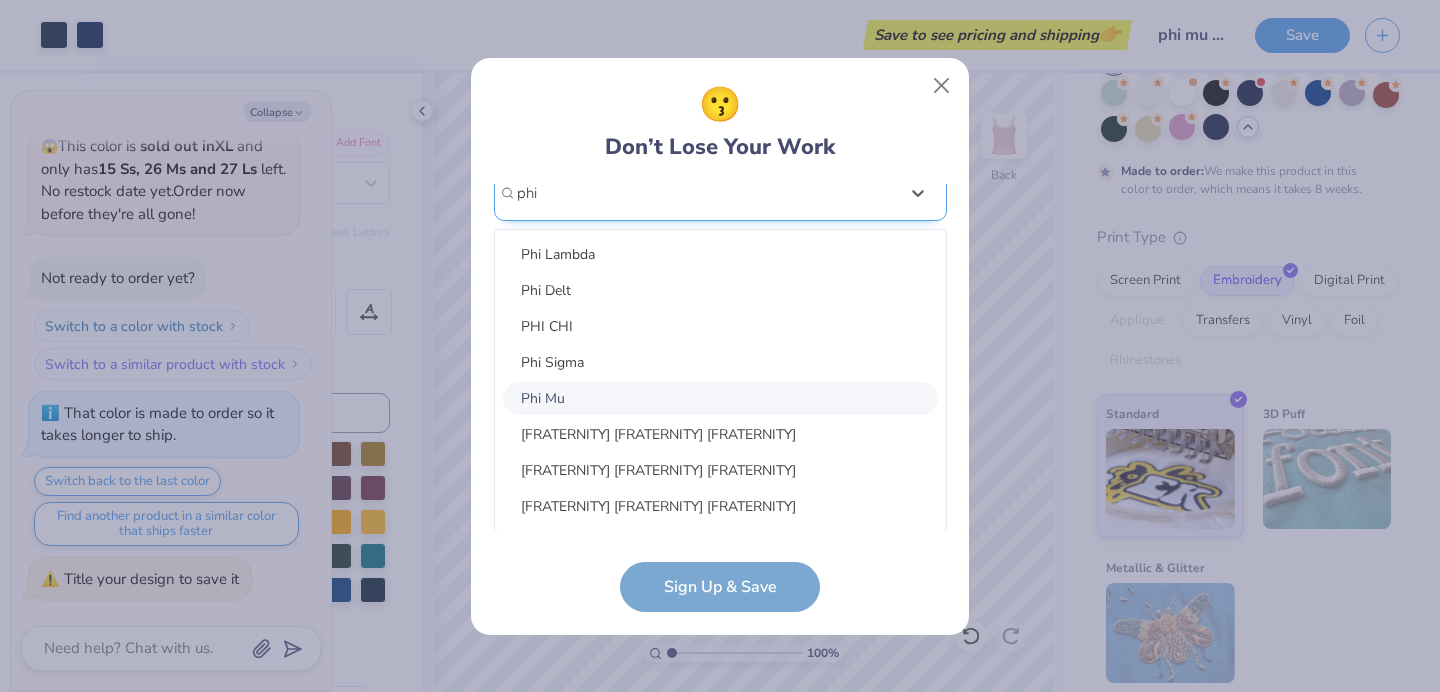 type 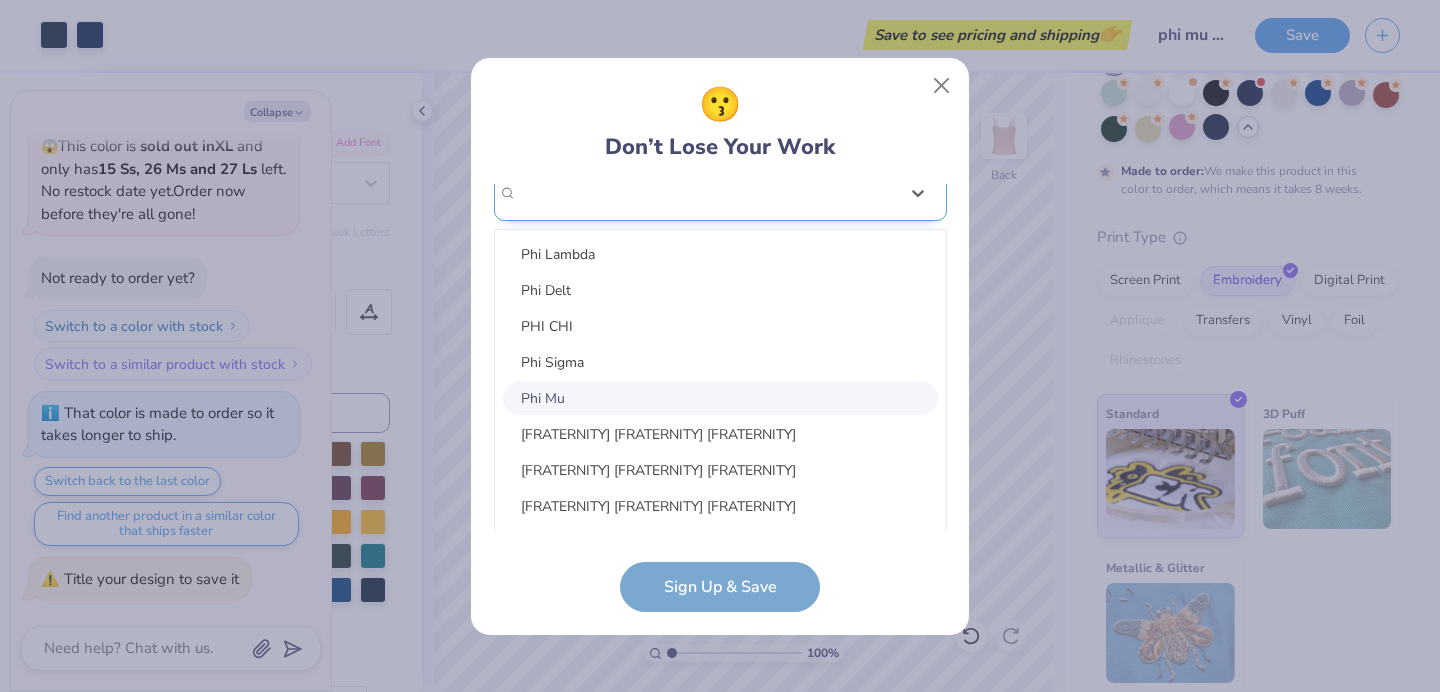 scroll, scrollTop: 324, scrollLeft: 0, axis: vertical 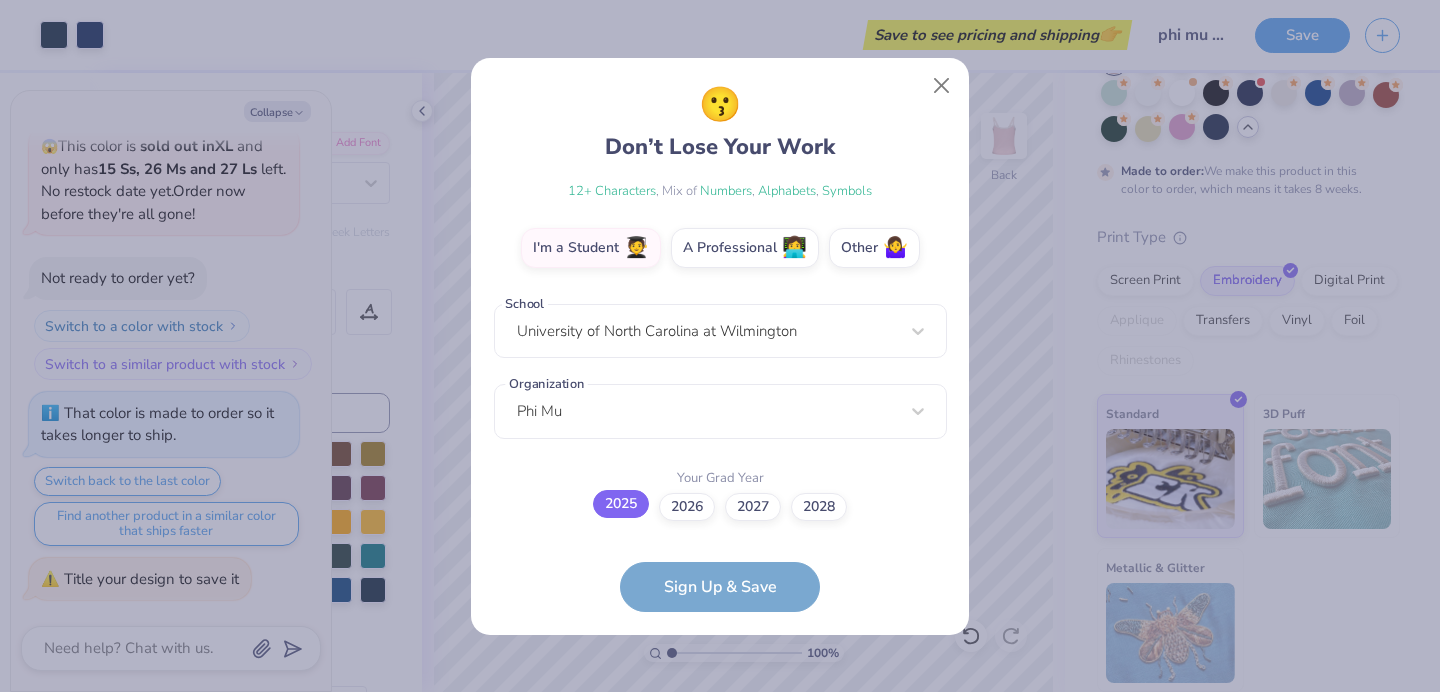 click on "2025" at bounding box center [621, 504] 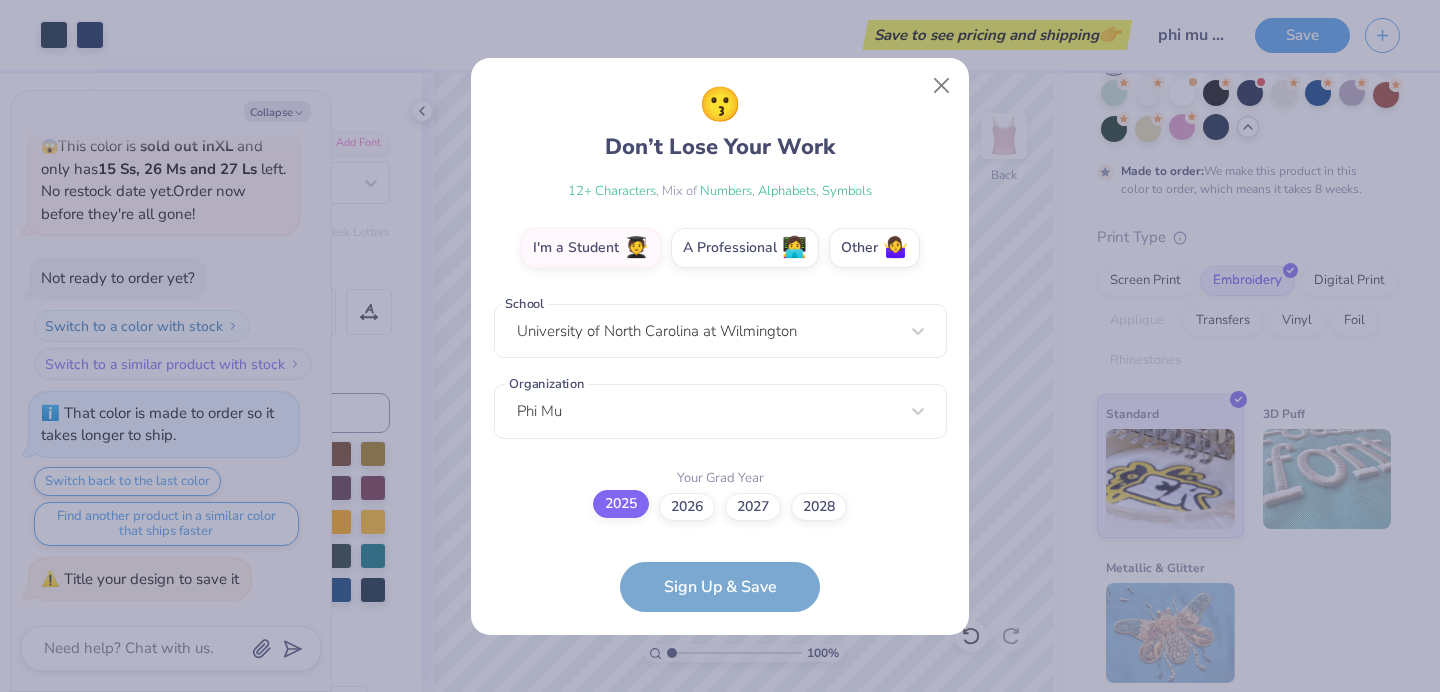 click on "2025" at bounding box center (720, 831) 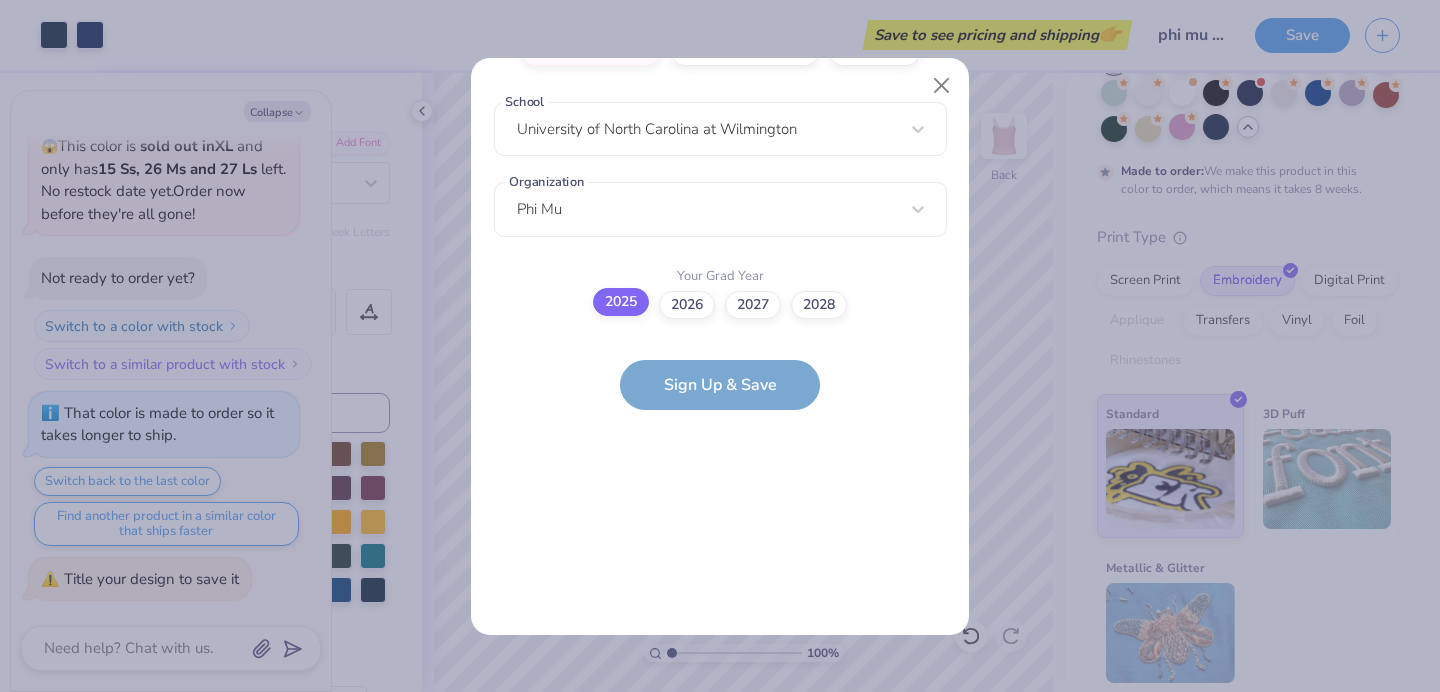scroll, scrollTop: 443, scrollLeft: 0, axis: vertical 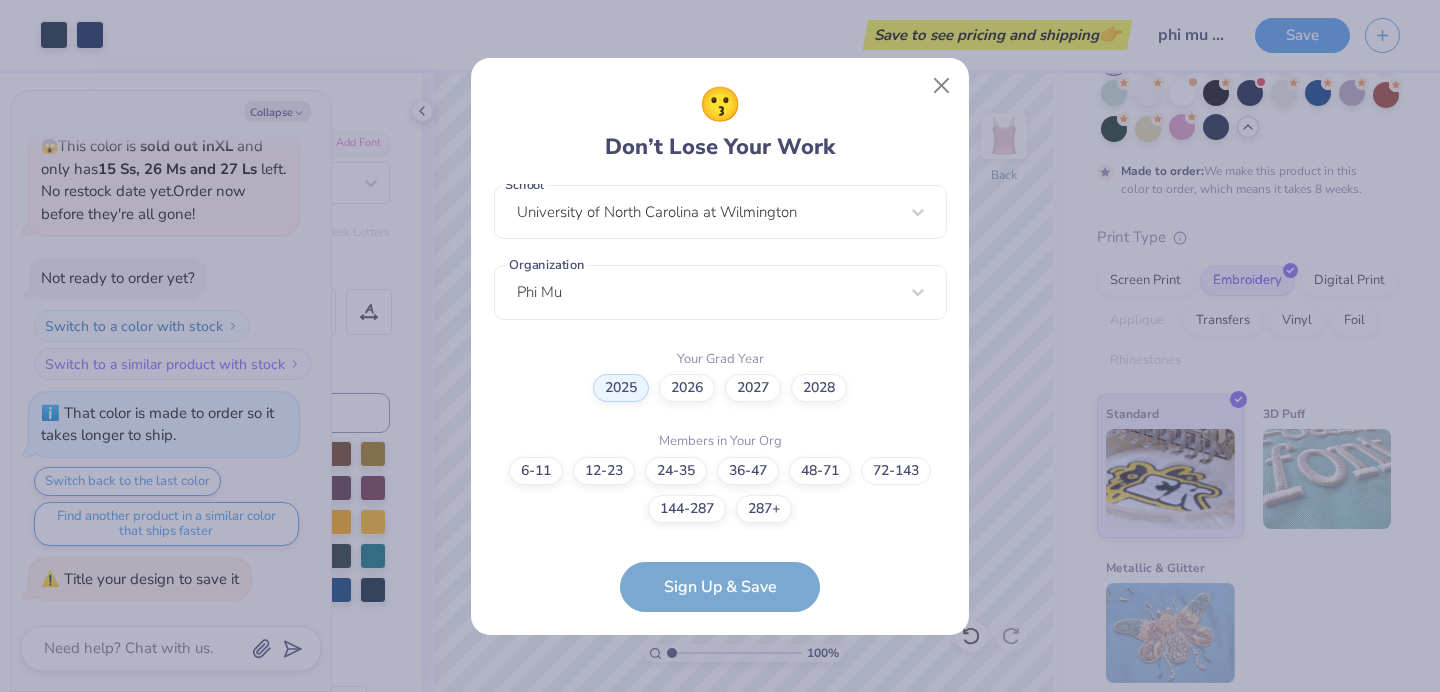 click on "72-143" at bounding box center (896, 471) 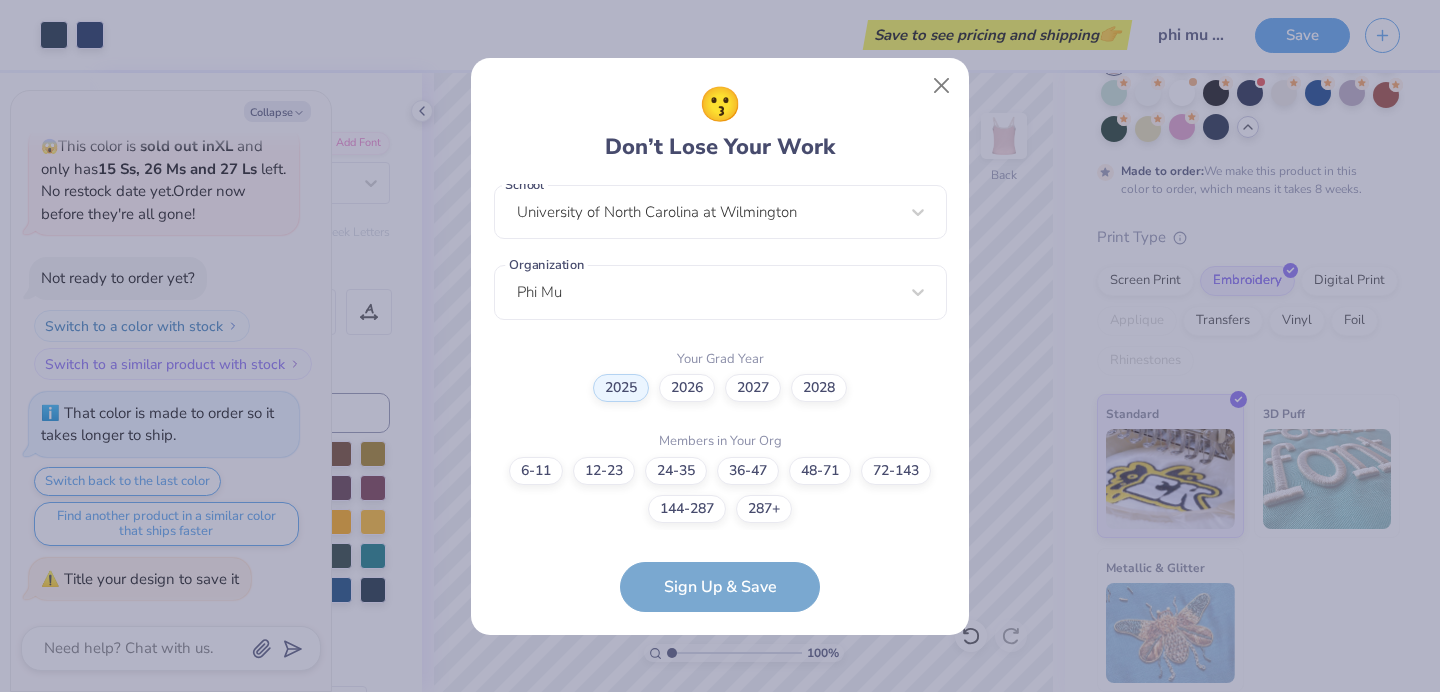 click on "72-143" at bounding box center (720, 932) 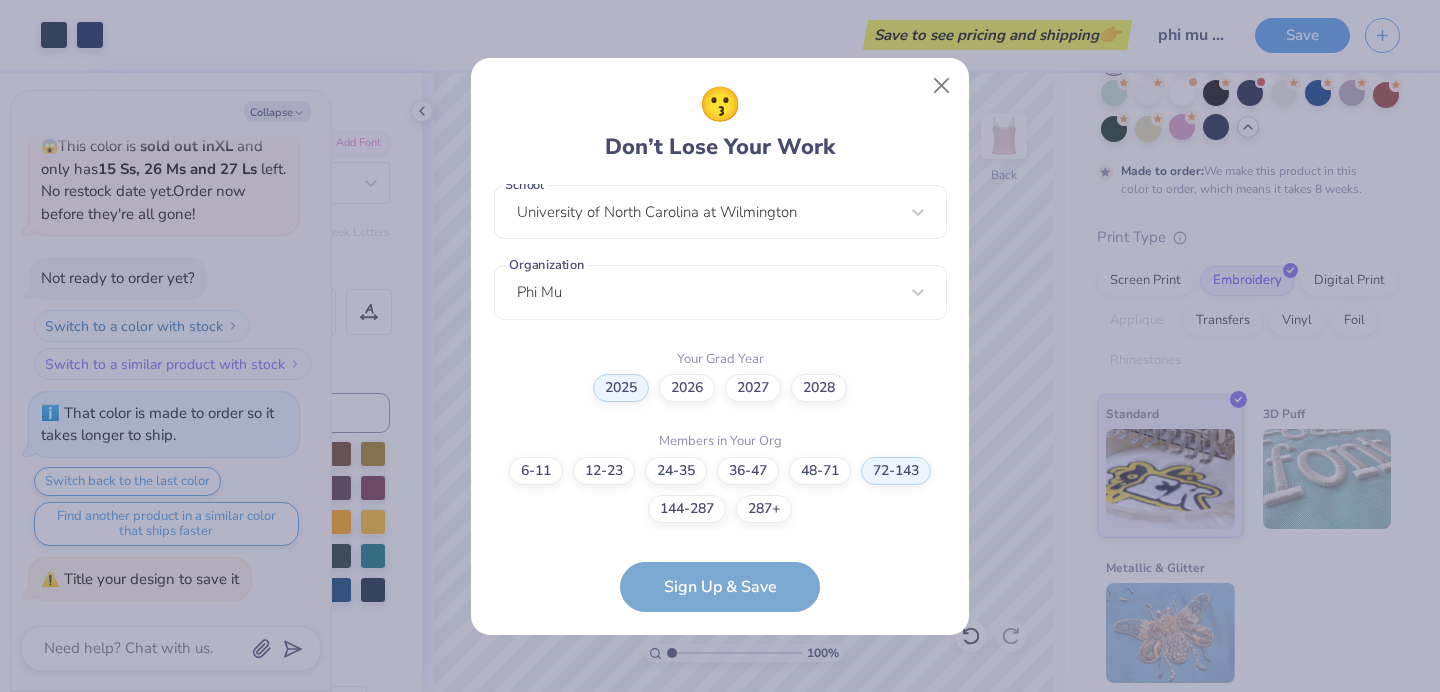 scroll, scrollTop: 0, scrollLeft: 0, axis: both 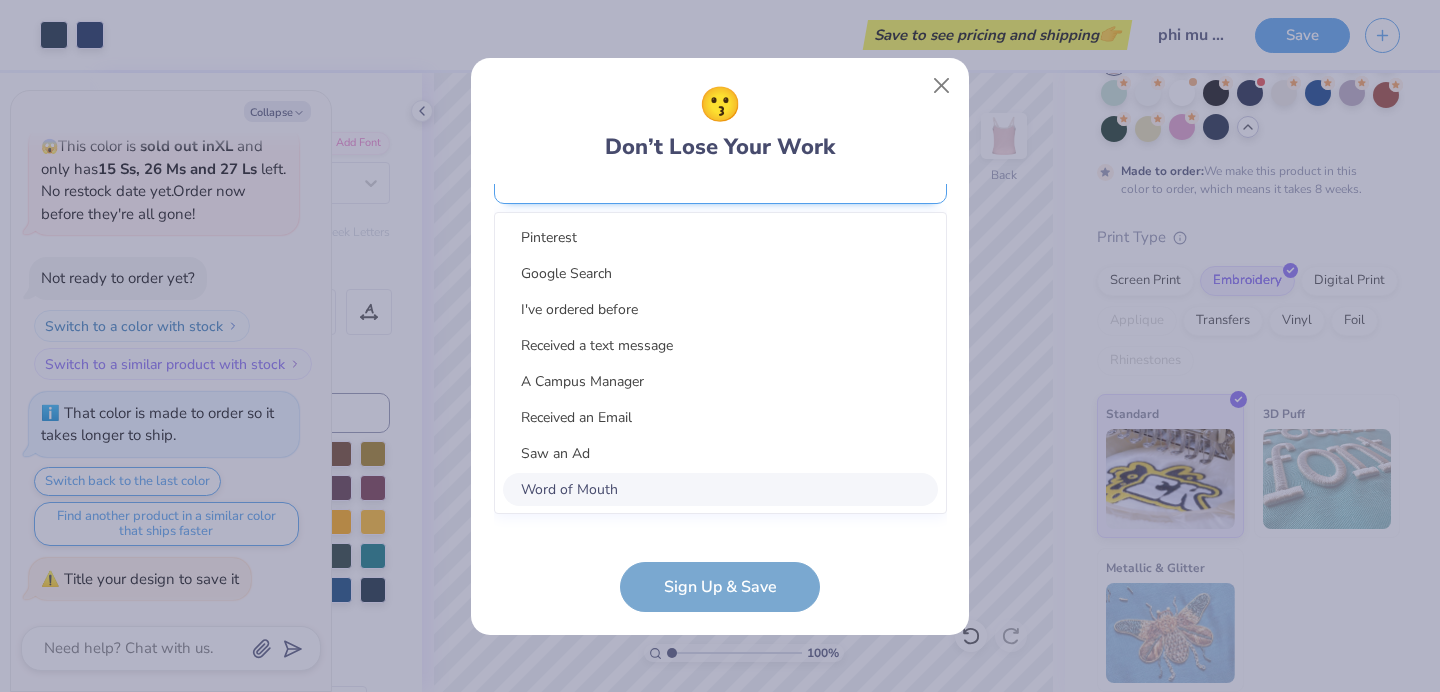 click on "option Word of Mouth focused, 8 of 15. 15 results available. Use Up and Down to choose options, press Enter to select the currently focused option, press Escape to exit the menu, press Tab to select the option and exit the menu. Select... Pinterest Google Search I've ordered before Received a text message A Campus Manager Received an Email Saw an Ad Word of Mouth LinkedIn Tik Tok Instagram Blog/Article Reddit An AI Chatbot Other" at bounding box center [720, 332] 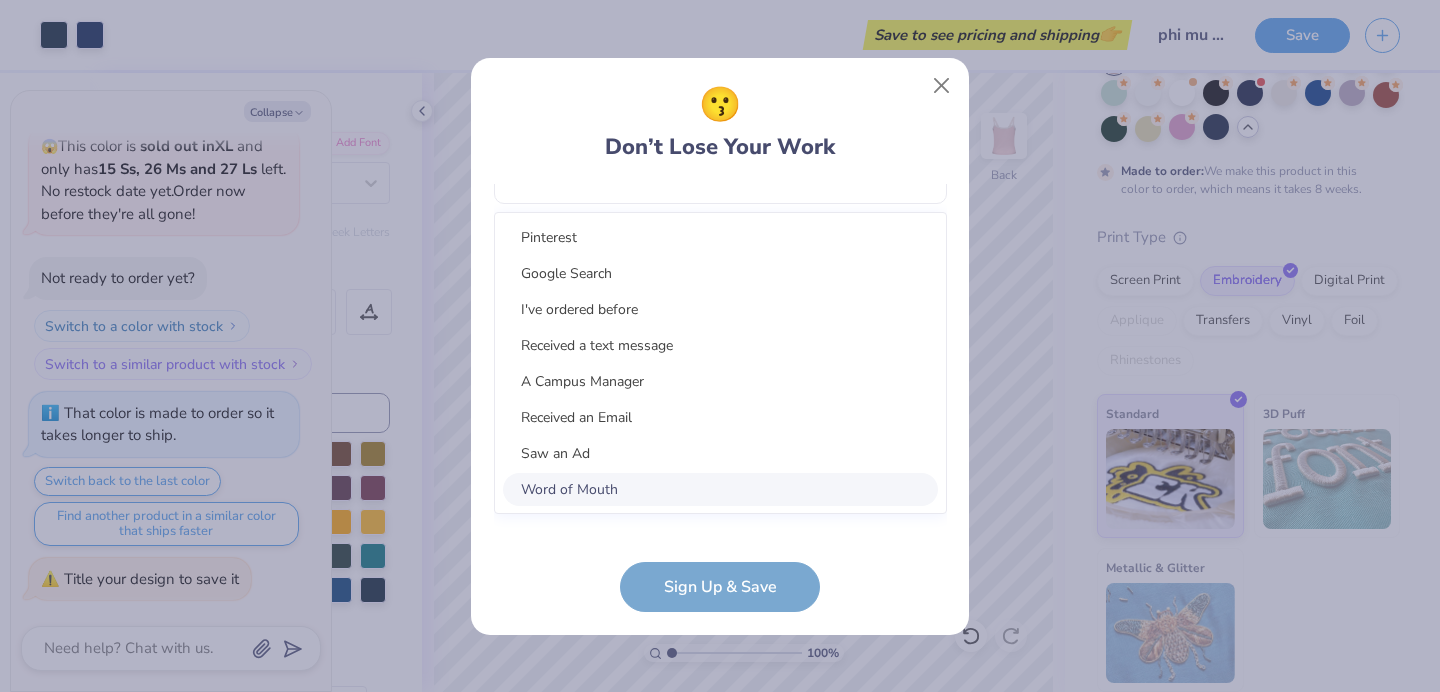 scroll, scrollTop: 824, scrollLeft: 0, axis: vertical 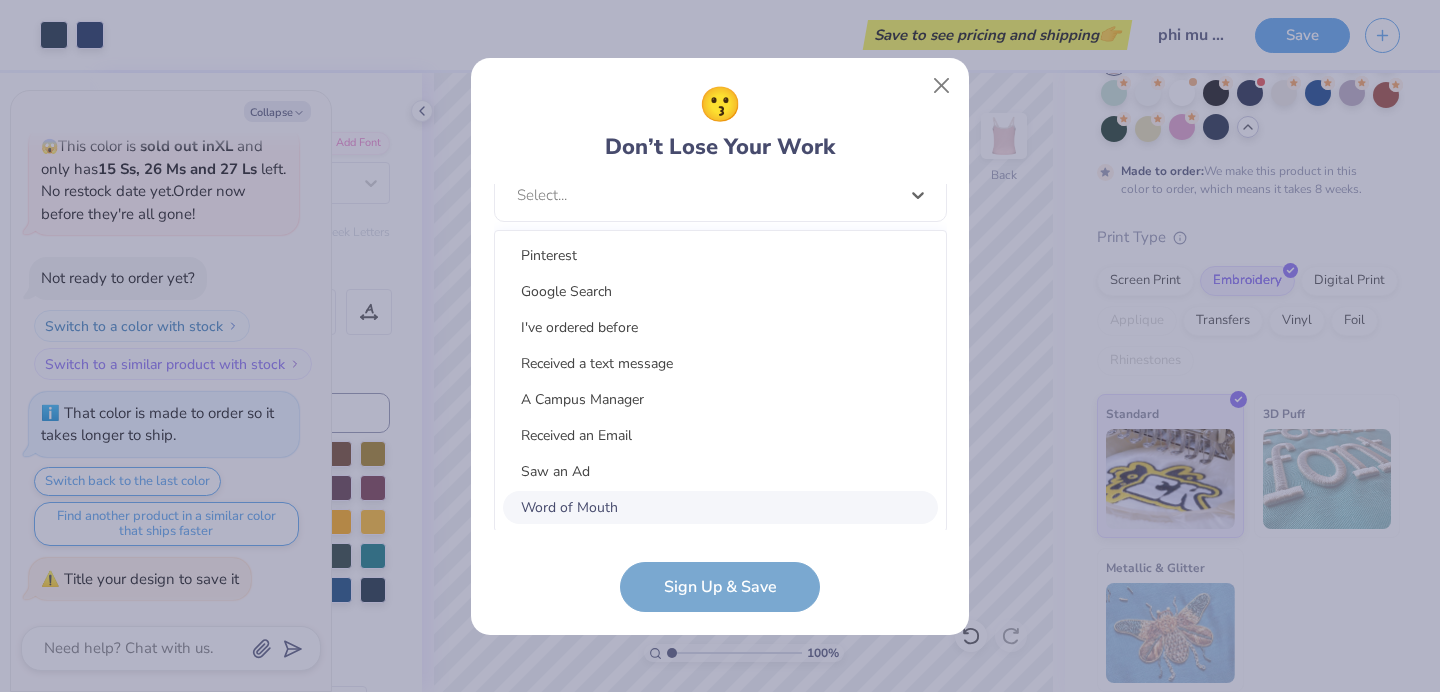 click on "Word of Mouth" at bounding box center [720, 507] 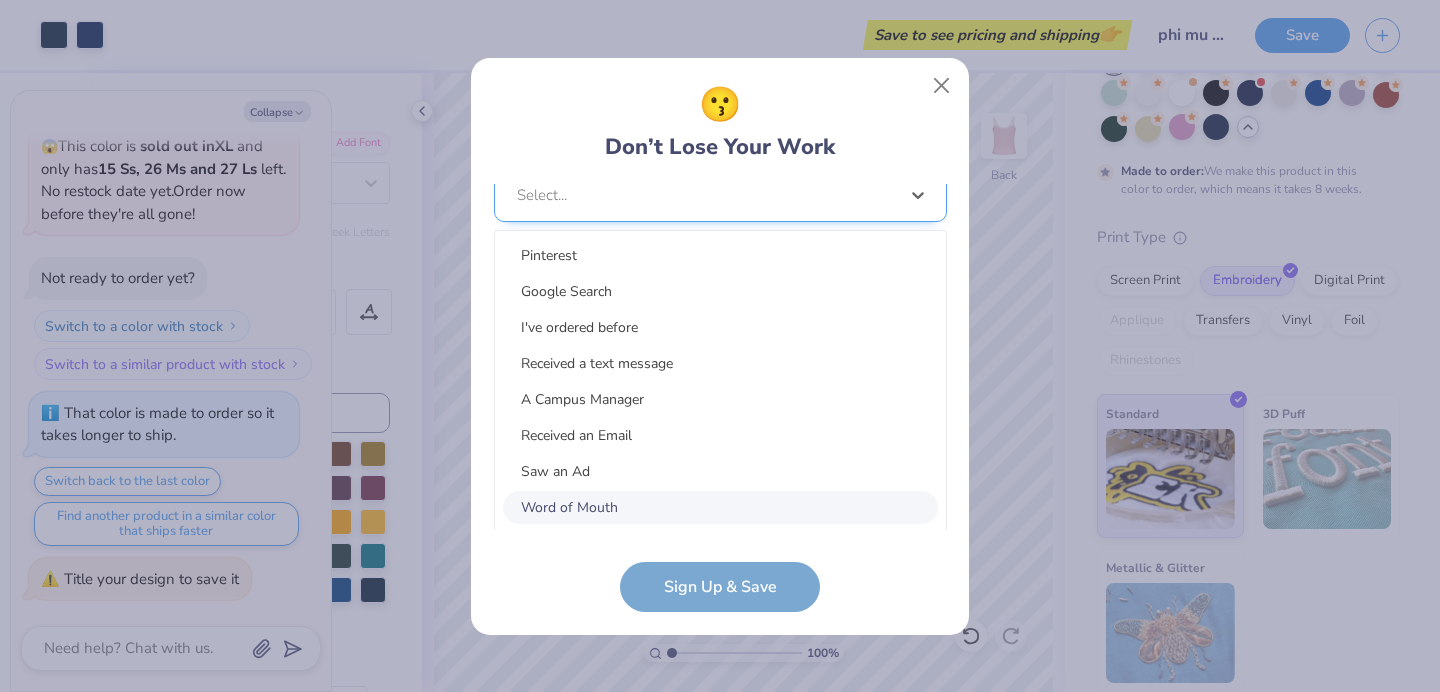 scroll, scrollTop: 524, scrollLeft: 0, axis: vertical 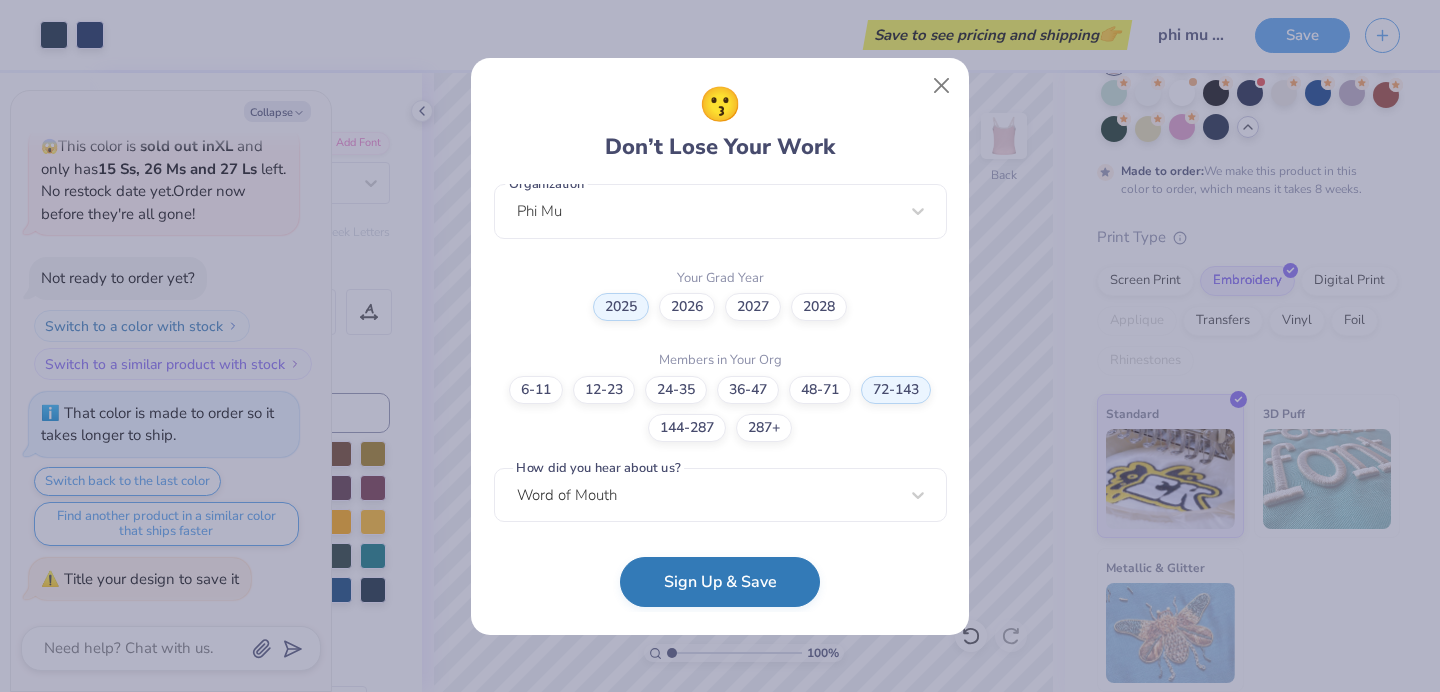 click on "Sign Up & Save" at bounding box center (720, 582) 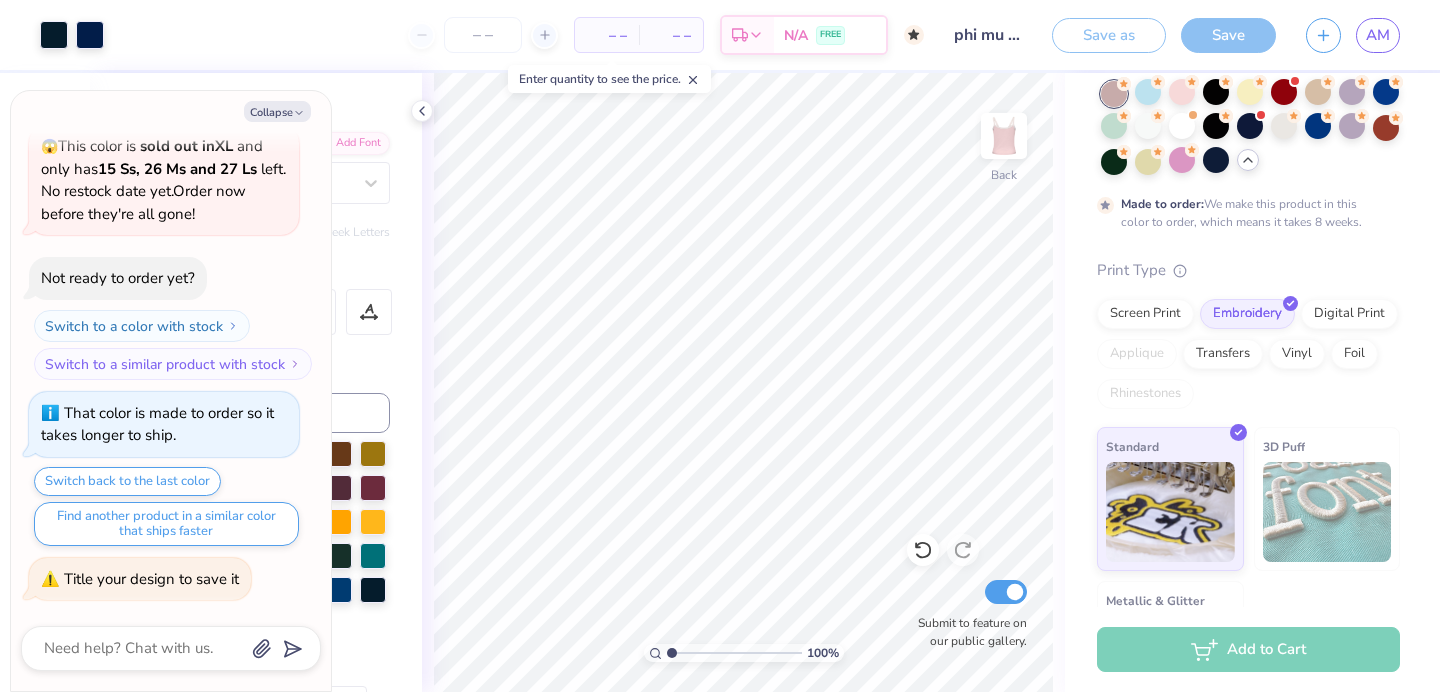 scroll, scrollTop: 147, scrollLeft: 0, axis: vertical 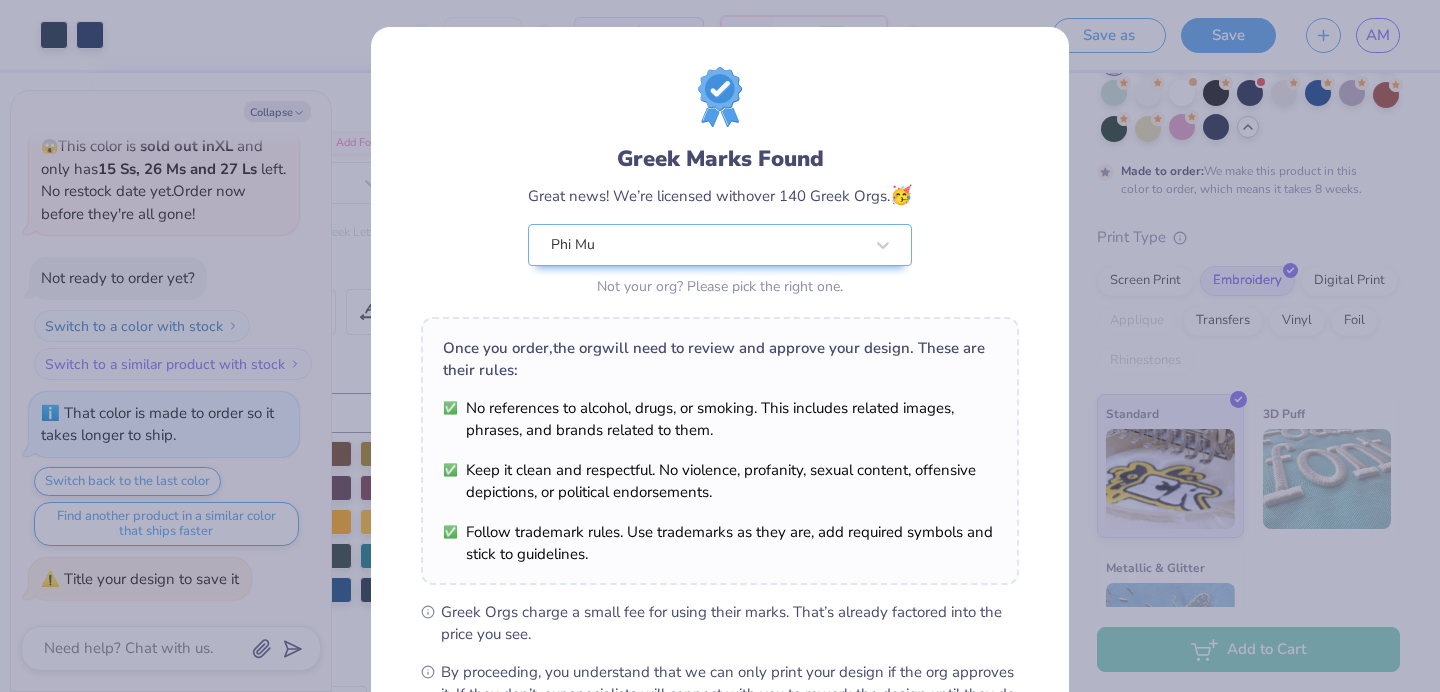 click on "Greek Marks Found Great news! We’re licensed with  over 140 Greek Orgs. 🥳 [FRATERNITY] Not your org? Please pick the right one." at bounding box center [720, 184] 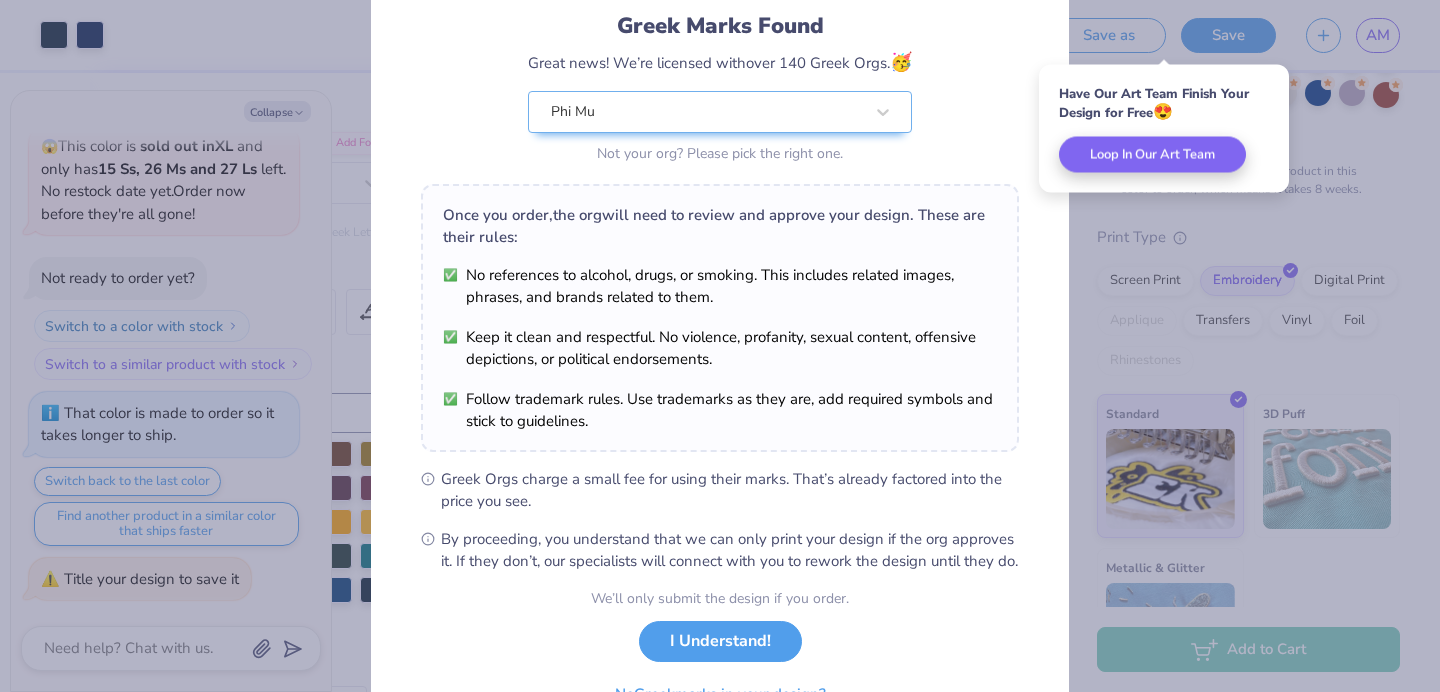 scroll, scrollTop: 244, scrollLeft: 0, axis: vertical 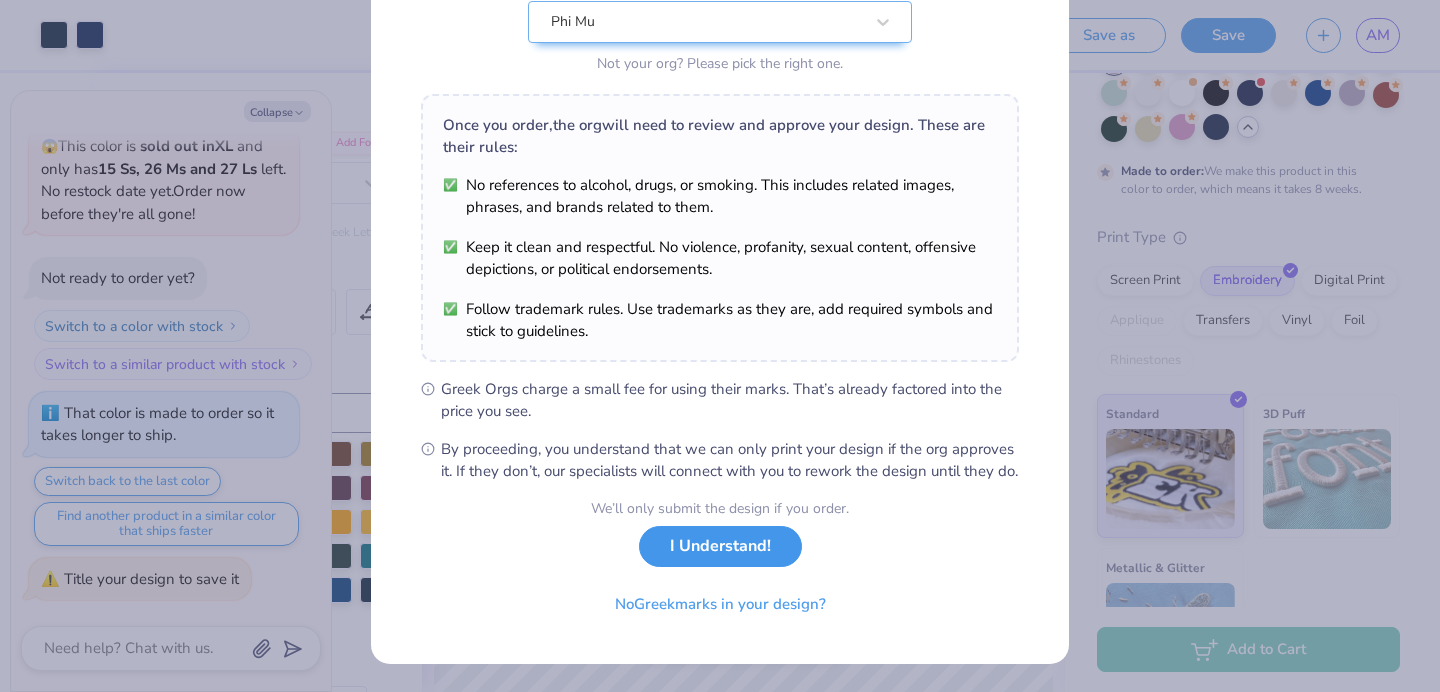 click on "I Understand!" at bounding box center (720, 546) 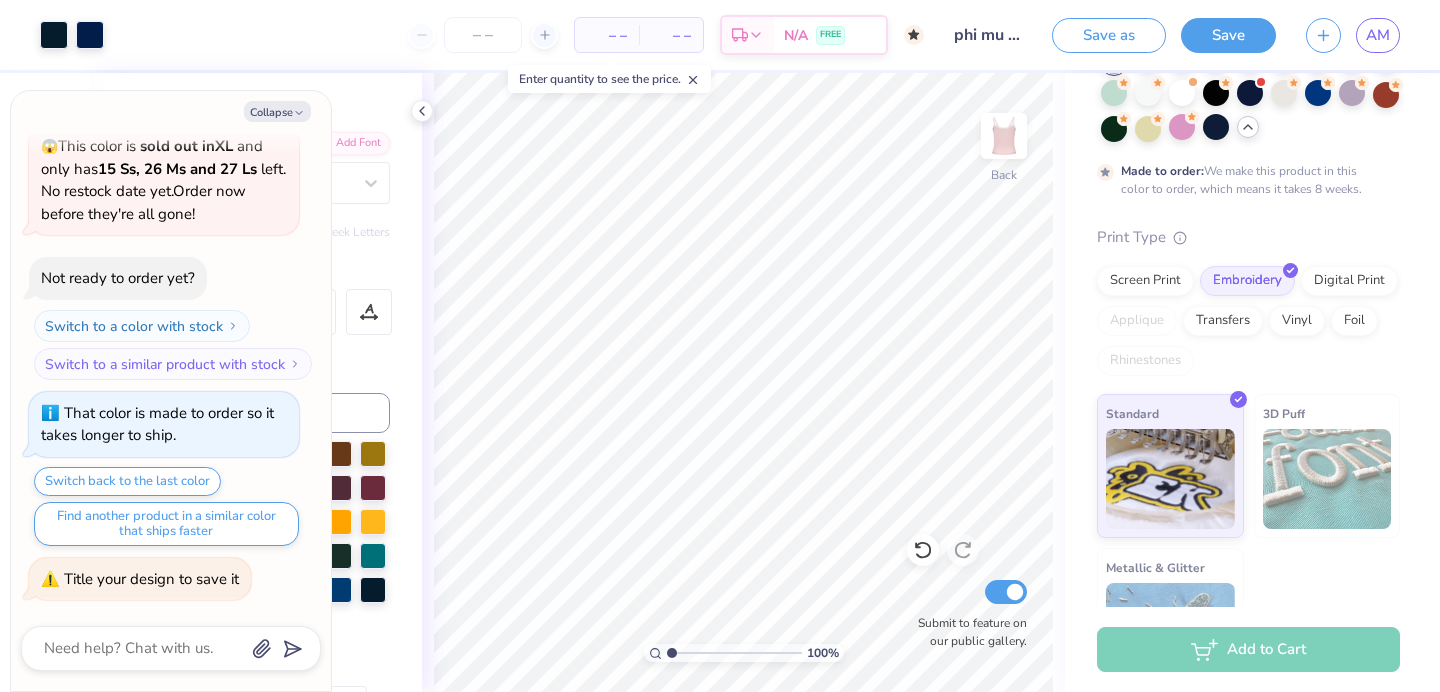 type on "x" 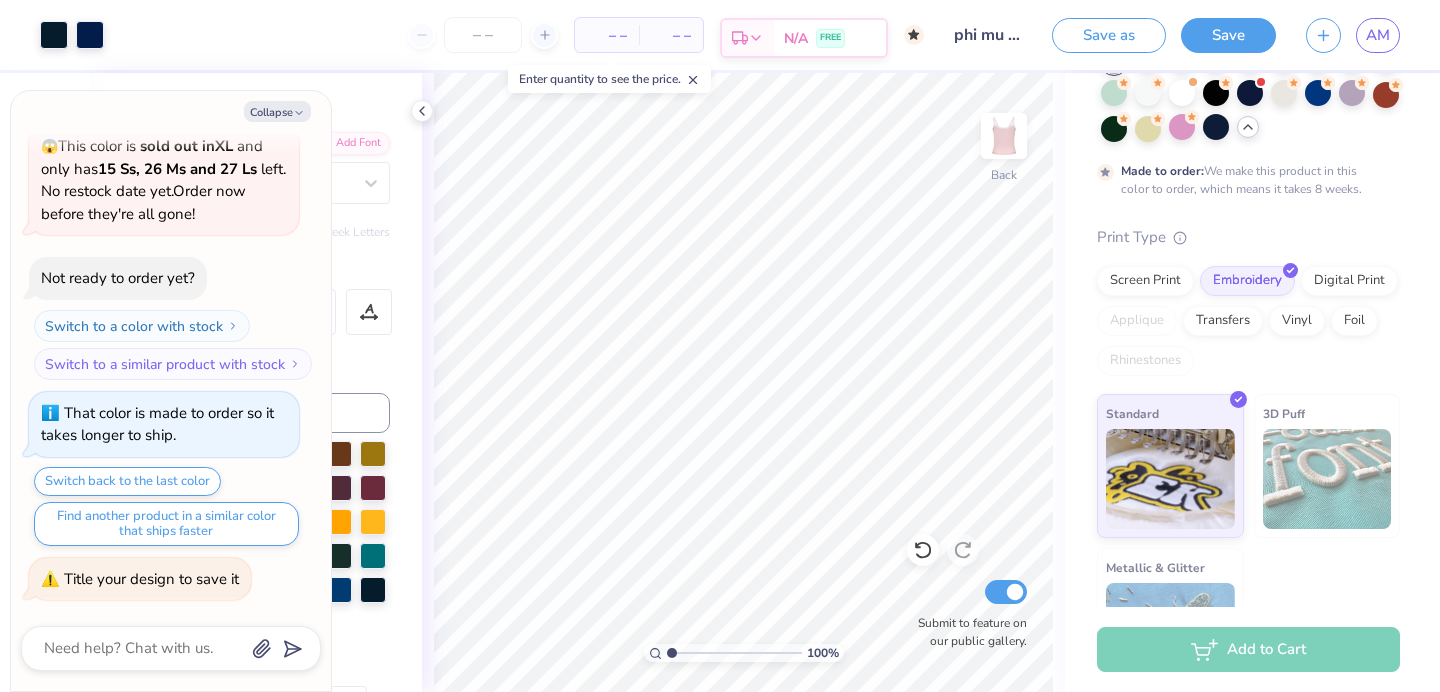 click on "N/A" at bounding box center (796, 38) 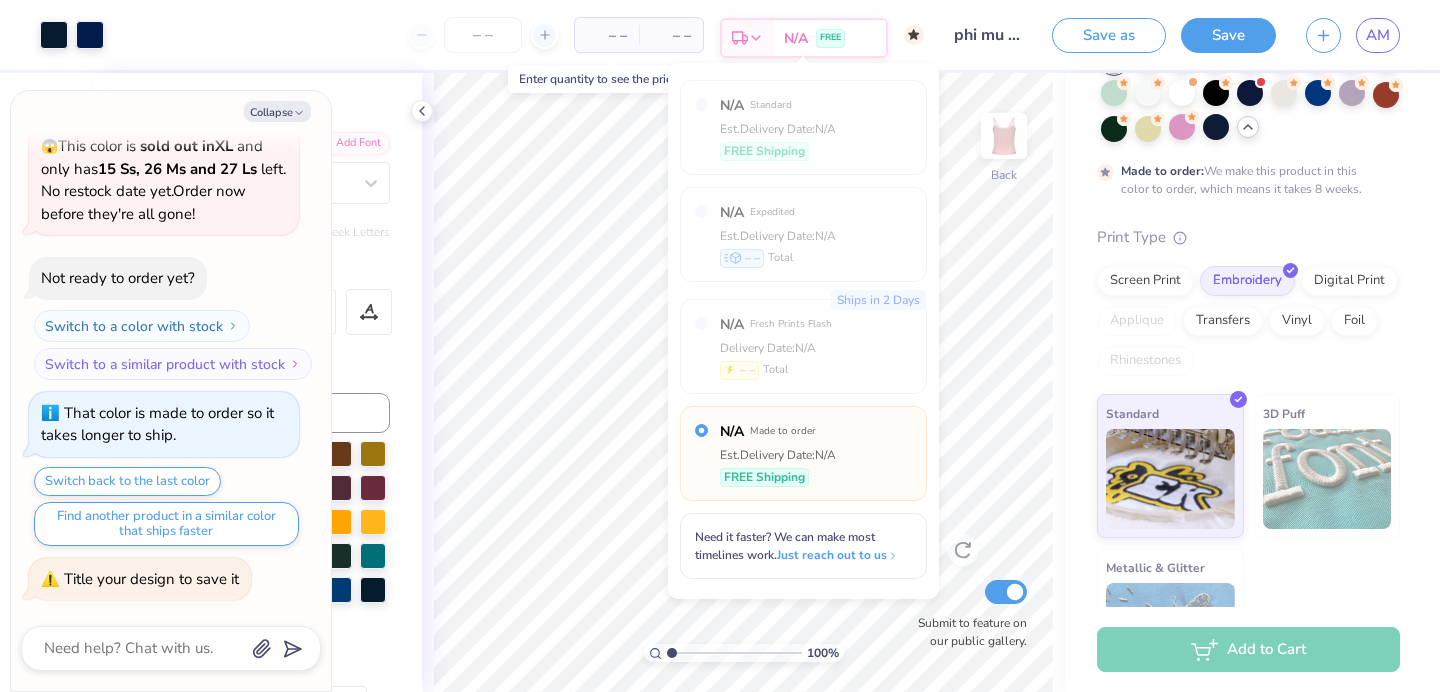 click on "N/A" at bounding box center [796, 38] 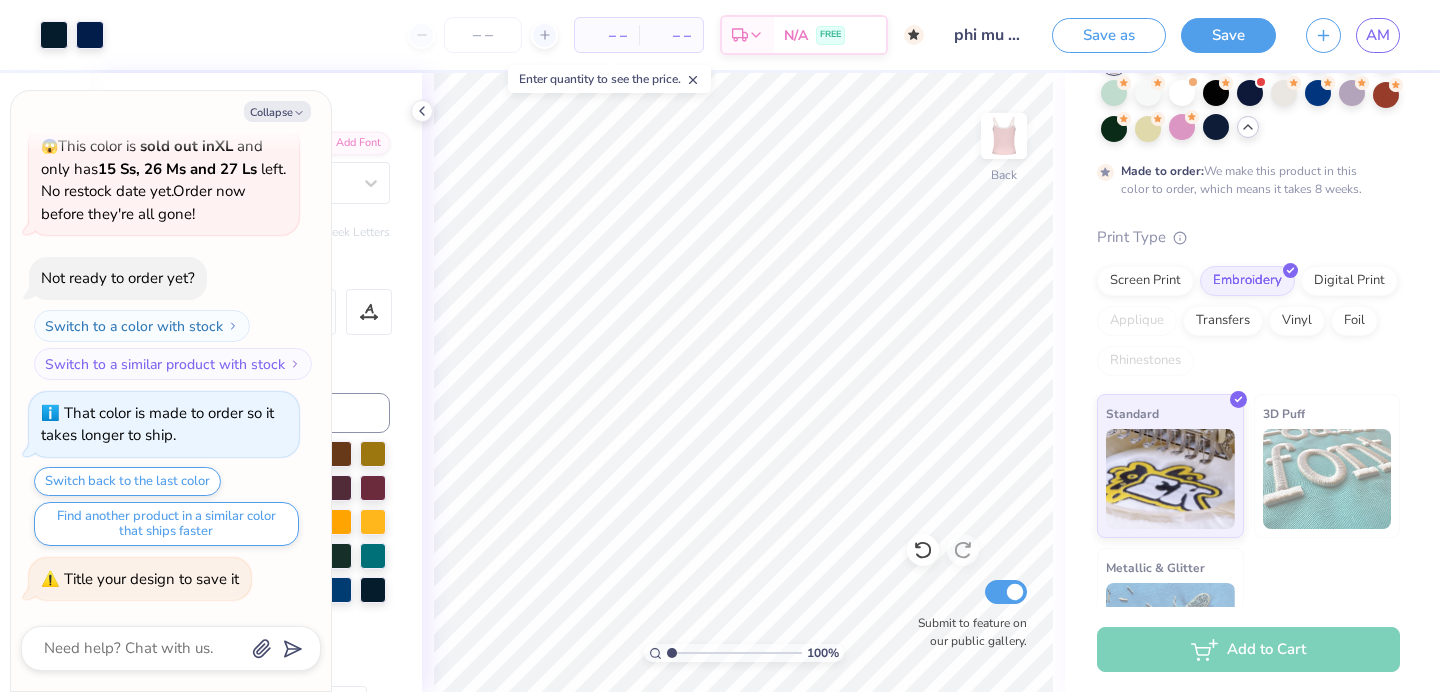 click on "– –" at bounding box center [607, 35] 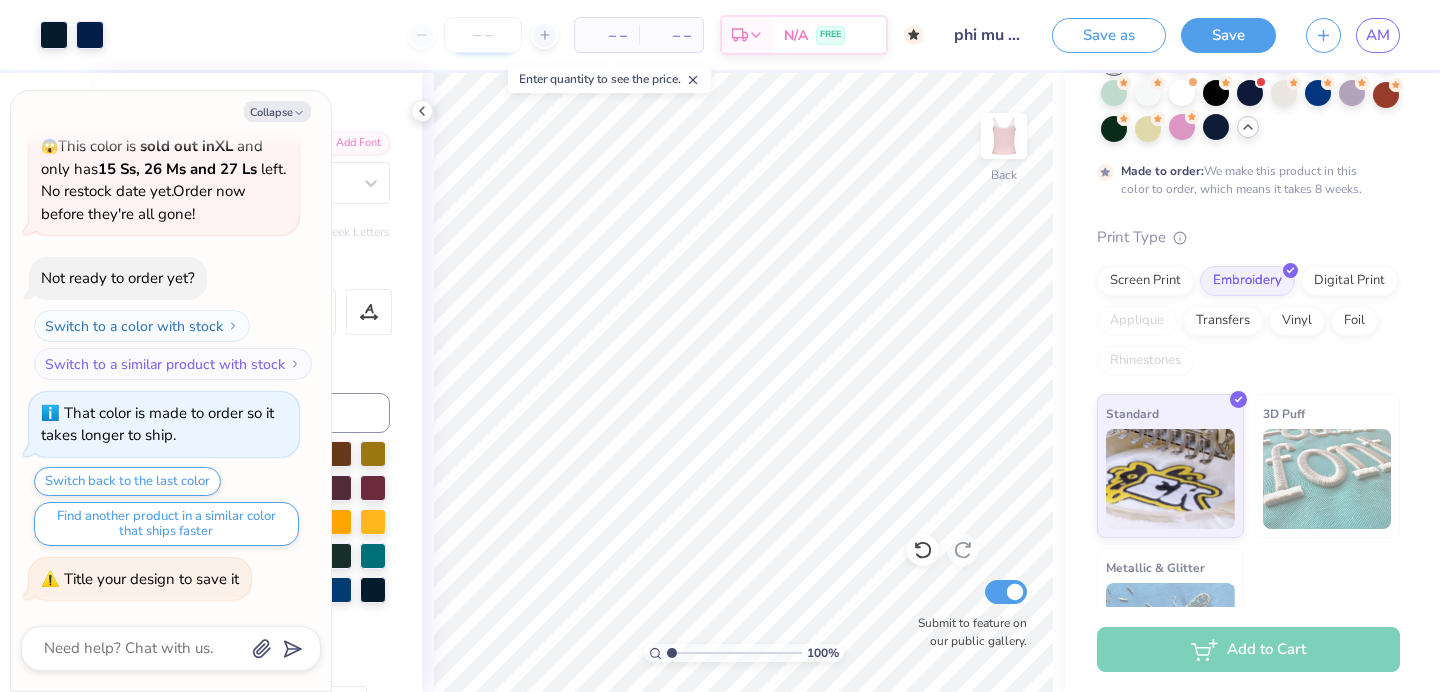 click at bounding box center (483, 35) 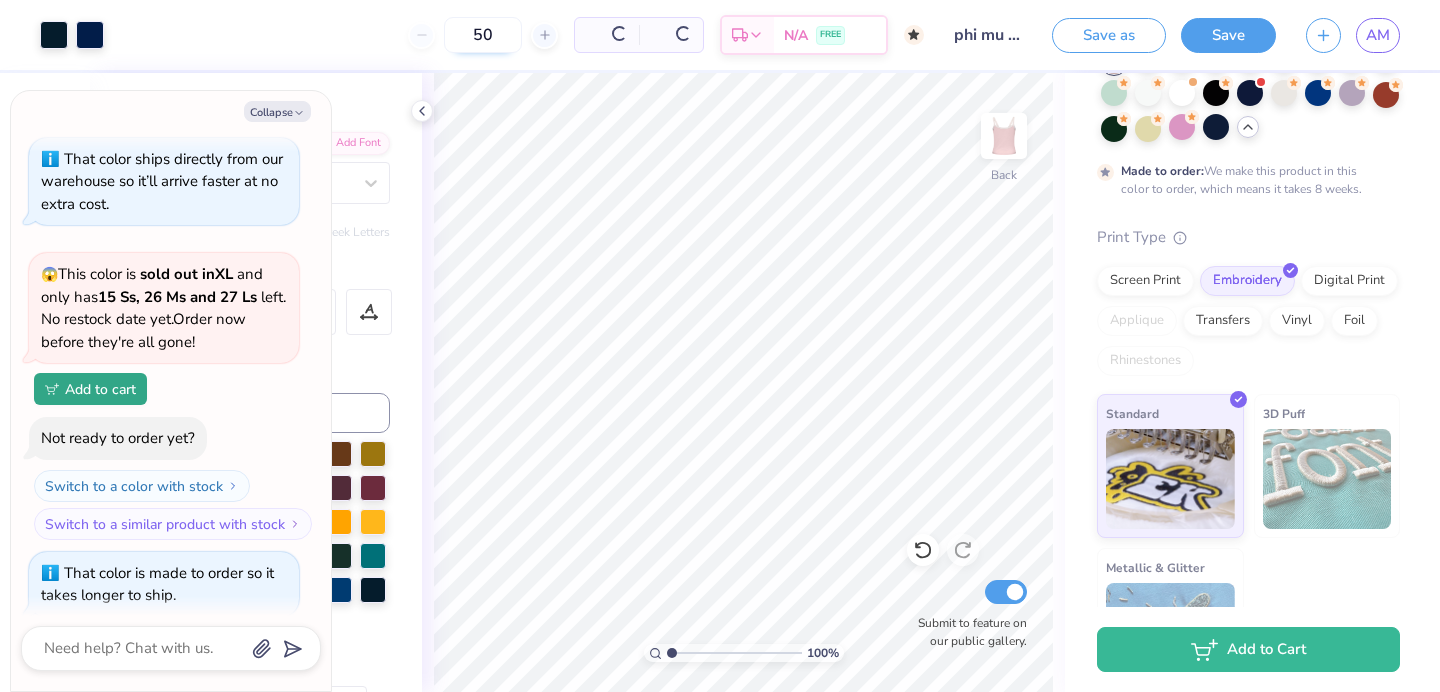 scroll, scrollTop: 2877, scrollLeft: 0, axis: vertical 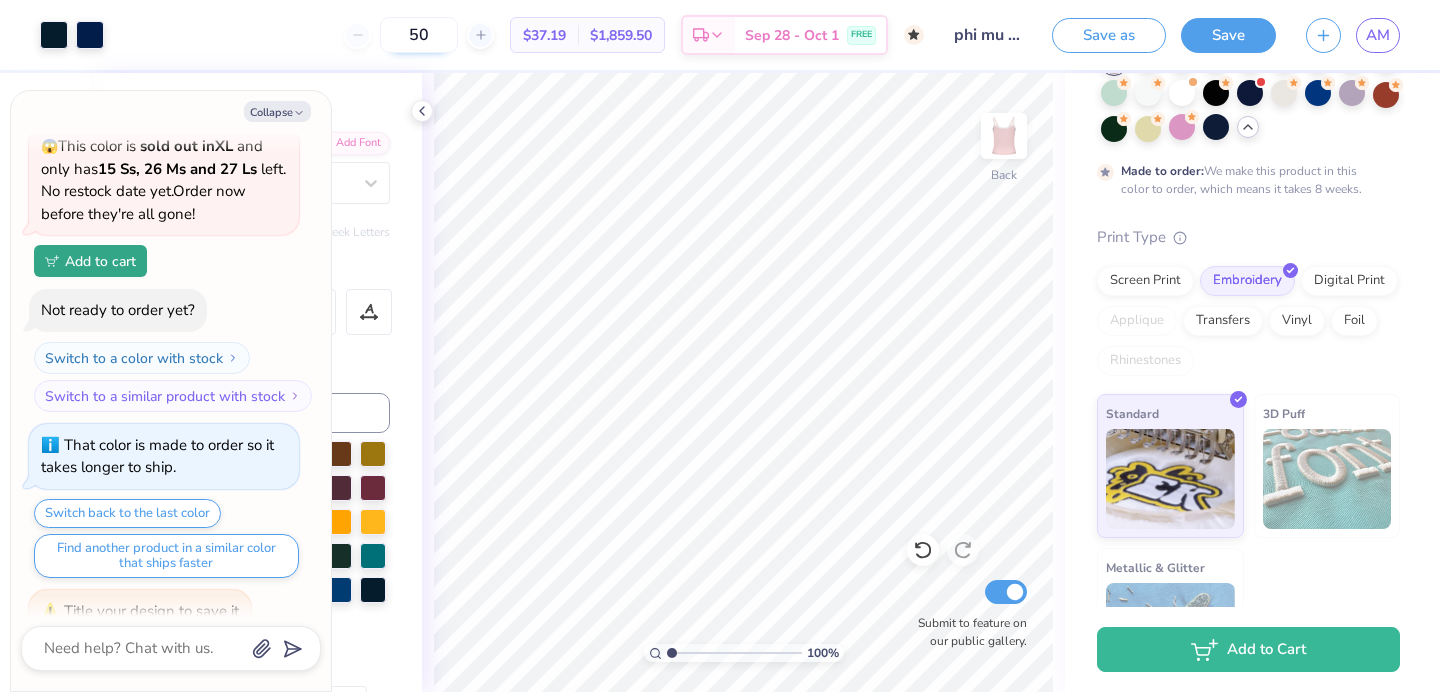 click on "50" at bounding box center [419, 35] 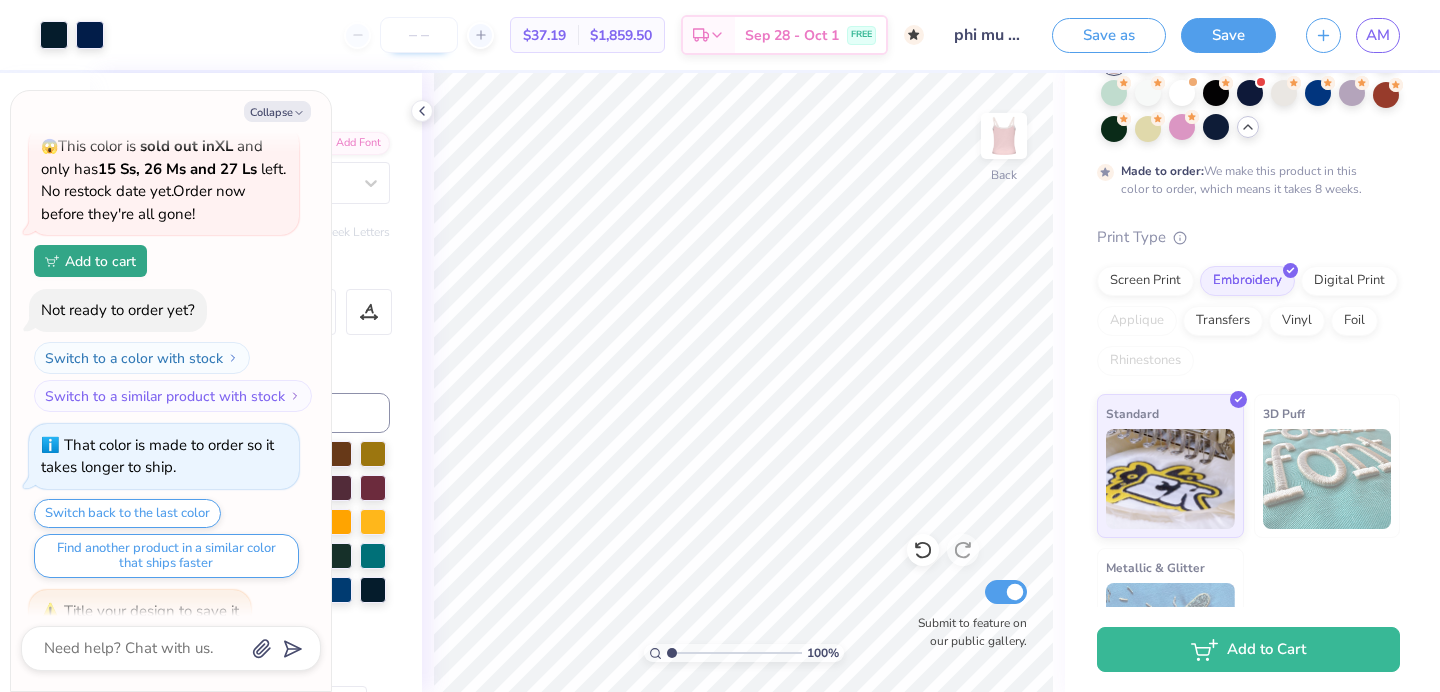 scroll, scrollTop: 2749, scrollLeft: 0, axis: vertical 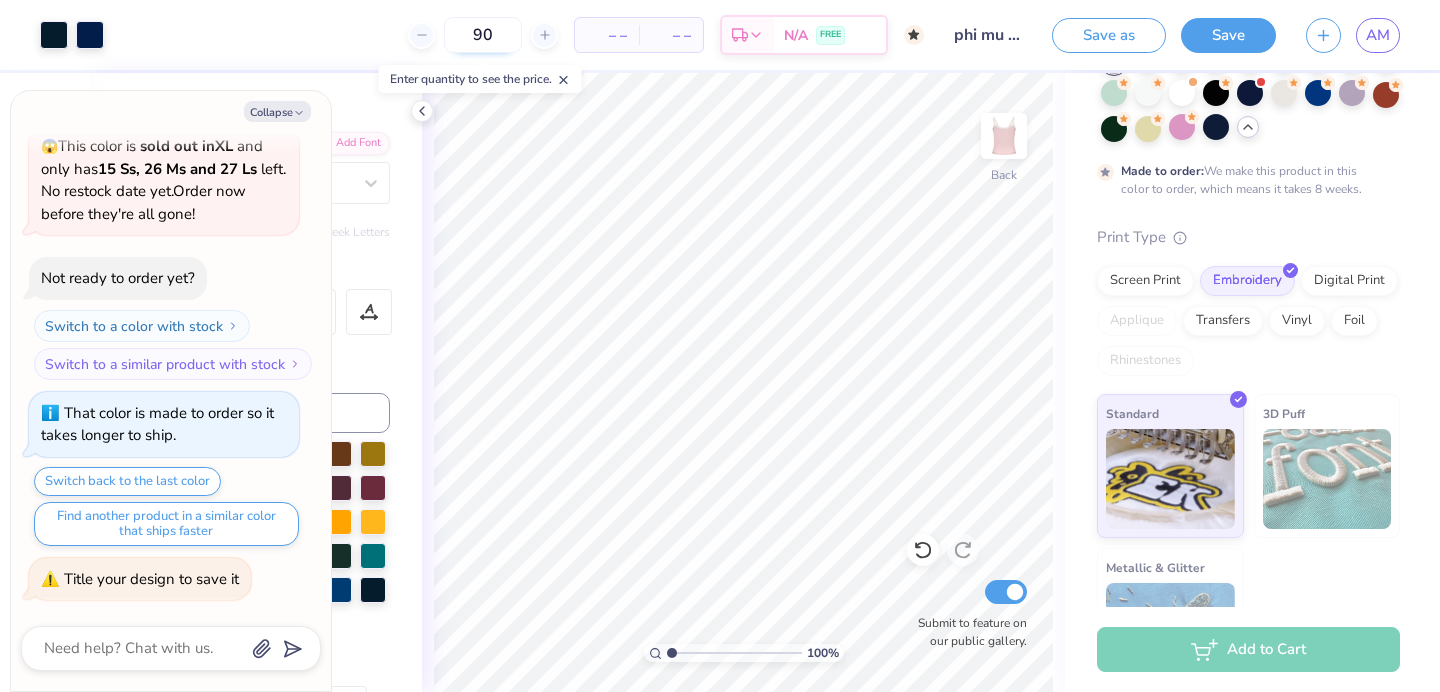 type on "90" 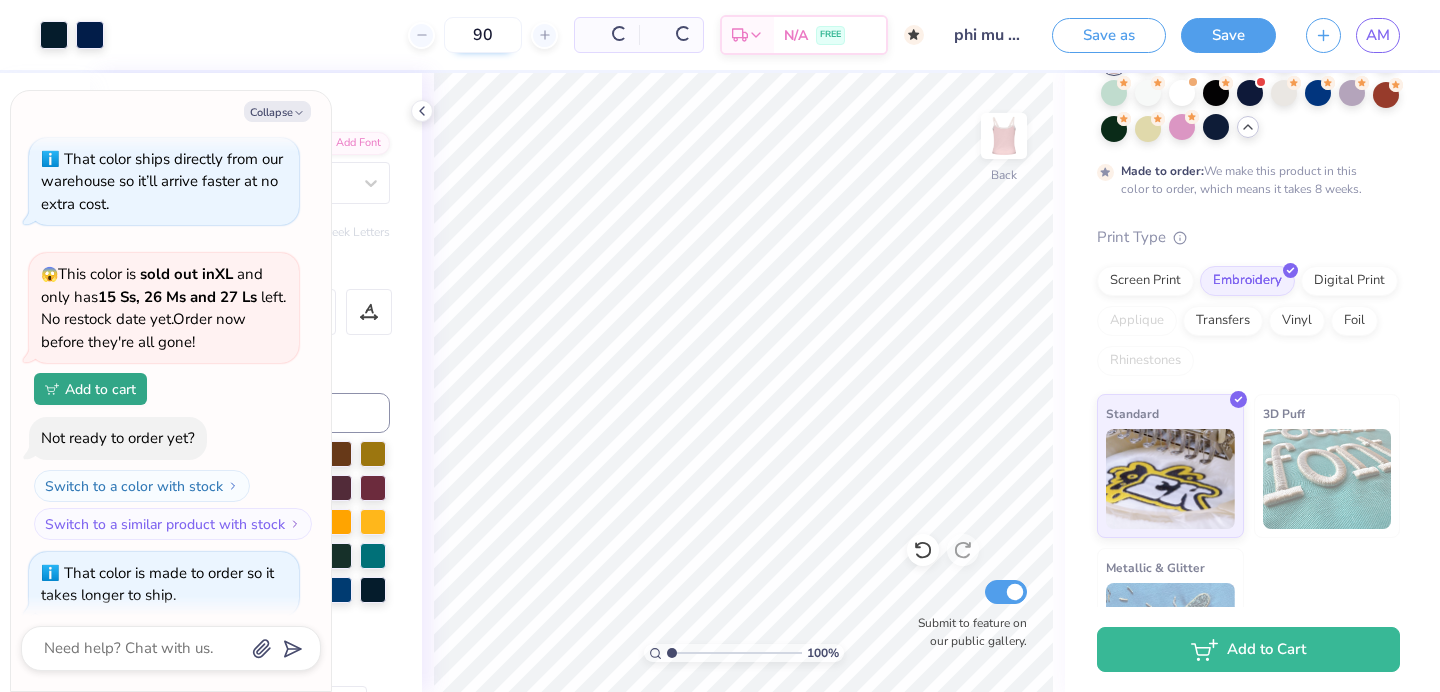 scroll, scrollTop: 2877, scrollLeft: 0, axis: vertical 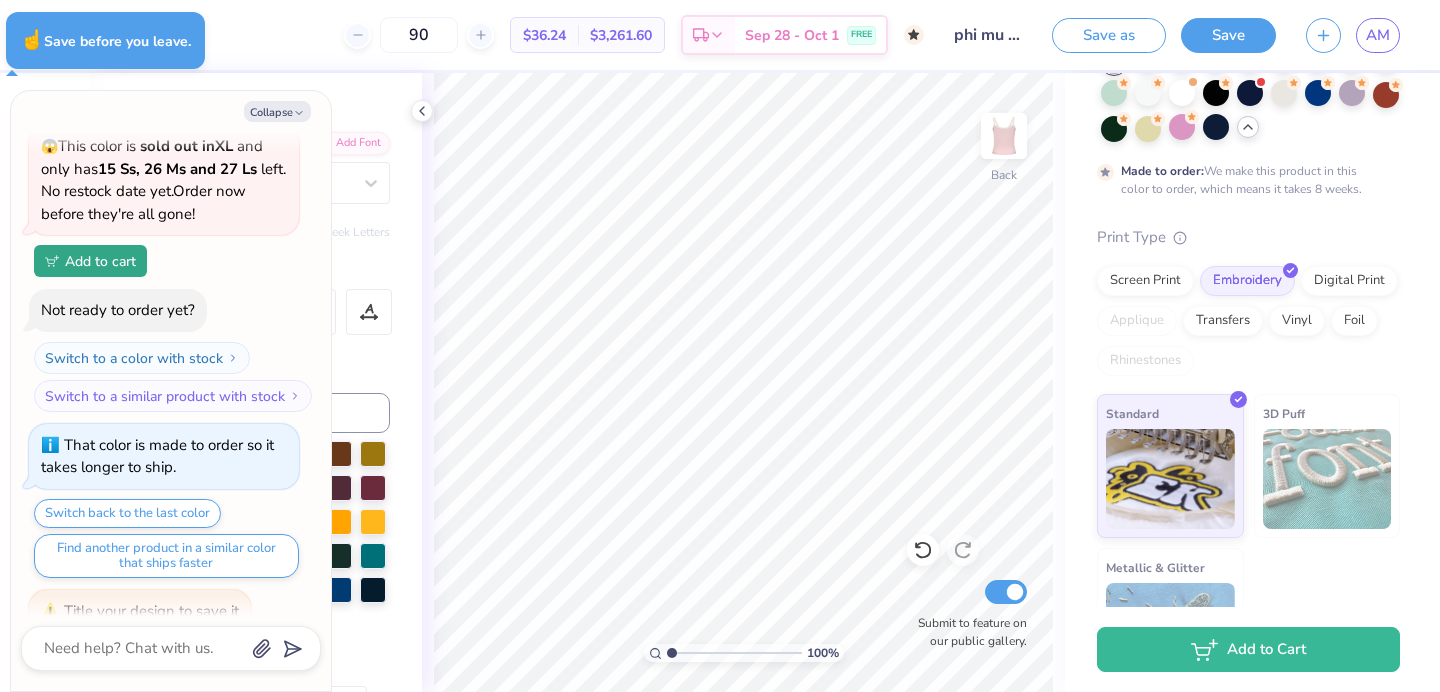 type on "x" 